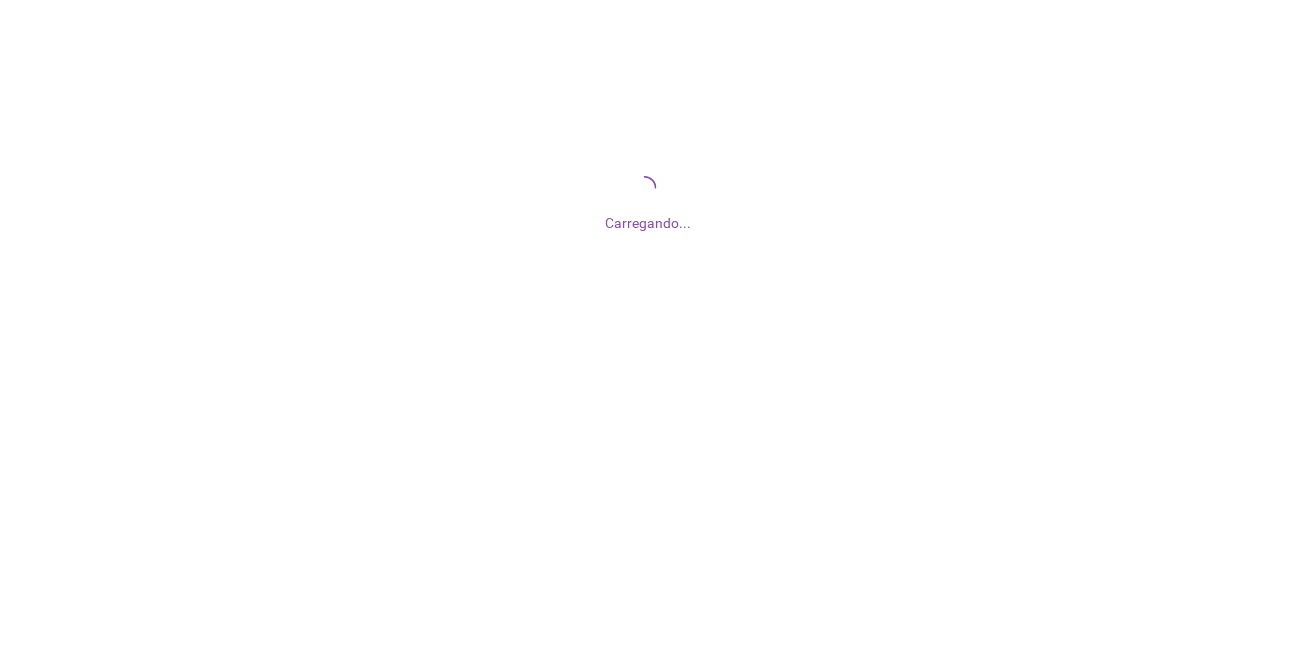 scroll, scrollTop: 0, scrollLeft: 0, axis: both 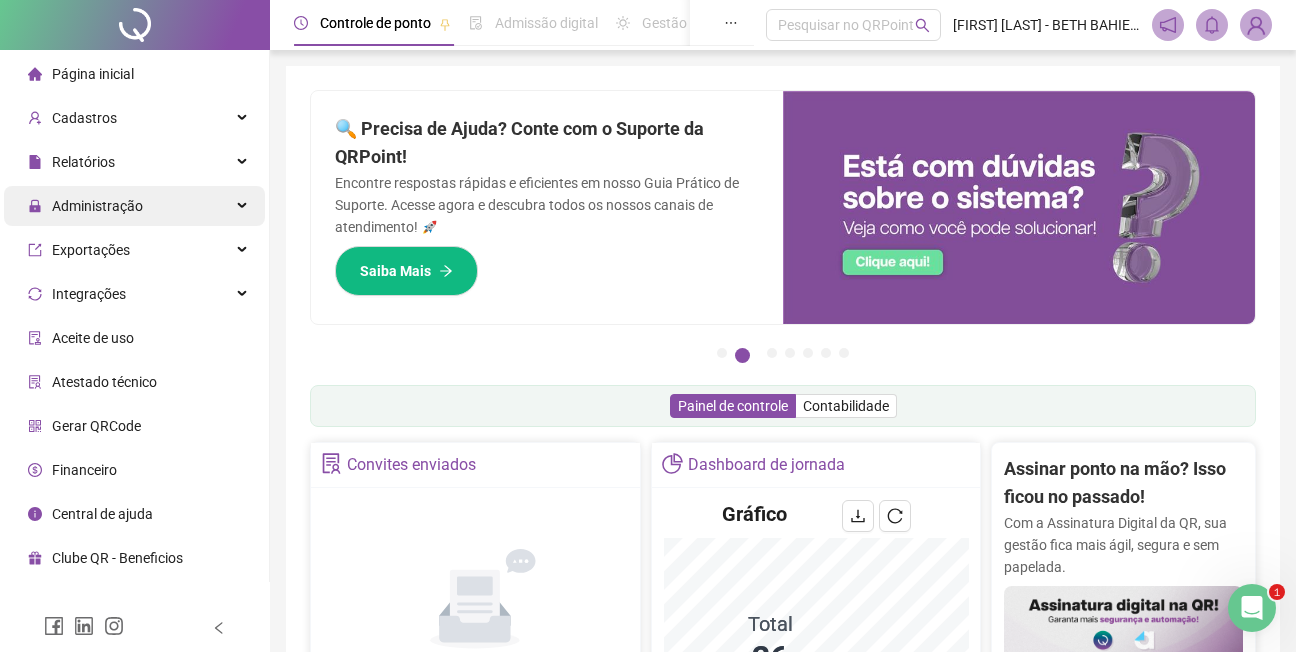 click on "Administração" at bounding box center (97, 206) 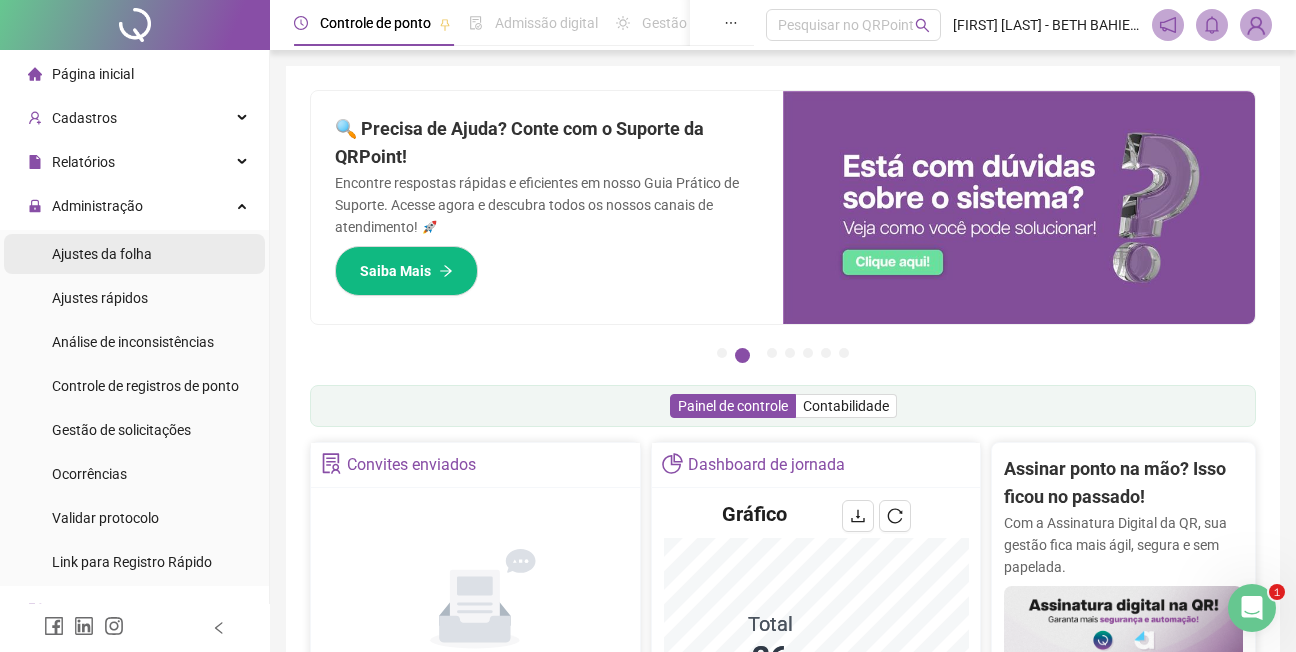 click on "Ajustes da folha" at bounding box center [102, 254] 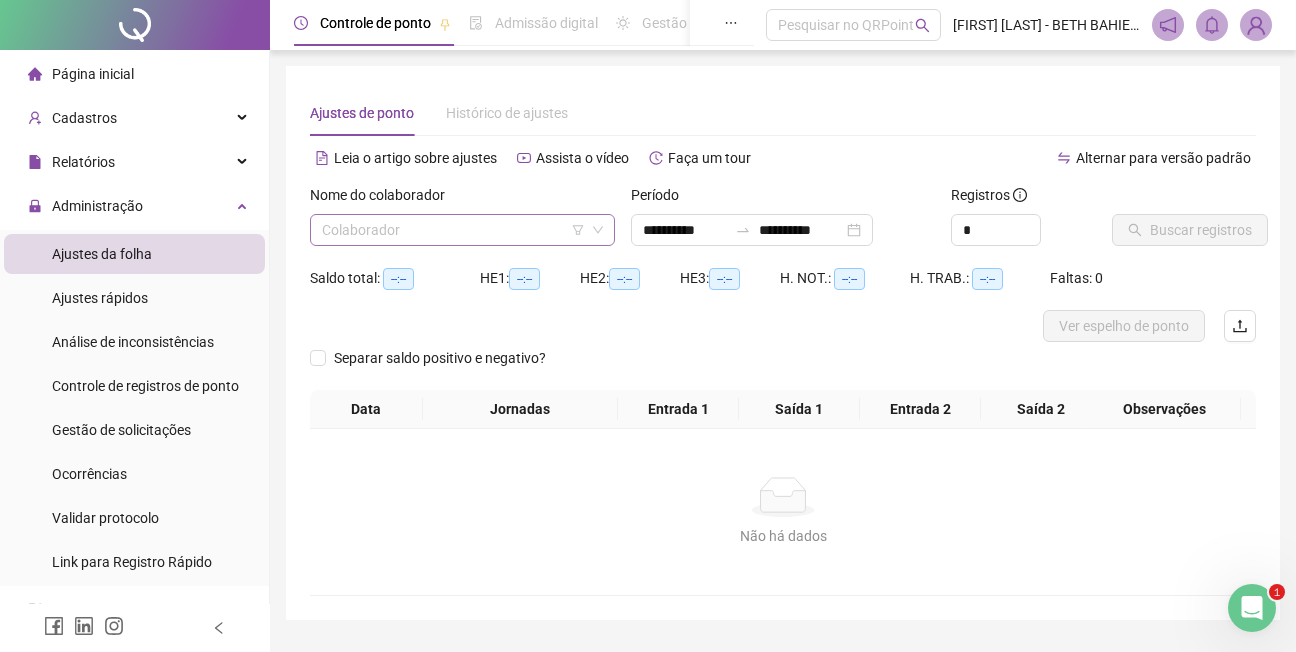 click at bounding box center [453, 230] 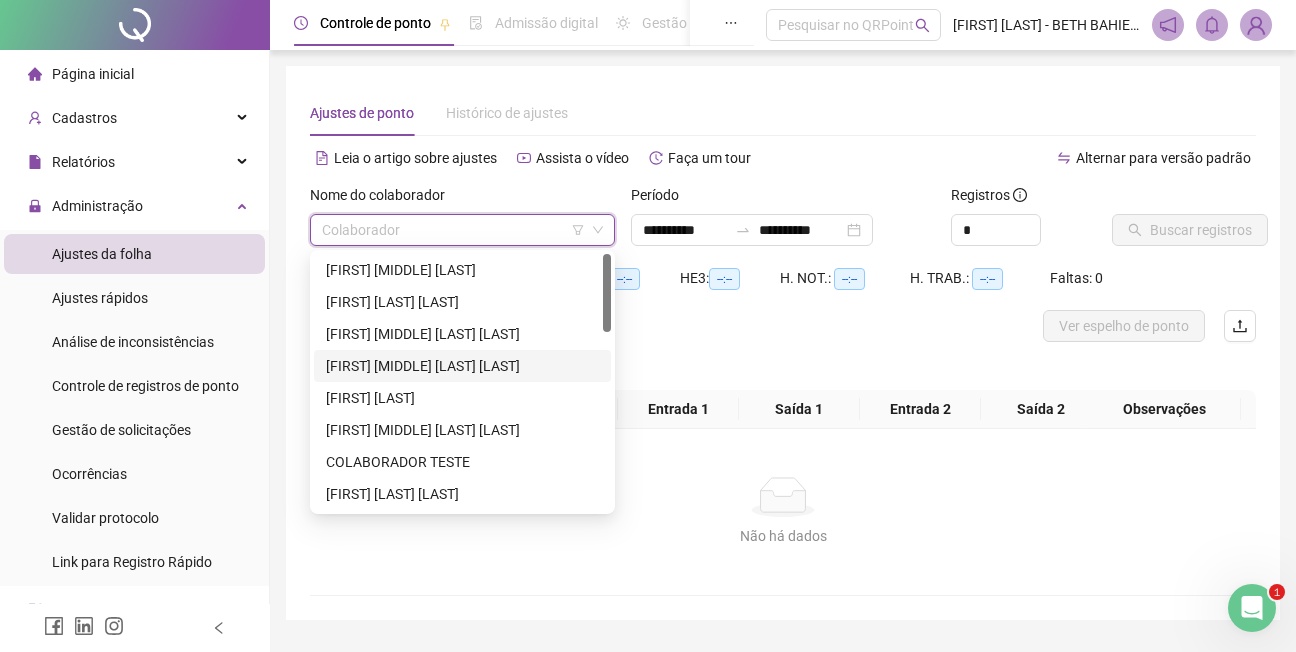click on "[FIRST] [MIDDLE] [LAST] [LAST]" at bounding box center [462, 366] 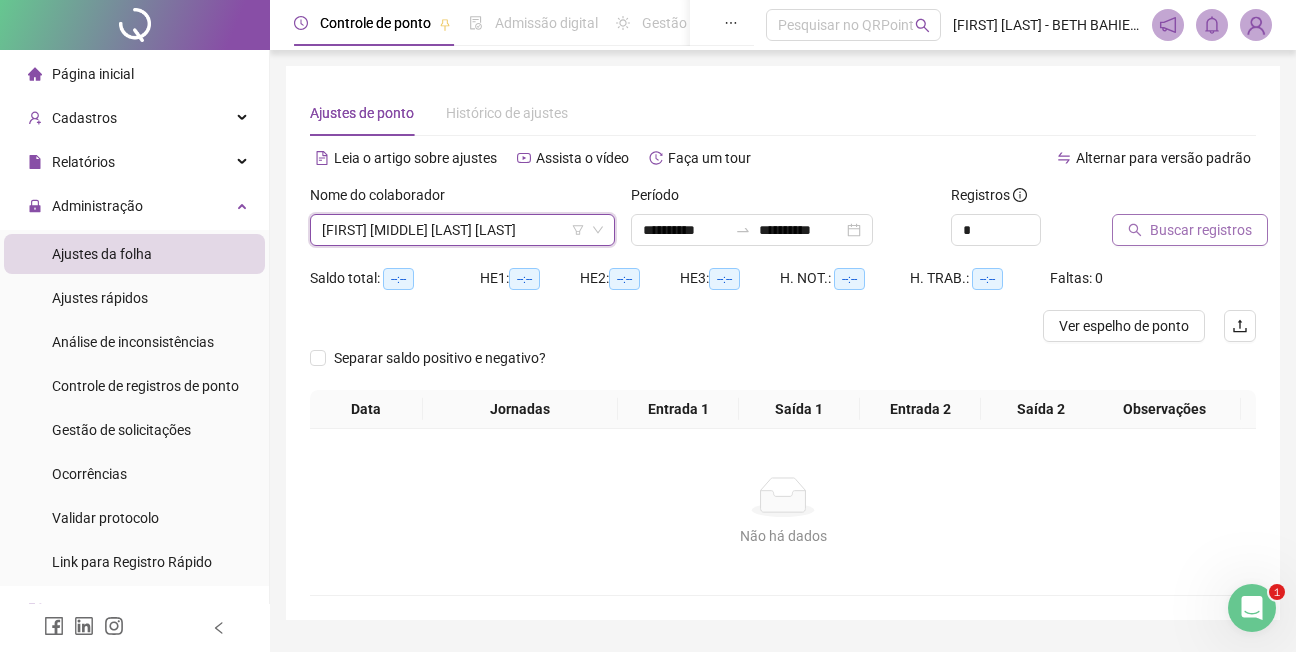 click on "Buscar registros" at bounding box center [1201, 230] 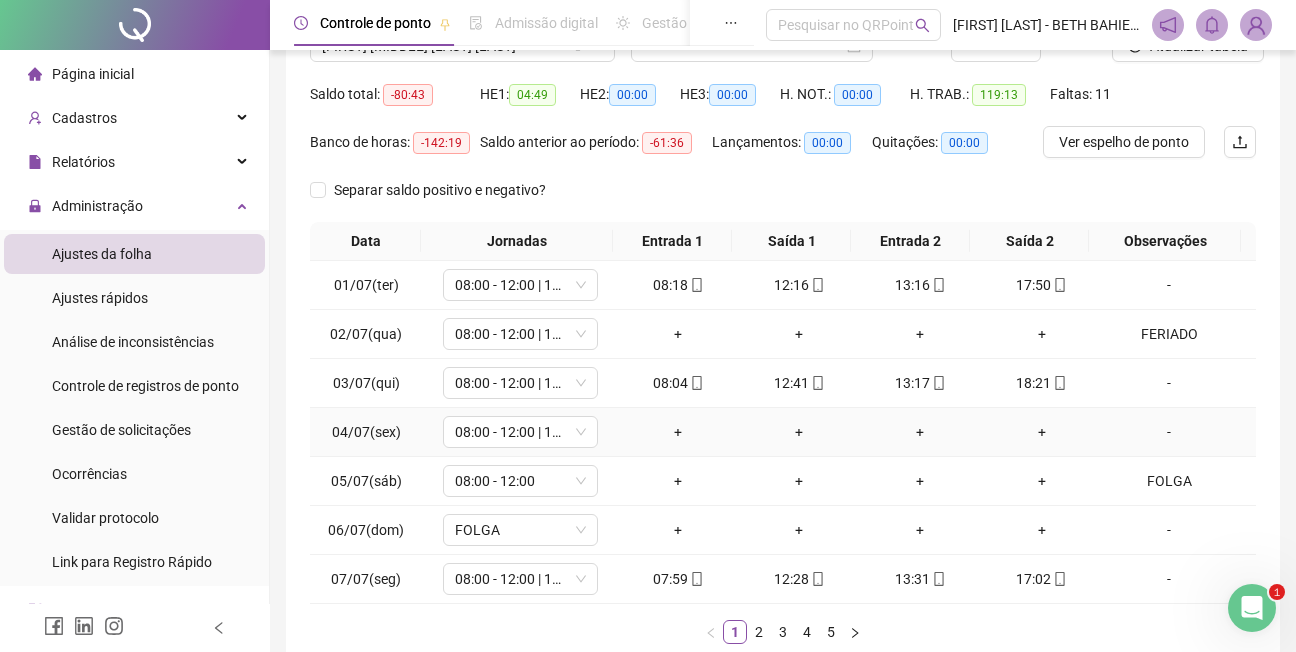 scroll, scrollTop: 0, scrollLeft: 0, axis: both 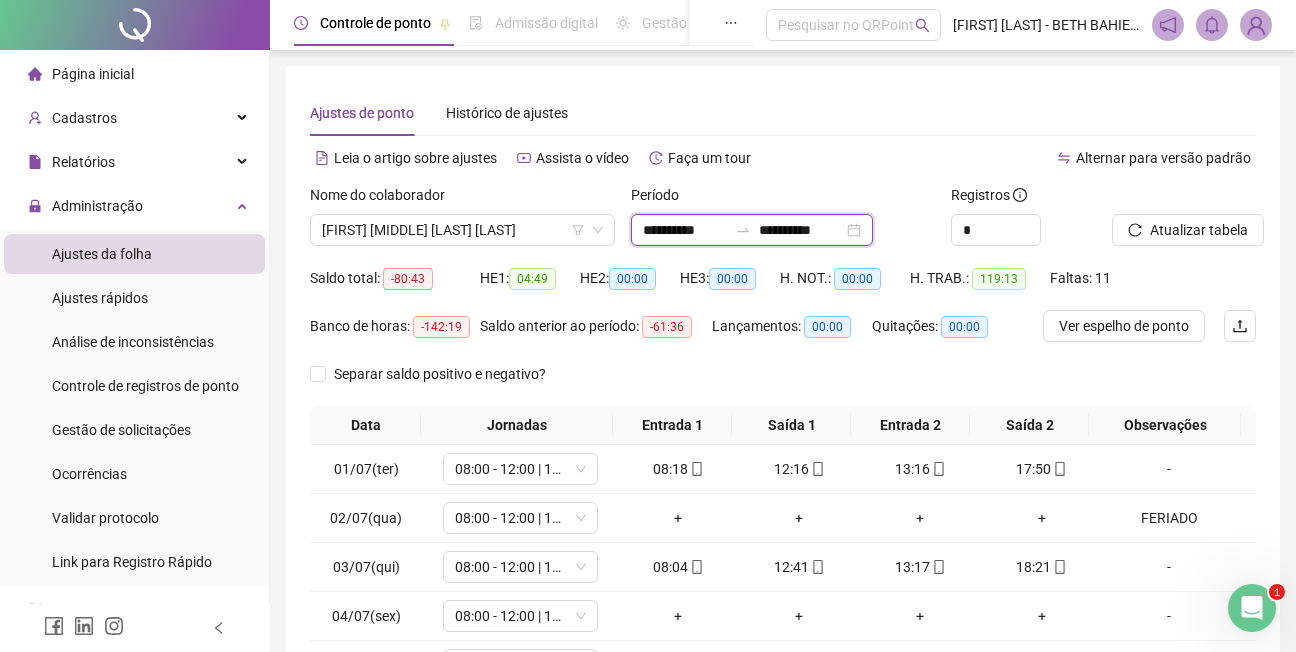 click on "**********" at bounding box center (685, 230) 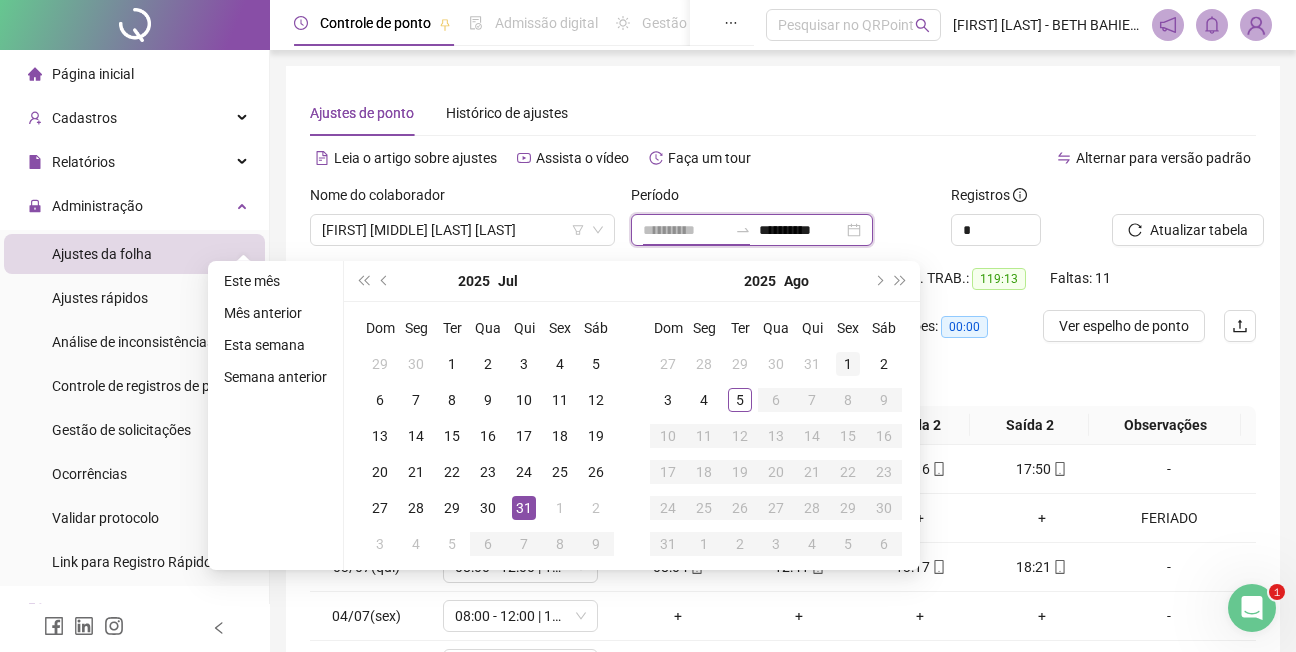 type on "**********" 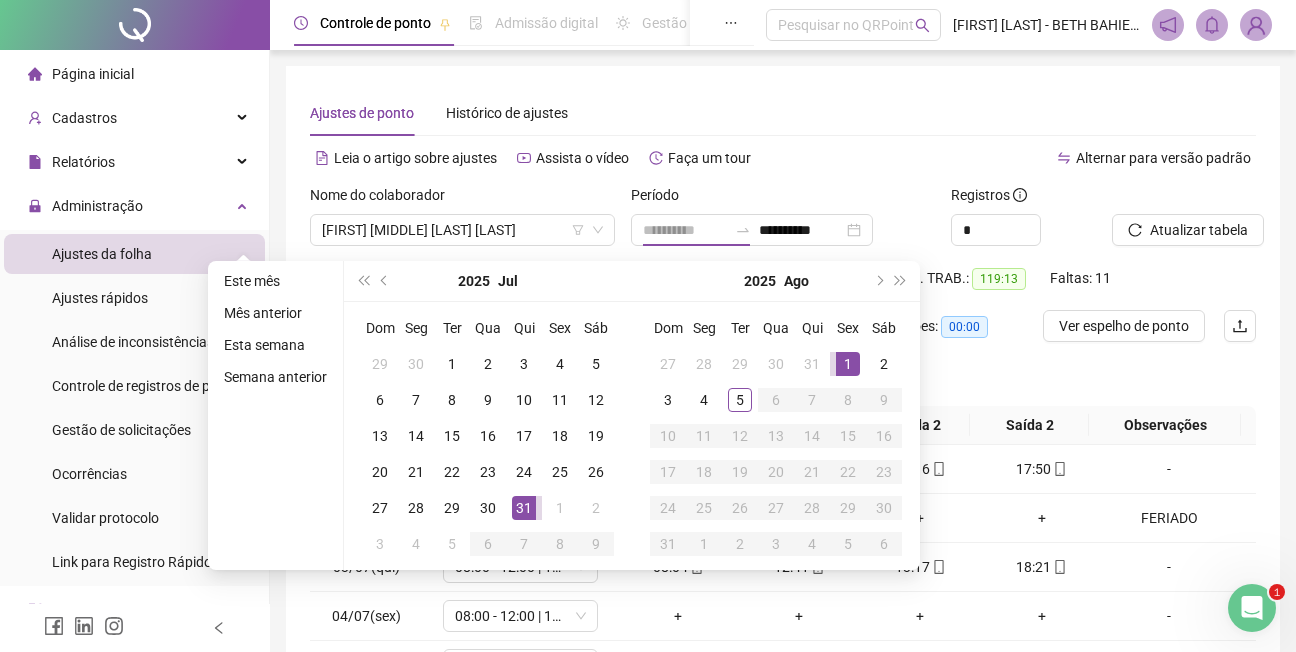 click on "1" at bounding box center (848, 364) 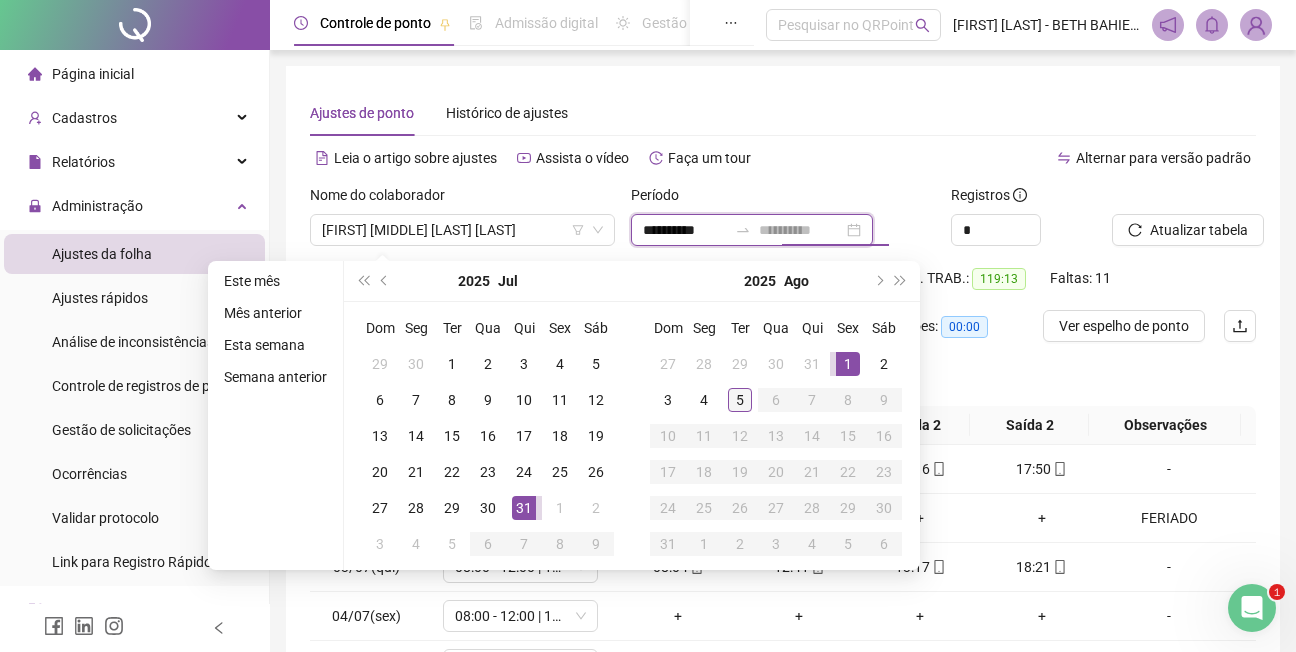 type on "**********" 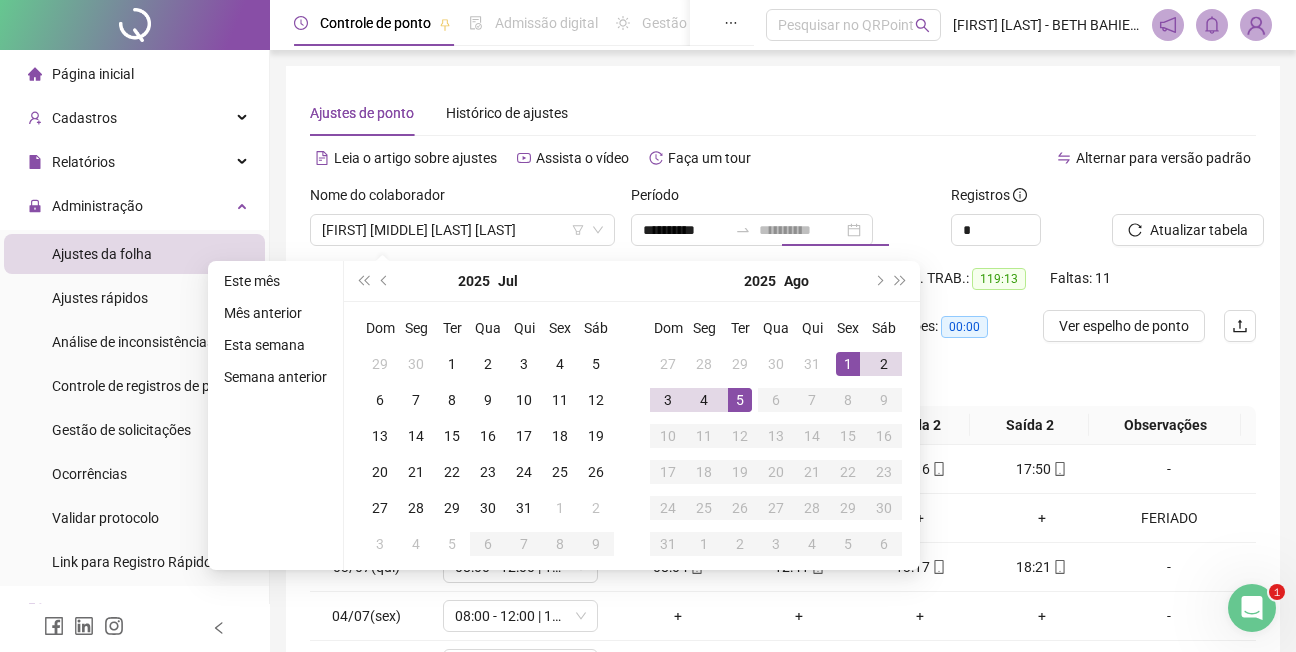 click on "5" at bounding box center [740, 400] 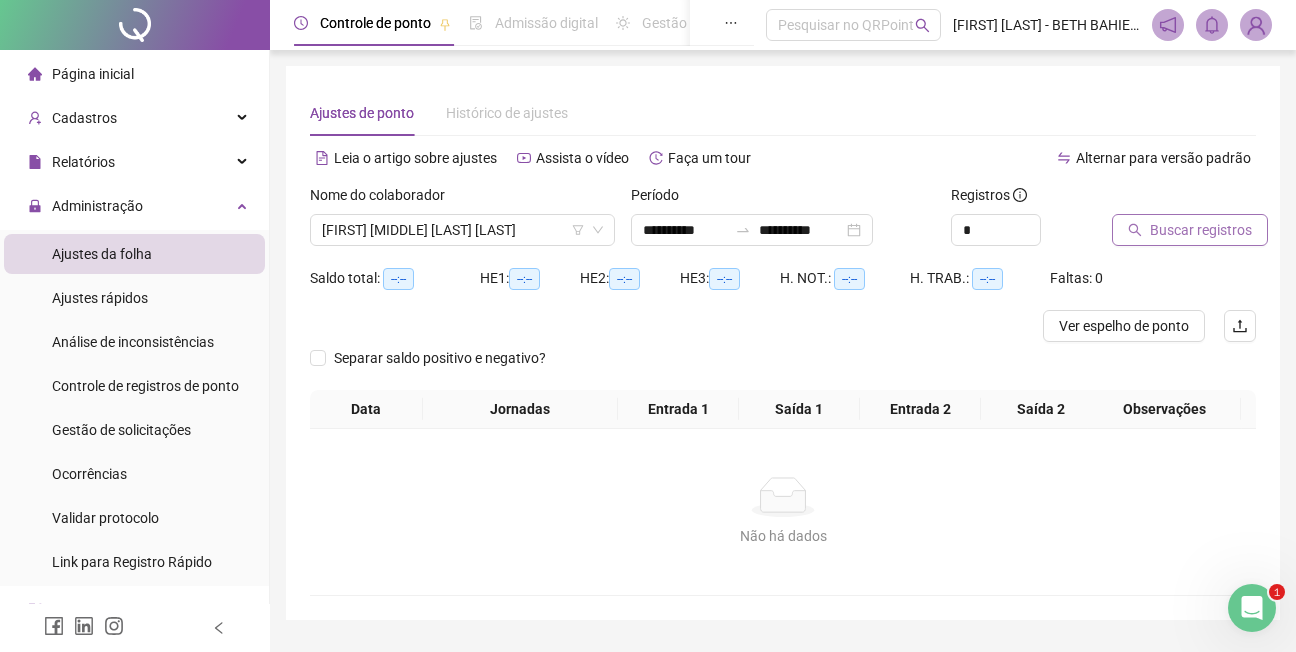 click on "Buscar registros" at bounding box center (1201, 230) 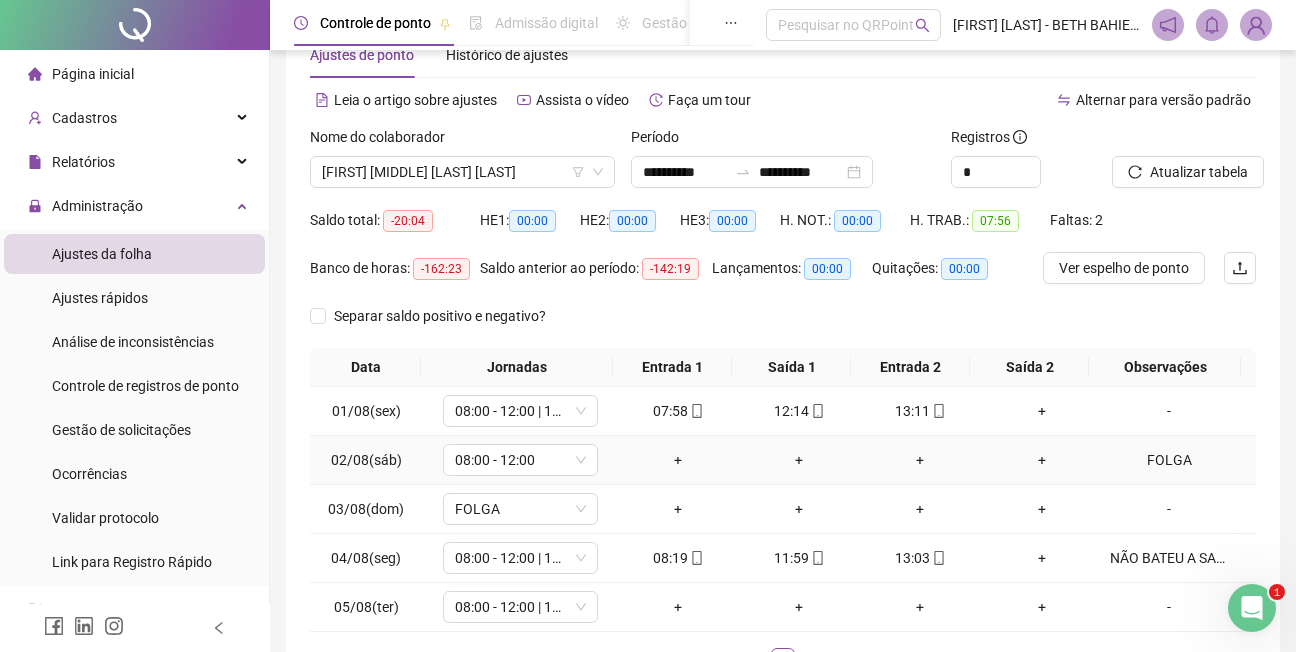 scroll, scrollTop: 100, scrollLeft: 0, axis: vertical 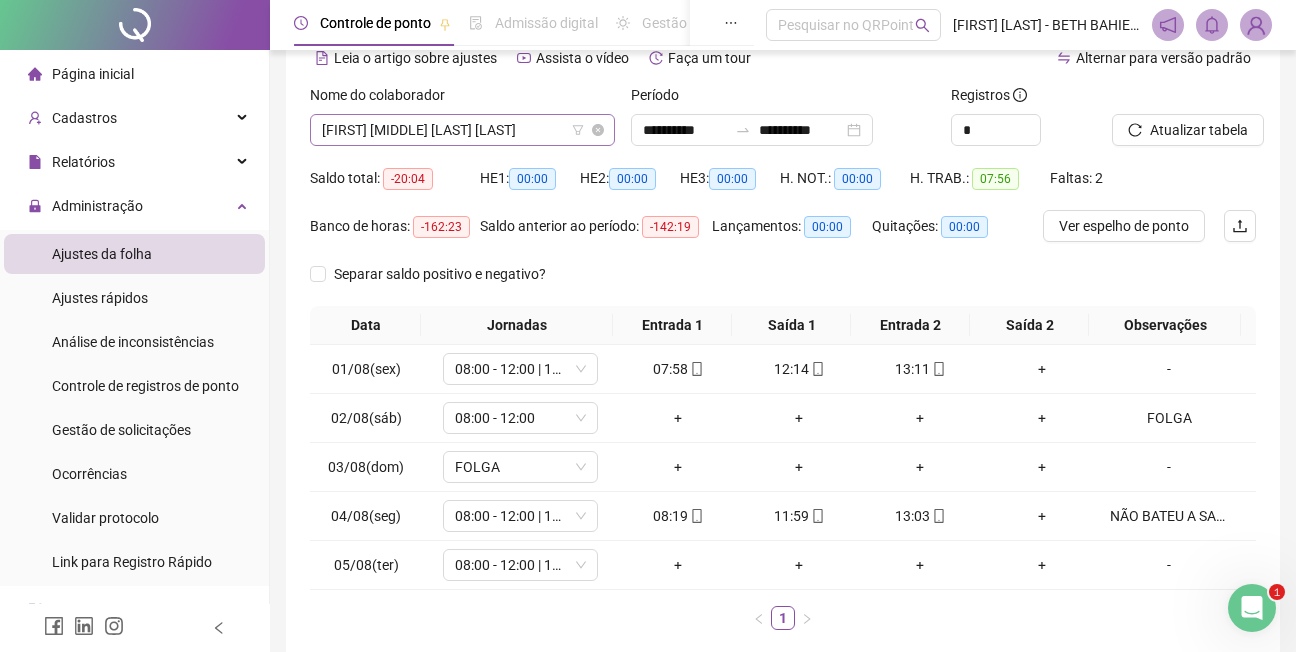 click 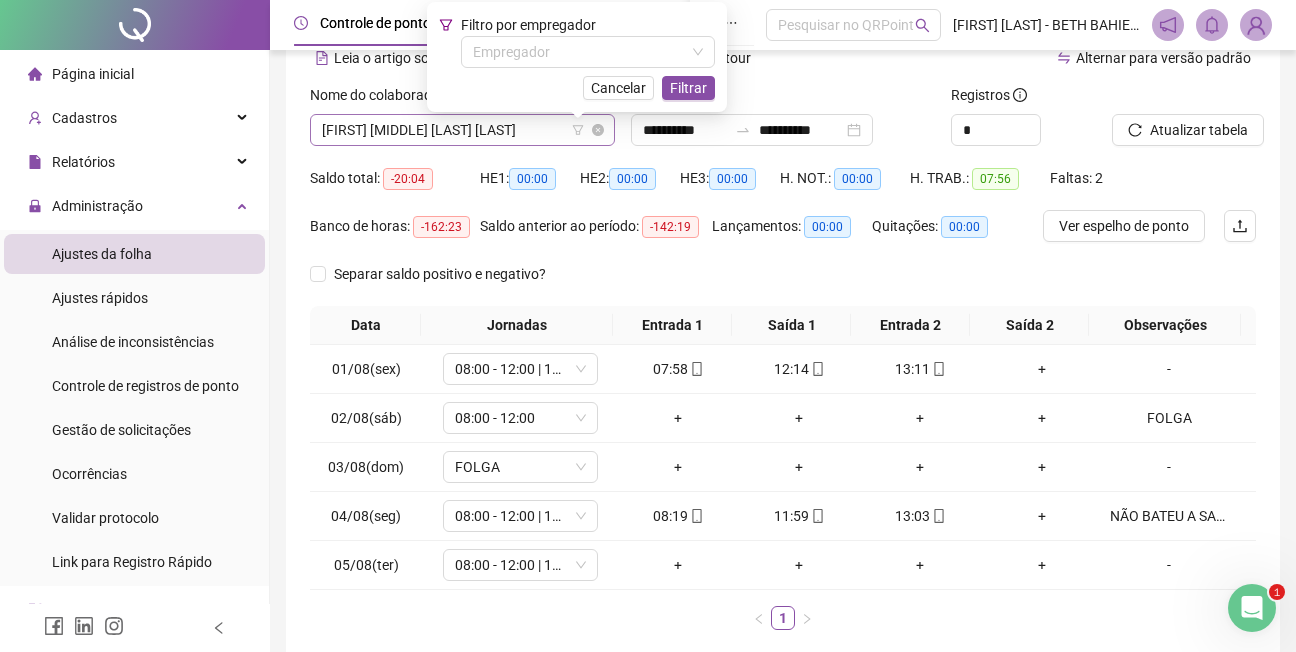 click on "[FIRST] [MIDDLE] [LAST] [LAST]" at bounding box center [462, 130] 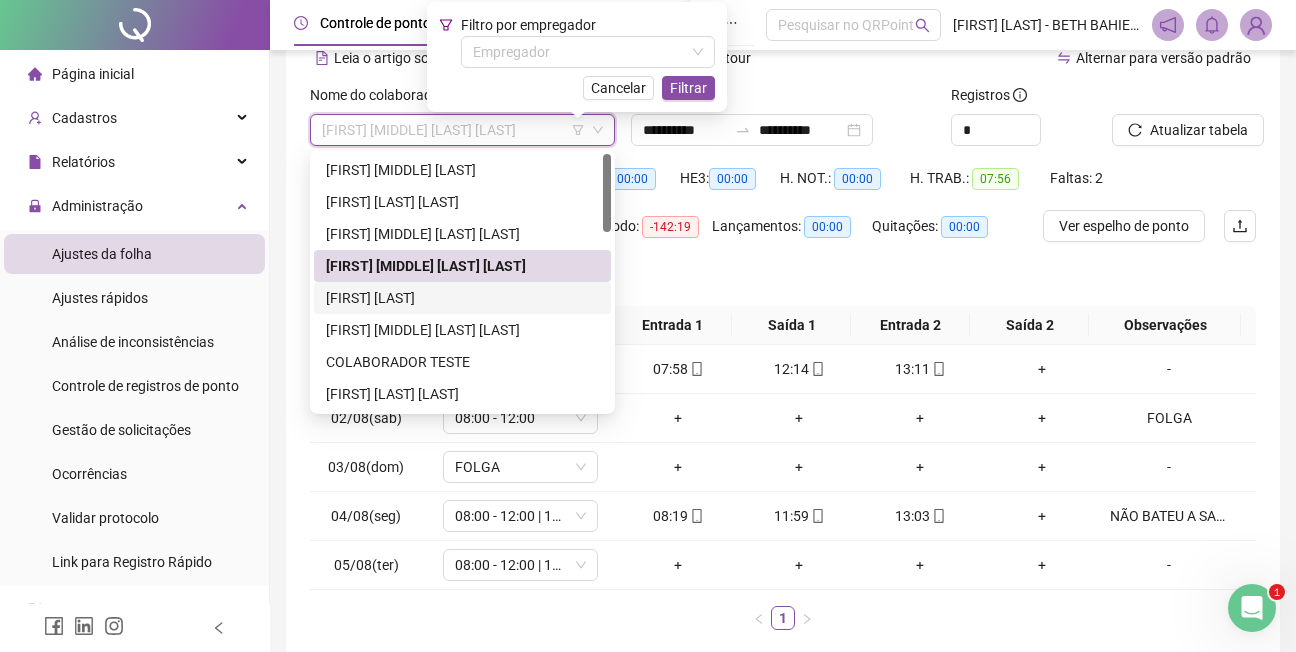 click on "[FIRST] [LAST]" at bounding box center (462, 298) 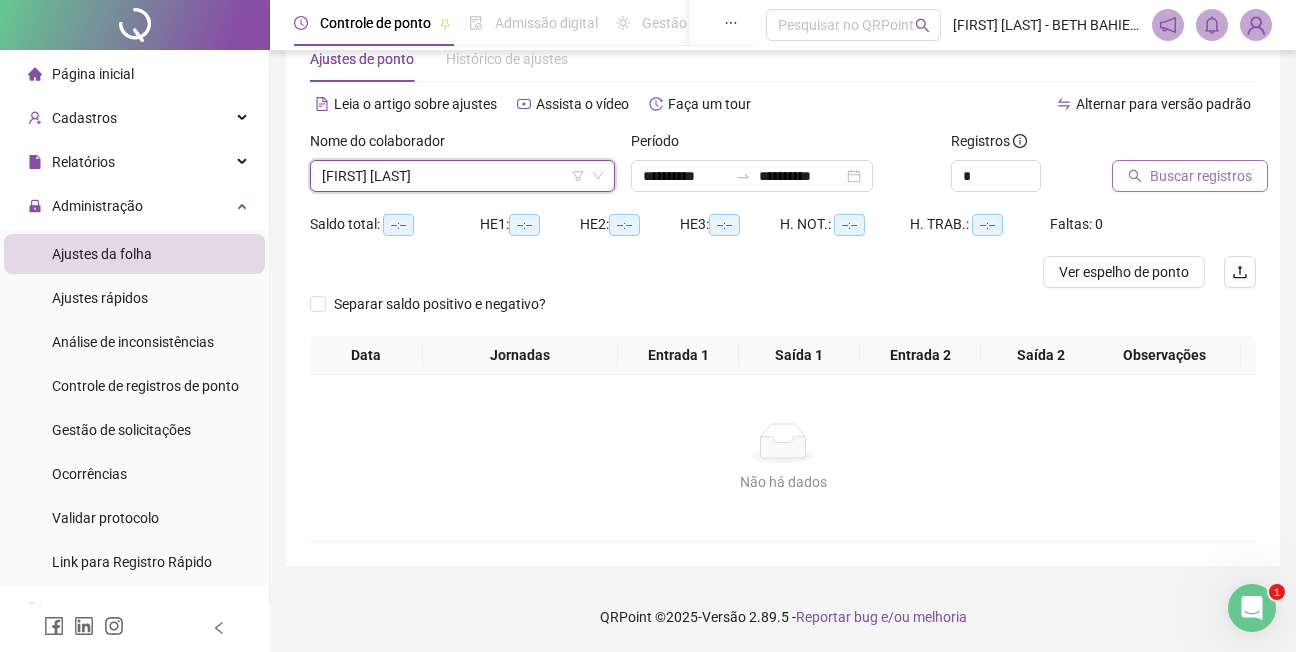 click on "Buscar registros" at bounding box center [1201, 176] 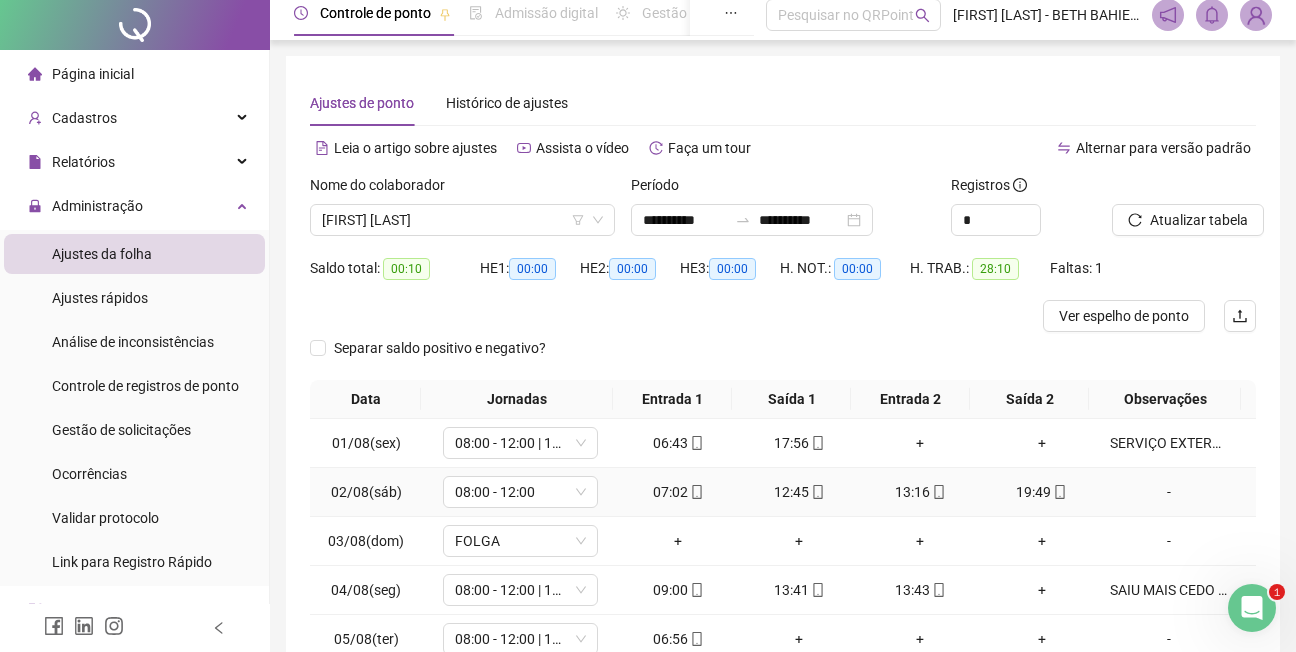 scroll, scrollTop: 0, scrollLeft: 0, axis: both 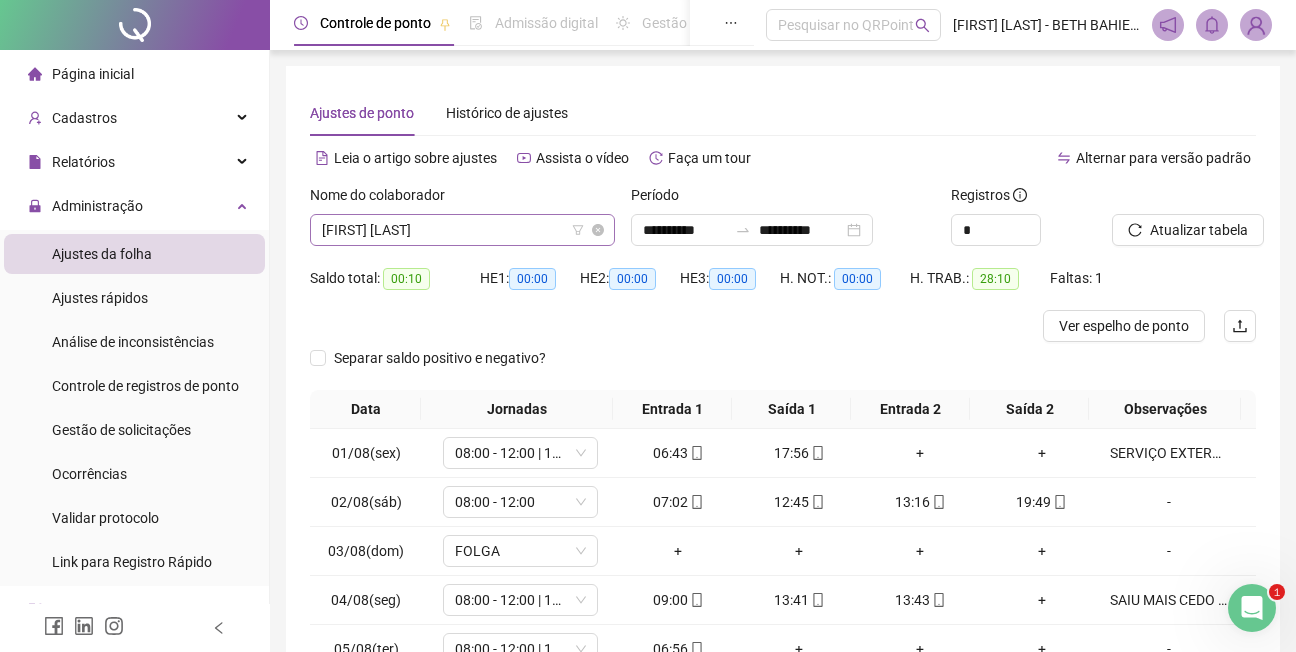 click on "[FIRST] [LAST]" at bounding box center (462, 230) 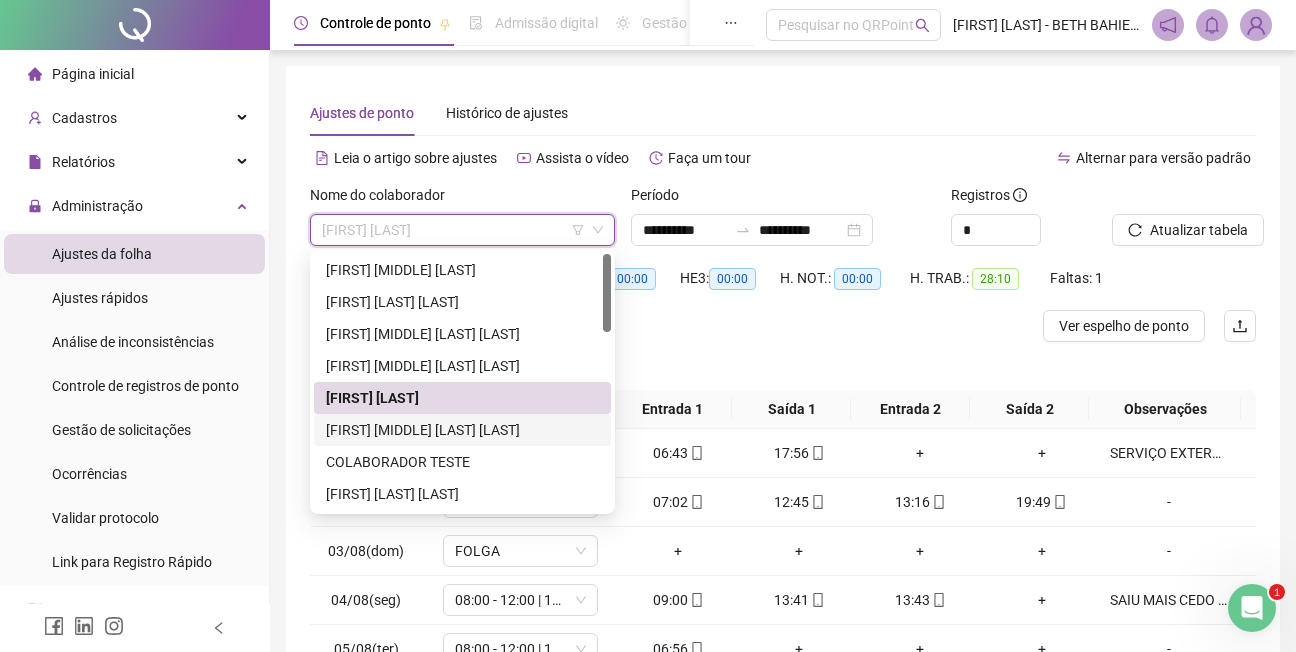 drag, startPoint x: 489, startPoint y: 434, endPoint x: 499, endPoint y: 424, distance: 14.142136 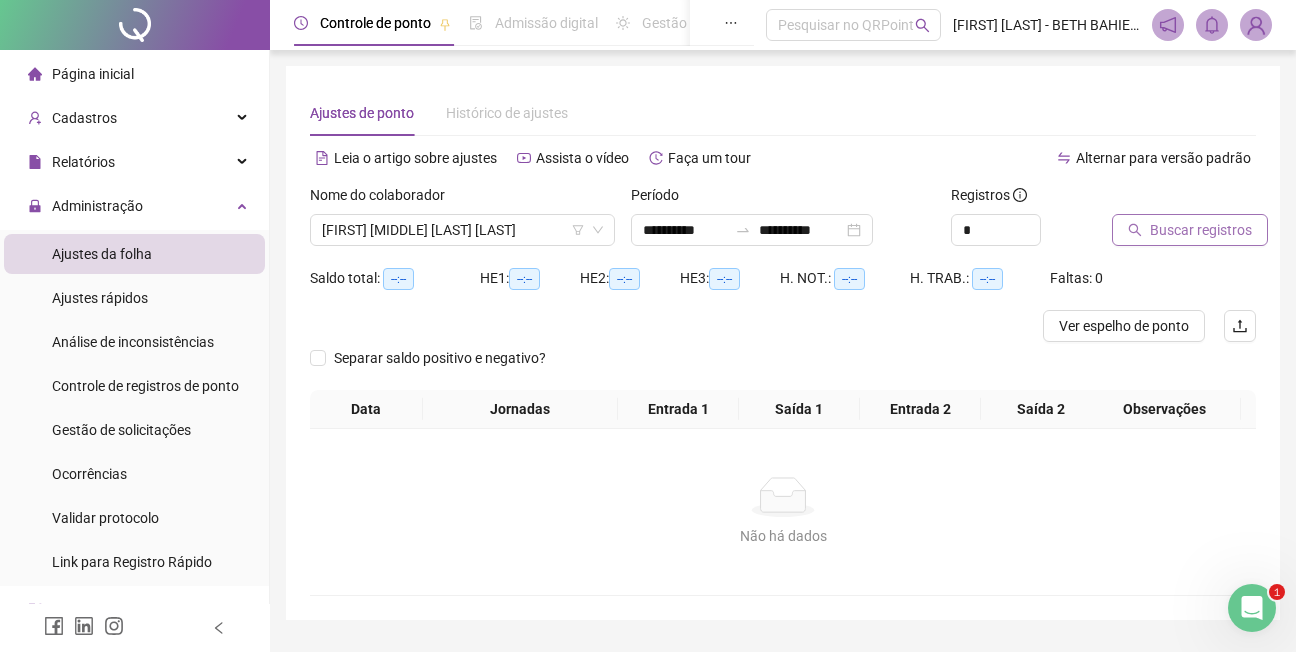 click on "Buscar registros" at bounding box center (1201, 230) 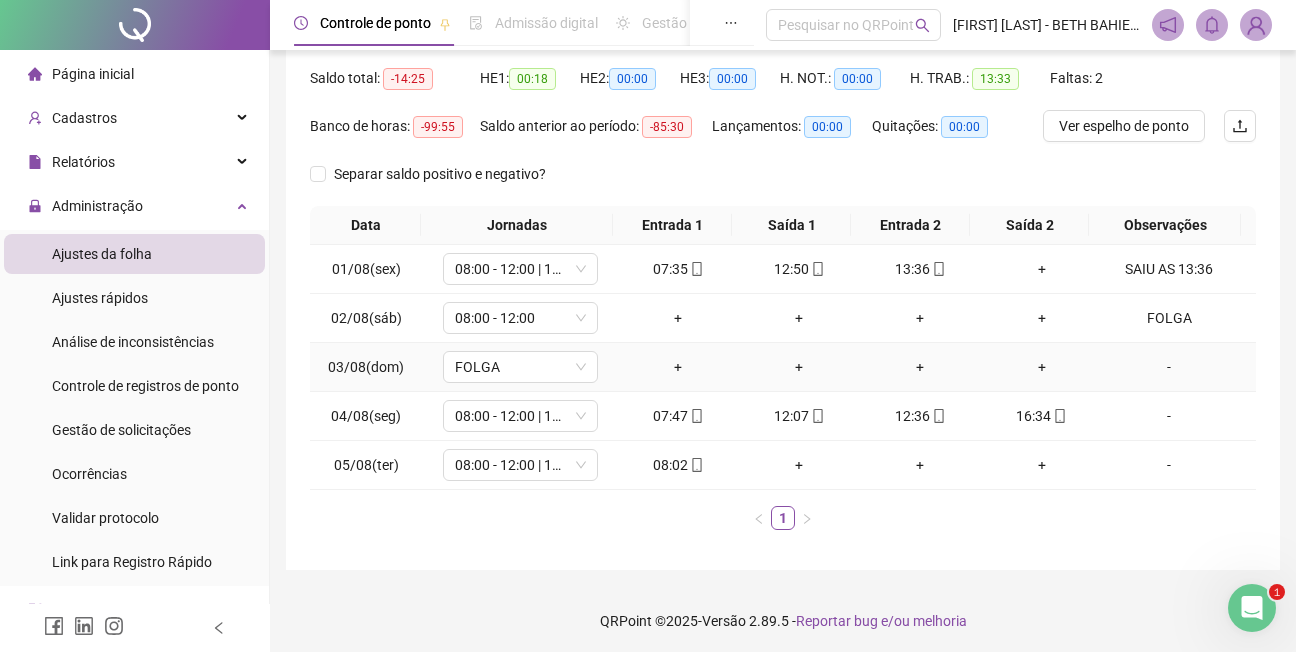 scroll, scrollTop: 0, scrollLeft: 0, axis: both 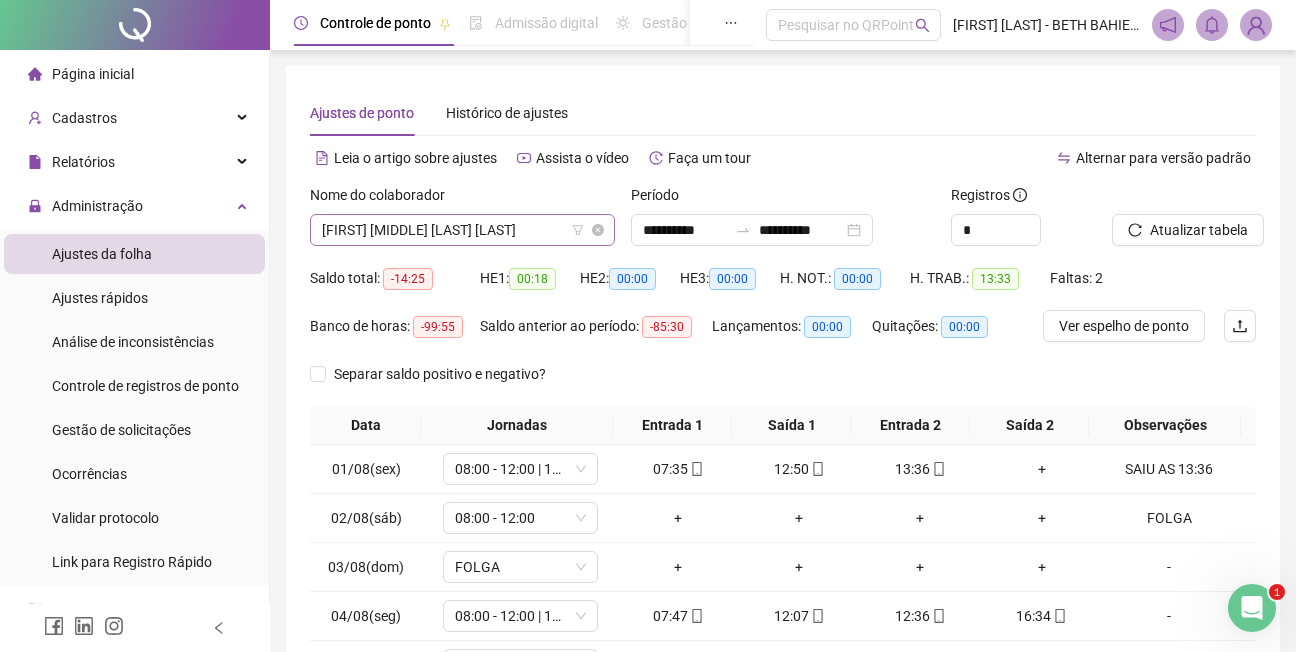 click on "[FIRST] [MIDDLE] [LAST] [LAST]" at bounding box center (462, 230) 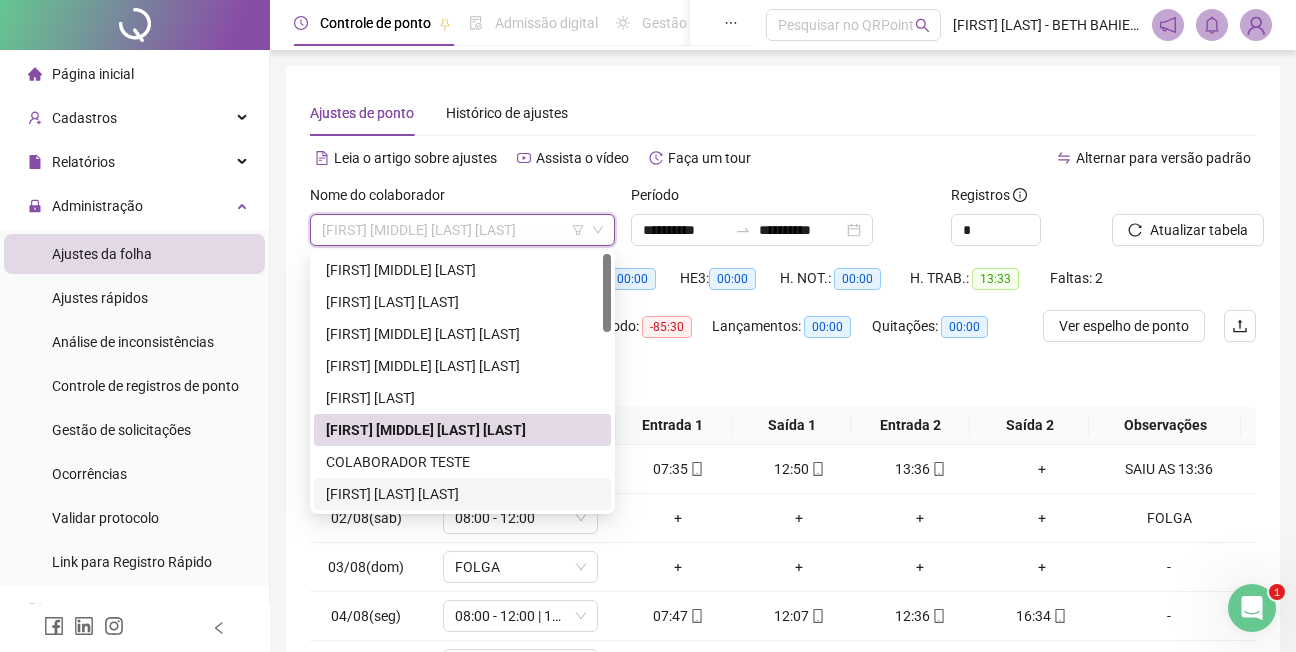 click on "[FIRST] [LAST] [LAST]" at bounding box center (462, 494) 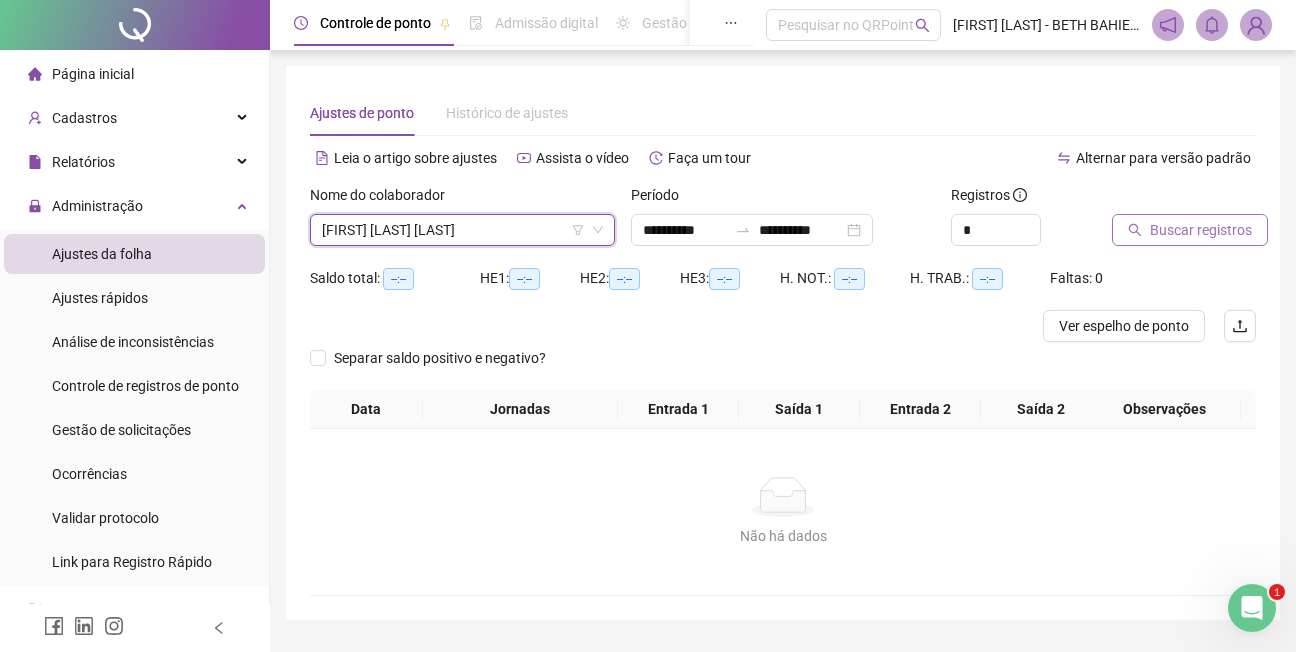click on "Buscar registros" at bounding box center [1201, 230] 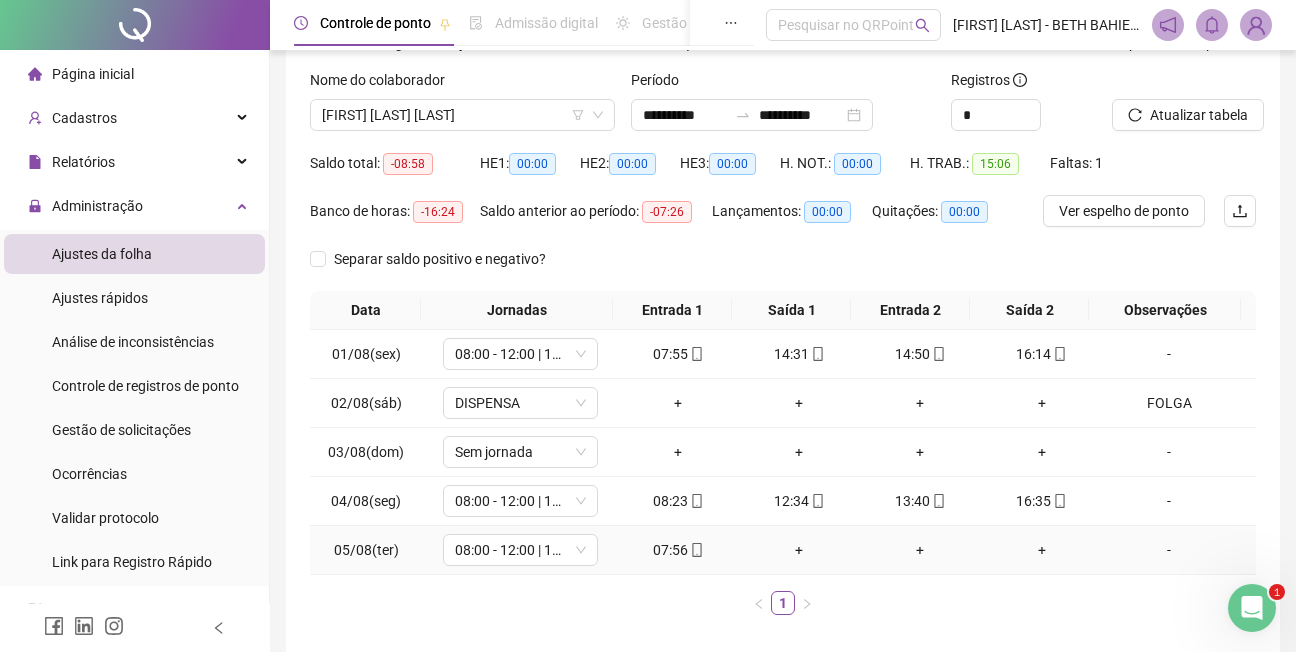 scroll, scrollTop: 0, scrollLeft: 0, axis: both 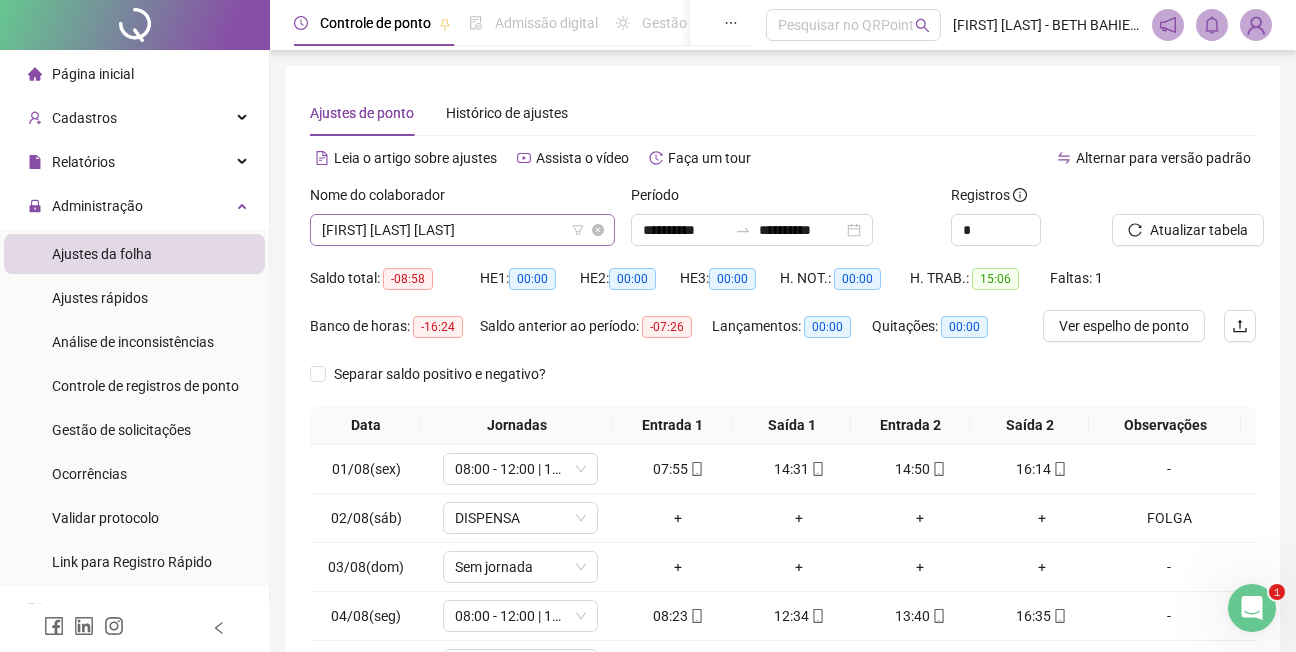 click on "[FIRST] [LAST] [LAST]" at bounding box center [462, 230] 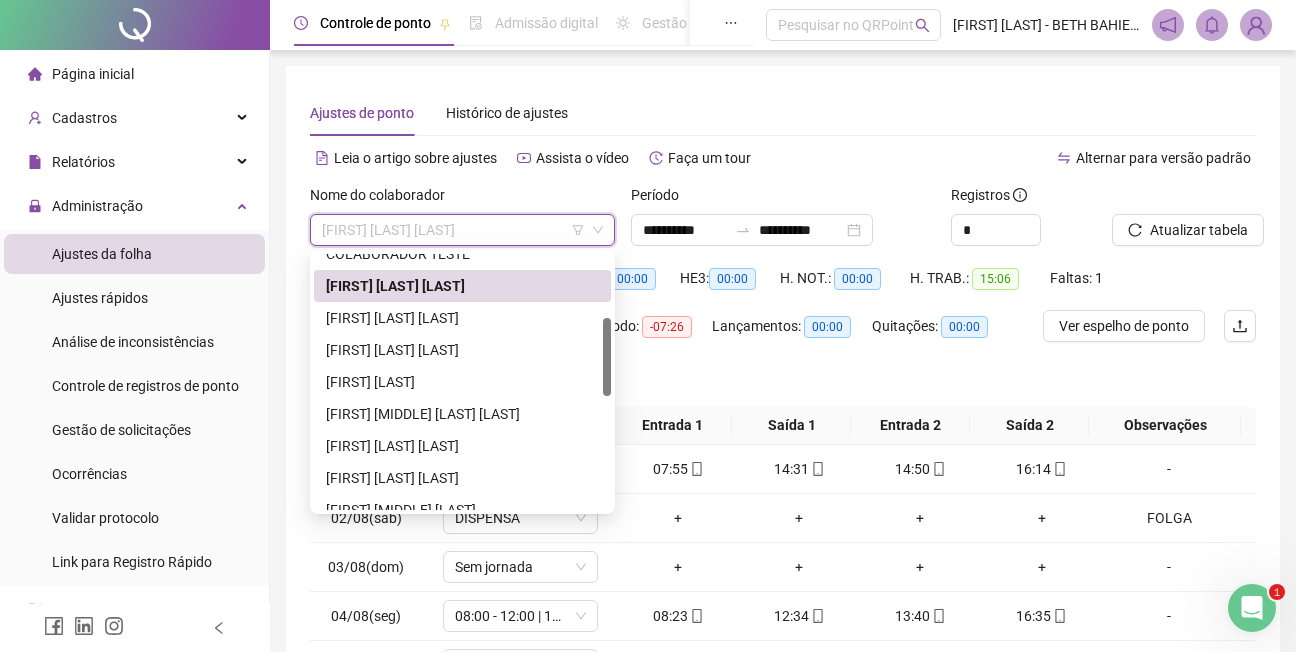 drag, startPoint x: 605, startPoint y: 328, endPoint x: 589, endPoint y: 392, distance: 65.96969 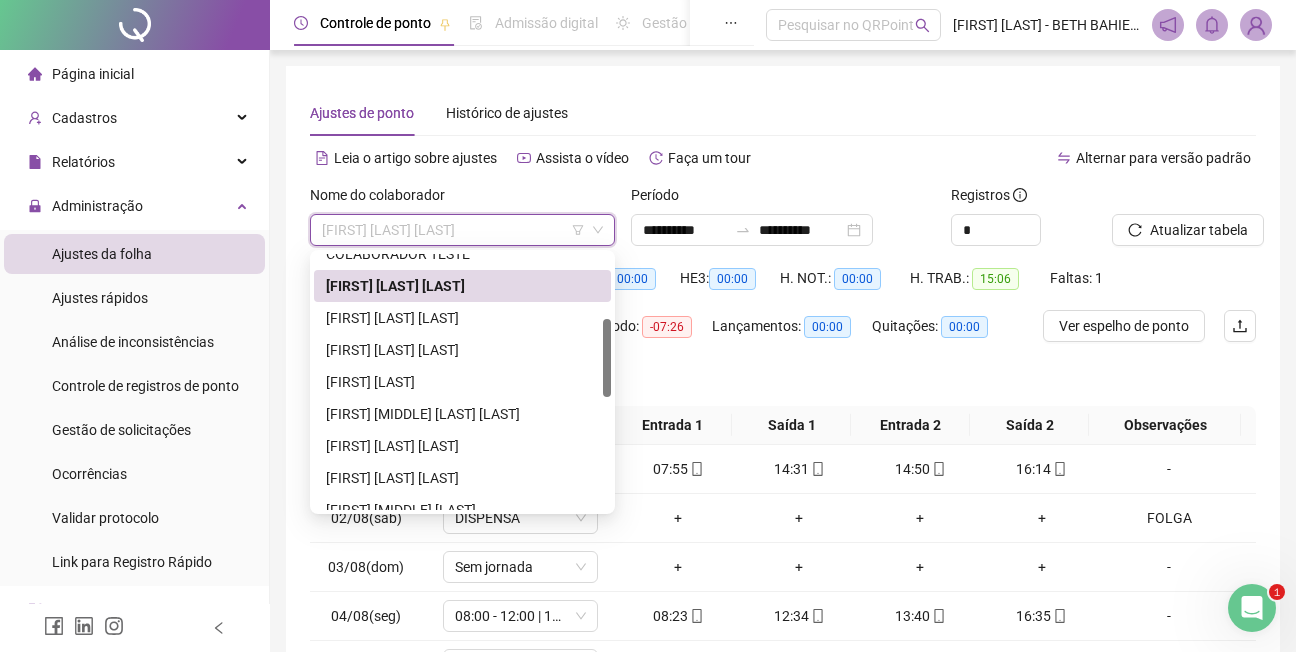 scroll, scrollTop: 211, scrollLeft: 0, axis: vertical 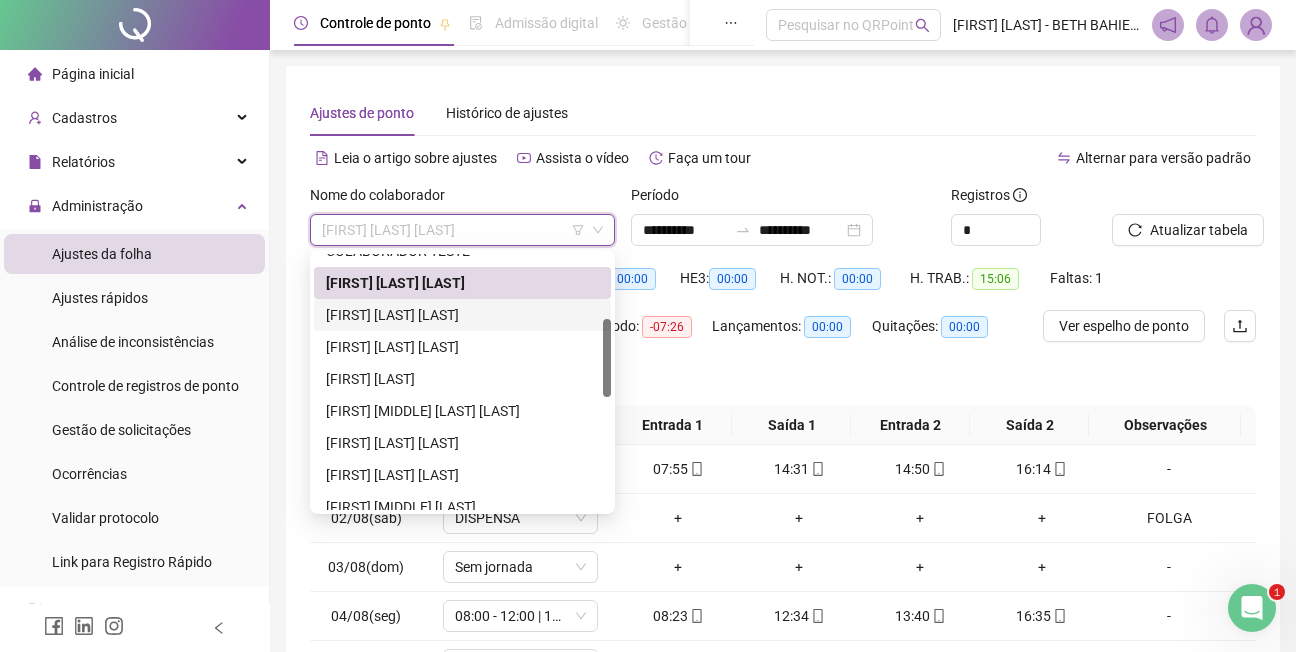 click on "[FIRST] [LAST] [LAST]" at bounding box center [462, 315] 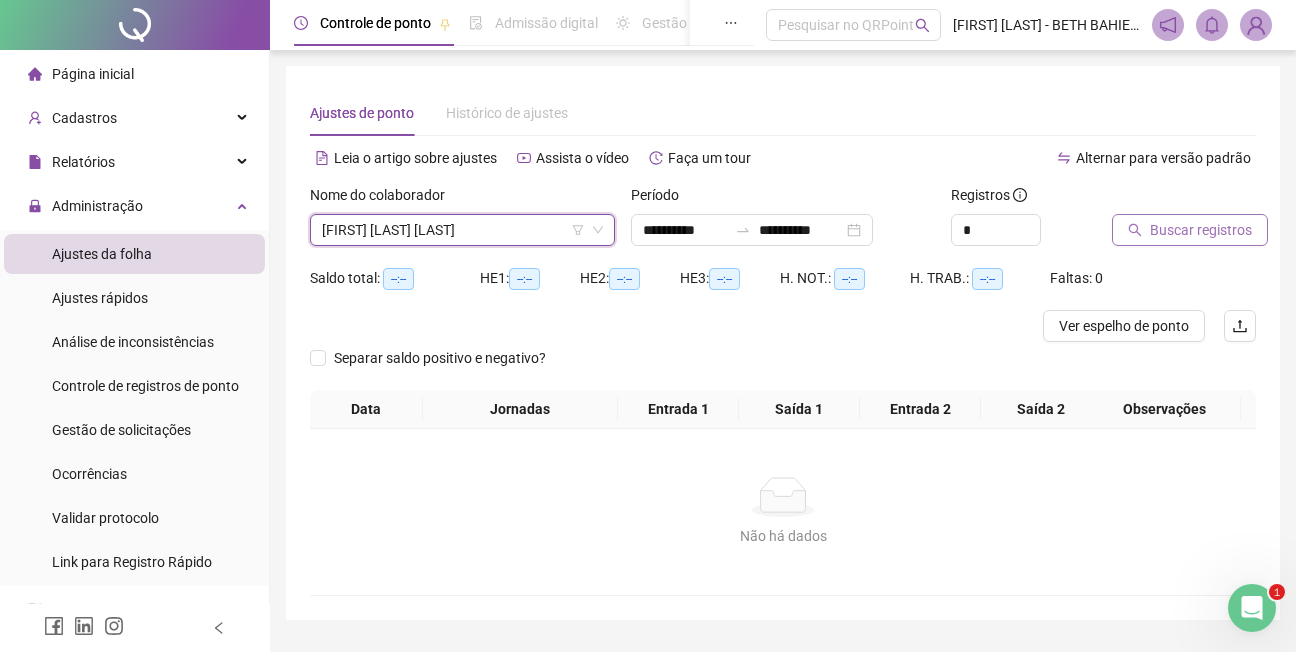 click on "Buscar registros" at bounding box center [1201, 230] 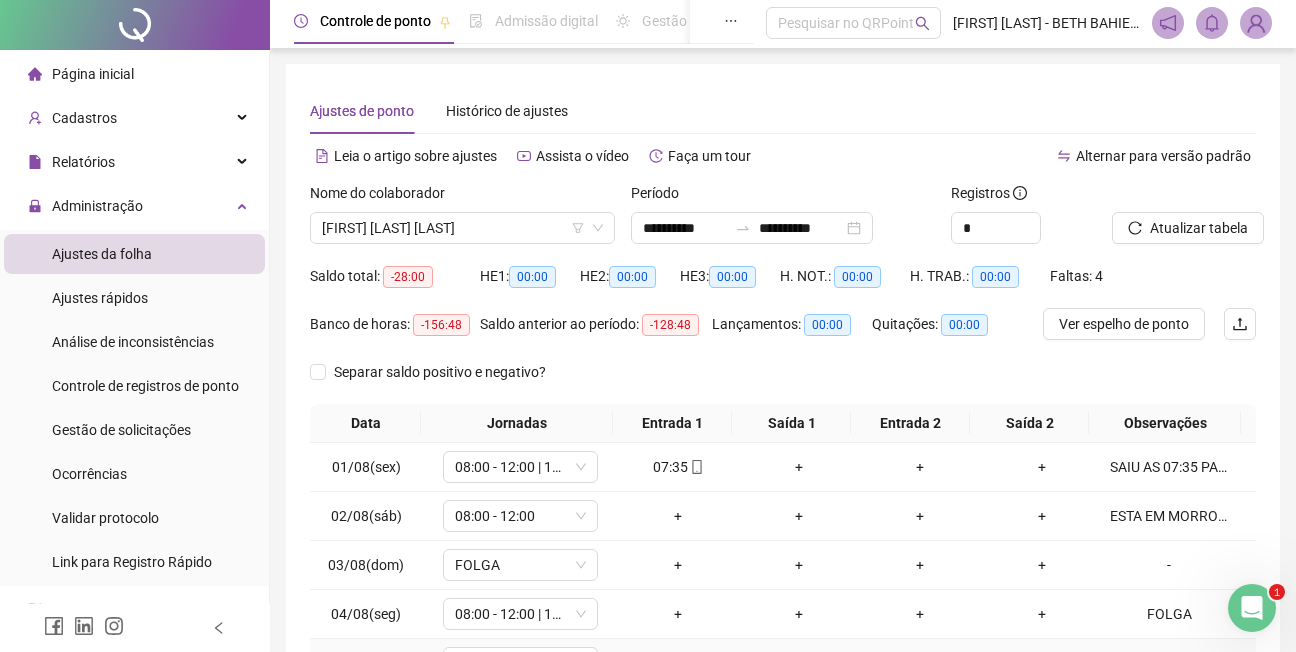 scroll, scrollTop: 0, scrollLeft: 0, axis: both 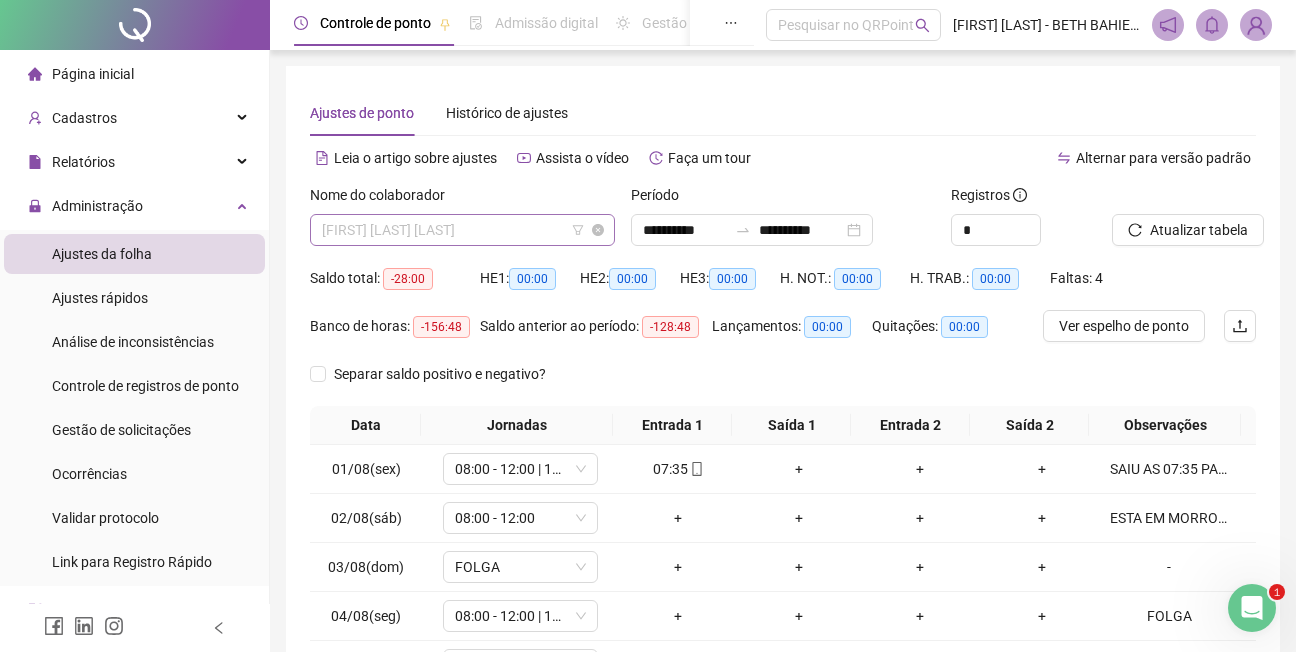 click on "[FIRST] [LAST] [LAST]" at bounding box center (462, 230) 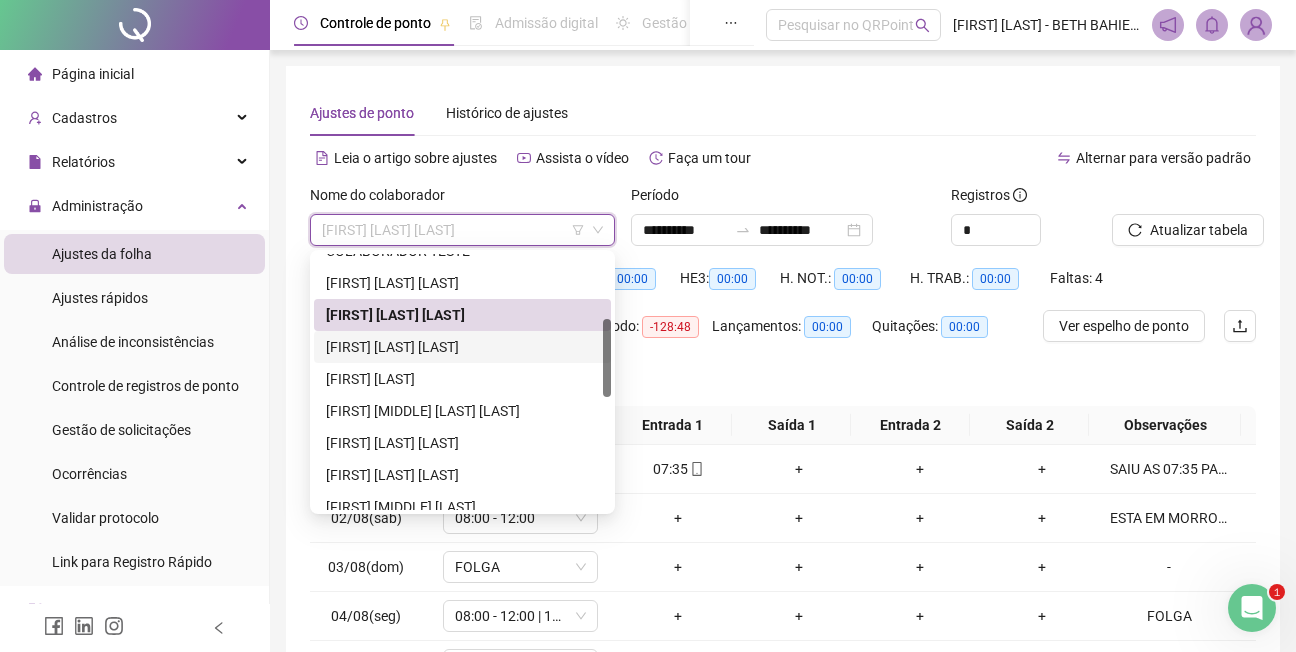 click on "[FIRST] [LAST] [LAST]" at bounding box center [462, 347] 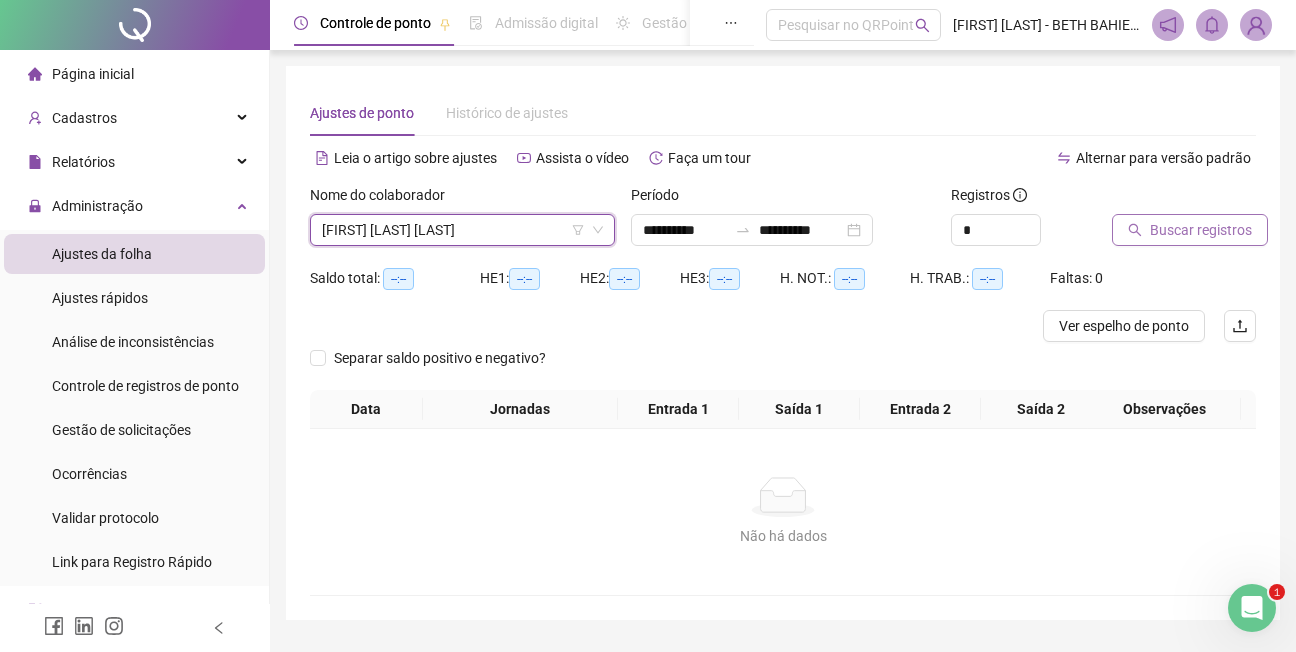 click on "Buscar registros" at bounding box center (1201, 230) 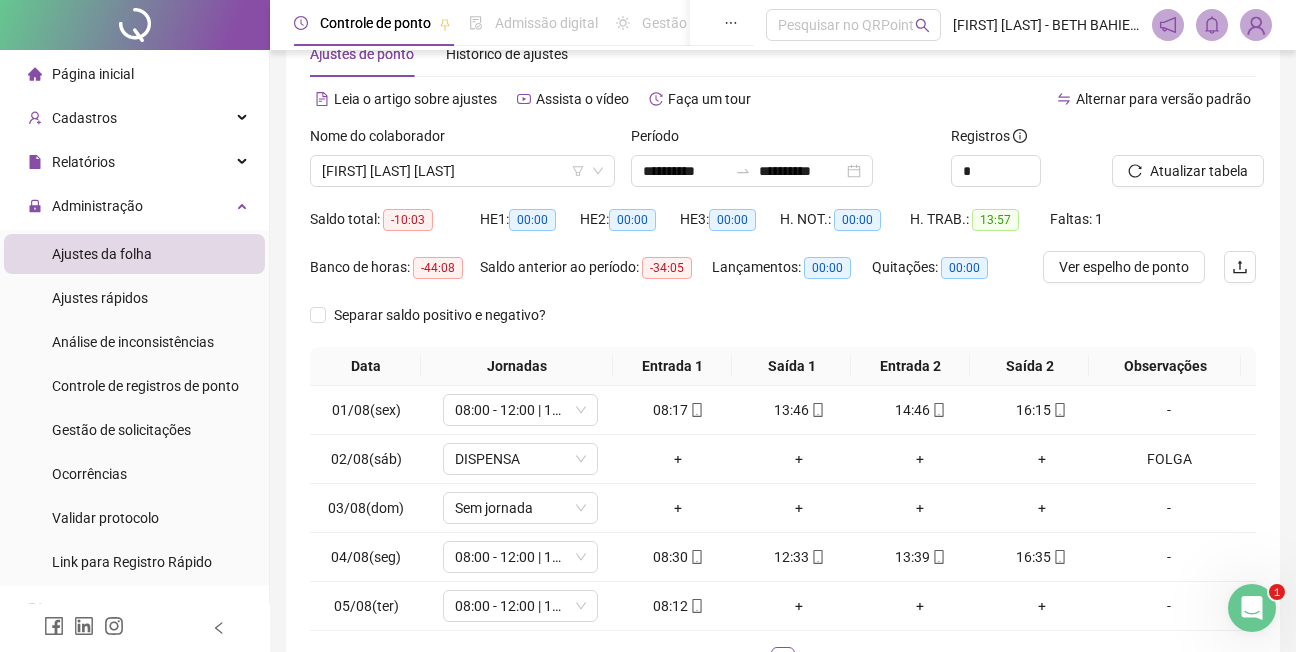 scroll, scrollTop: 0, scrollLeft: 0, axis: both 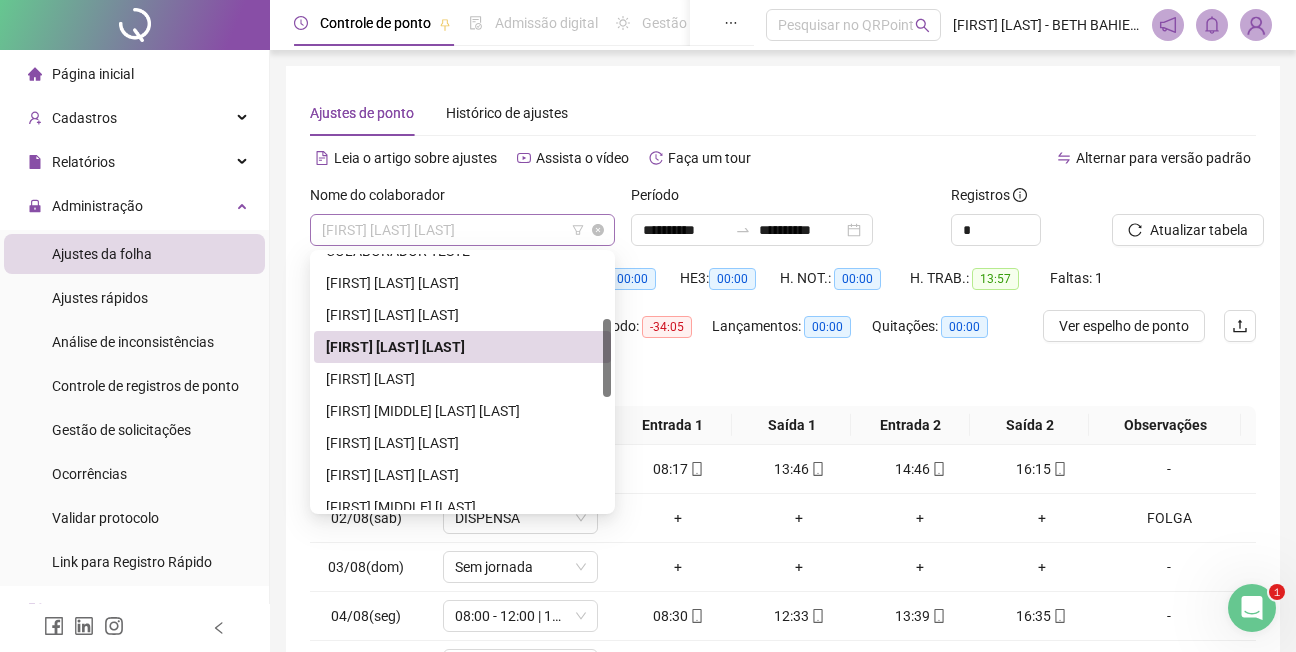 click on "[FIRST] [LAST] [LAST]" at bounding box center [462, 230] 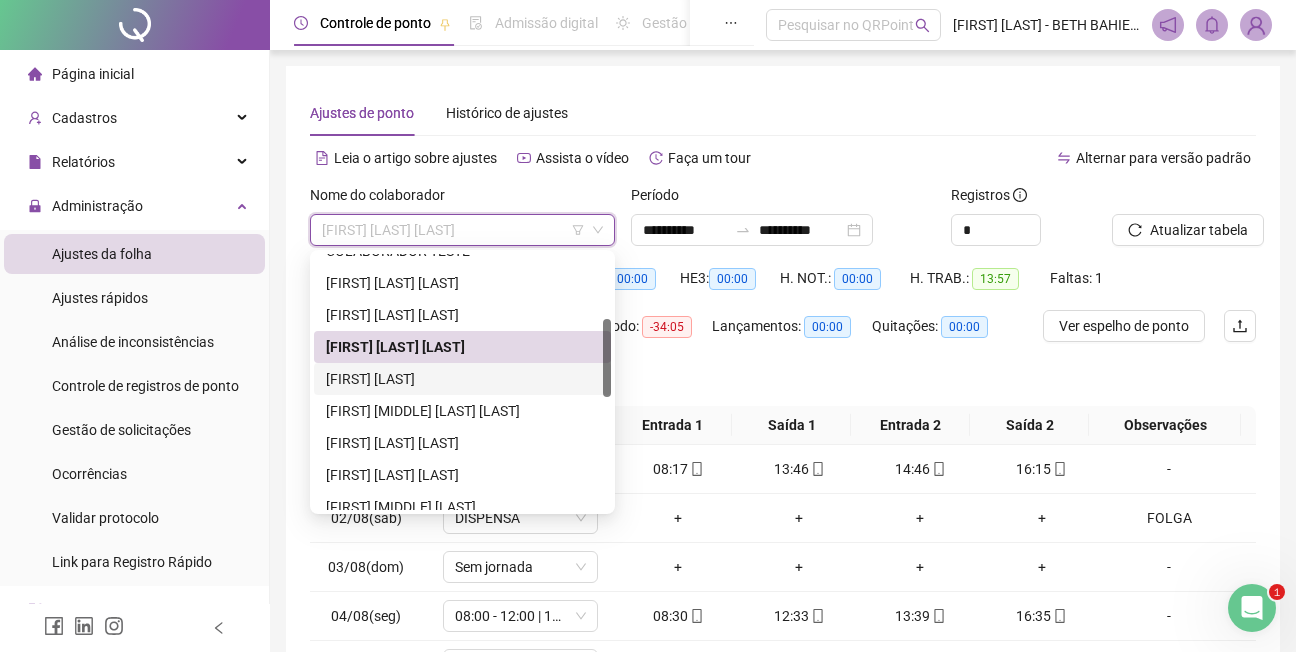 click on "[FIRST] [LAST]" at bounding box center (462, 379) 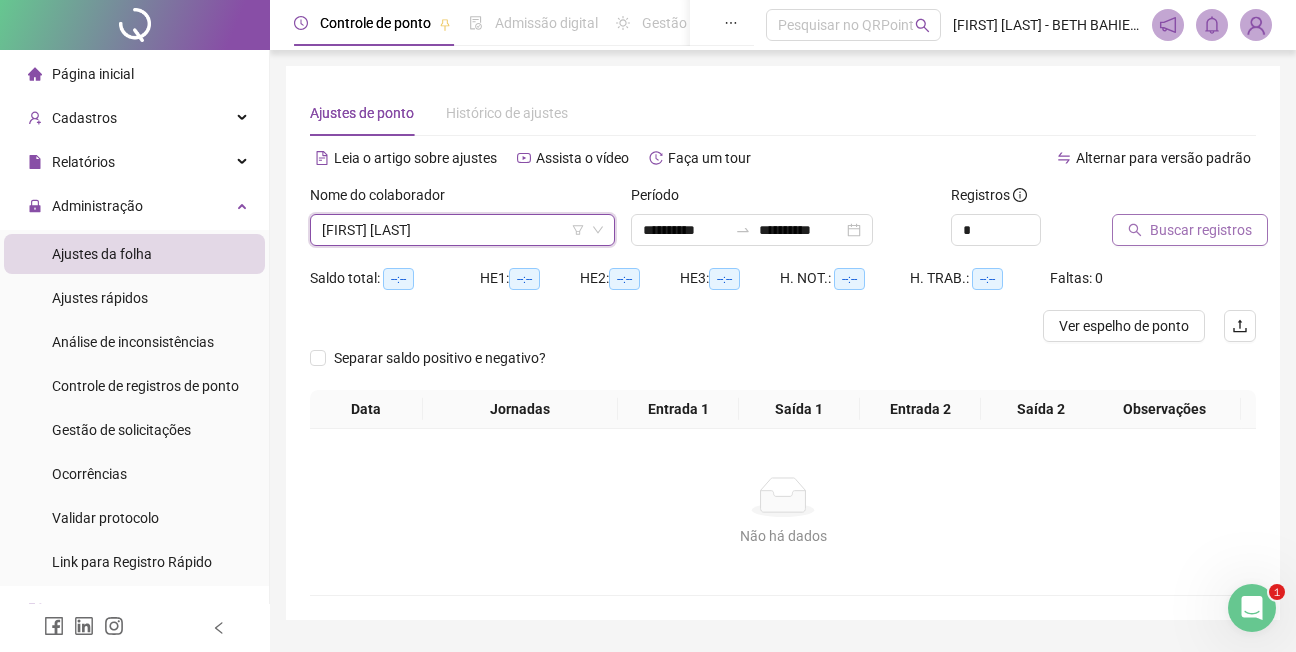 click on "Buscar registros" at bounding box center [1201, 230] 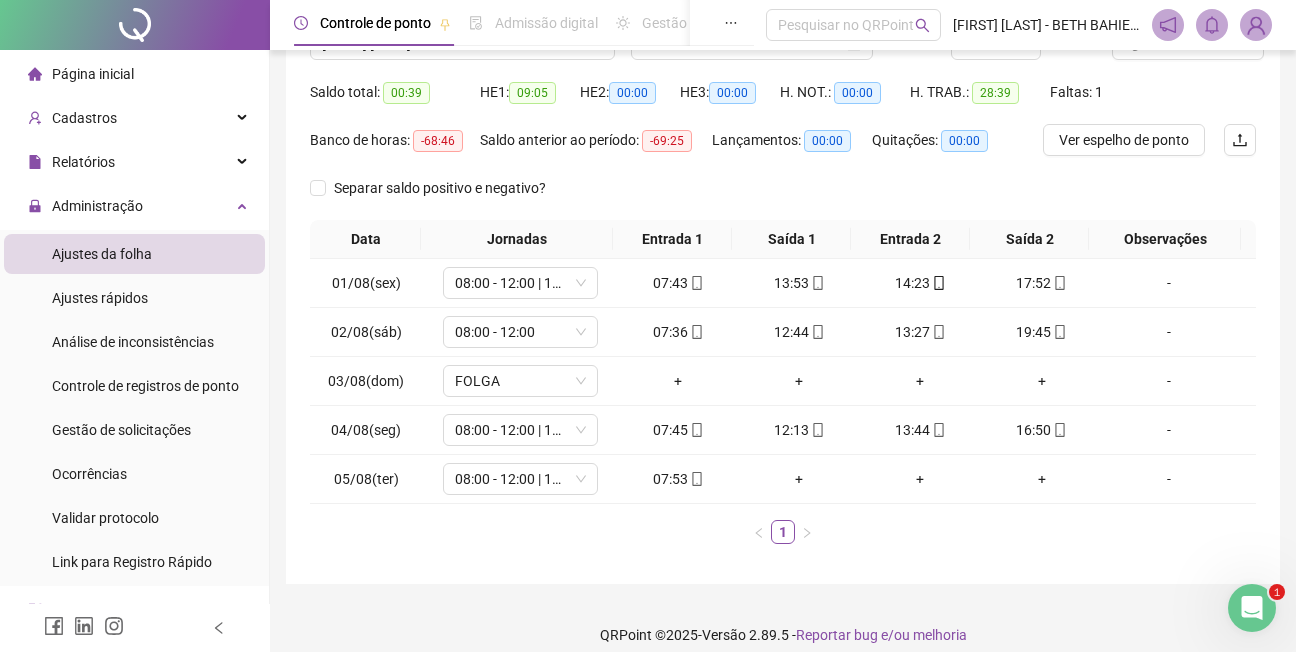 scroll, scrollTop: 0, scrollLeft: 0, axis: both 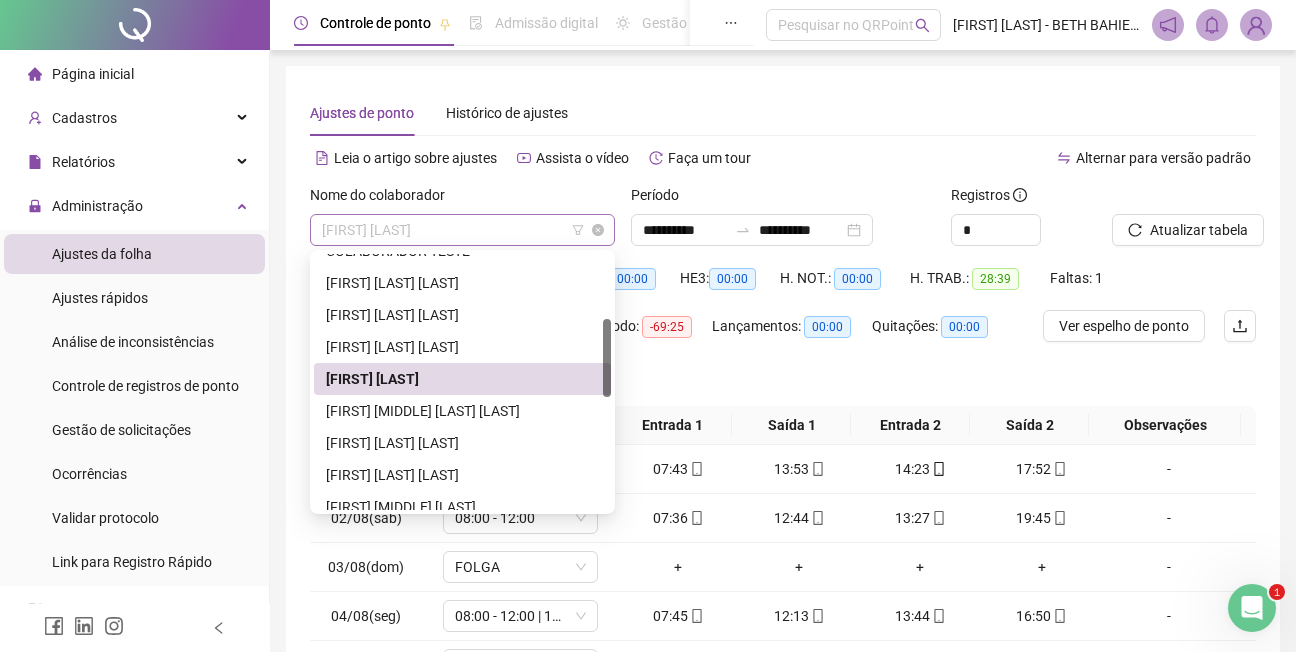 click on "[FIRST] [LAST]" at bounding box center [462, 230] 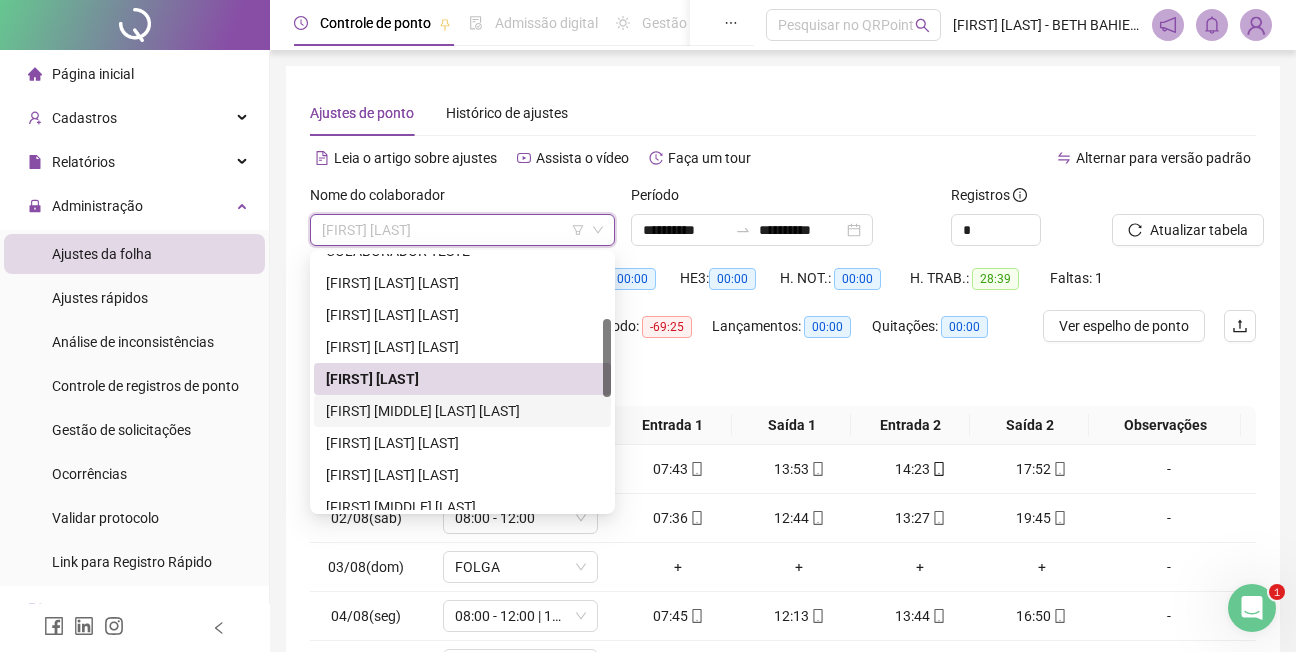 click on "[FIRST] [MIDDLE] [LAST] [LAST]" at bounding box center [462, 411] 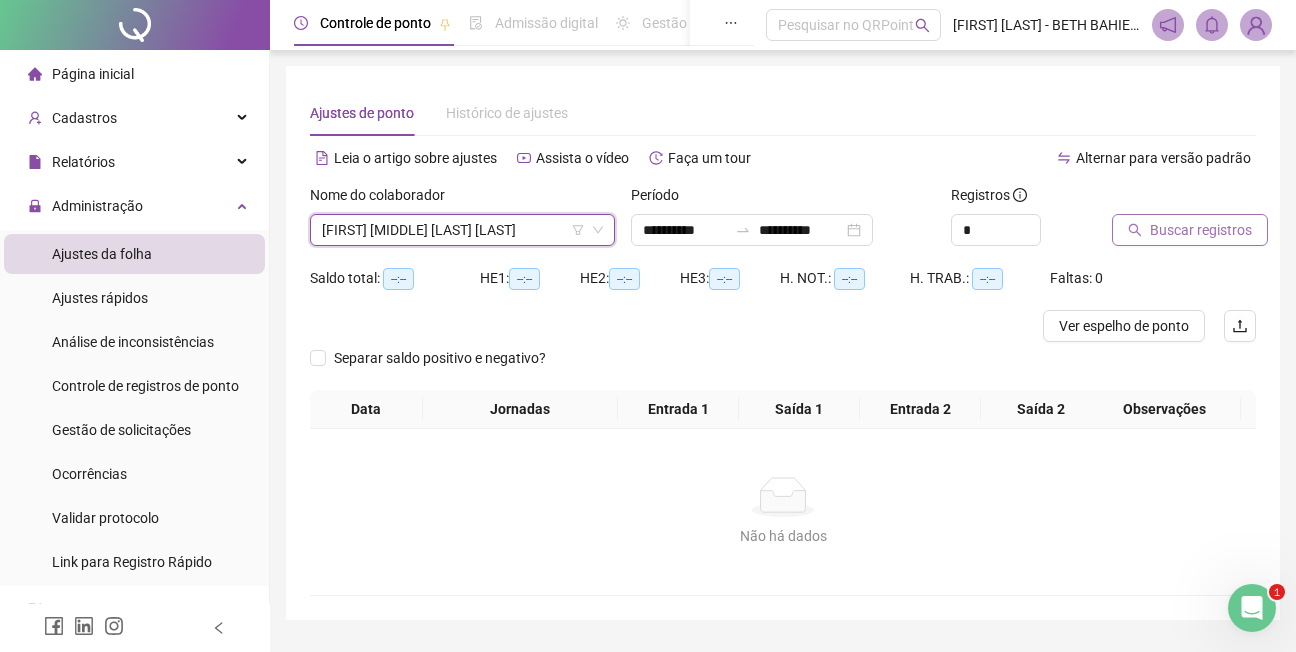 click on "Buscar registros" at bounding box center [1201, 230] 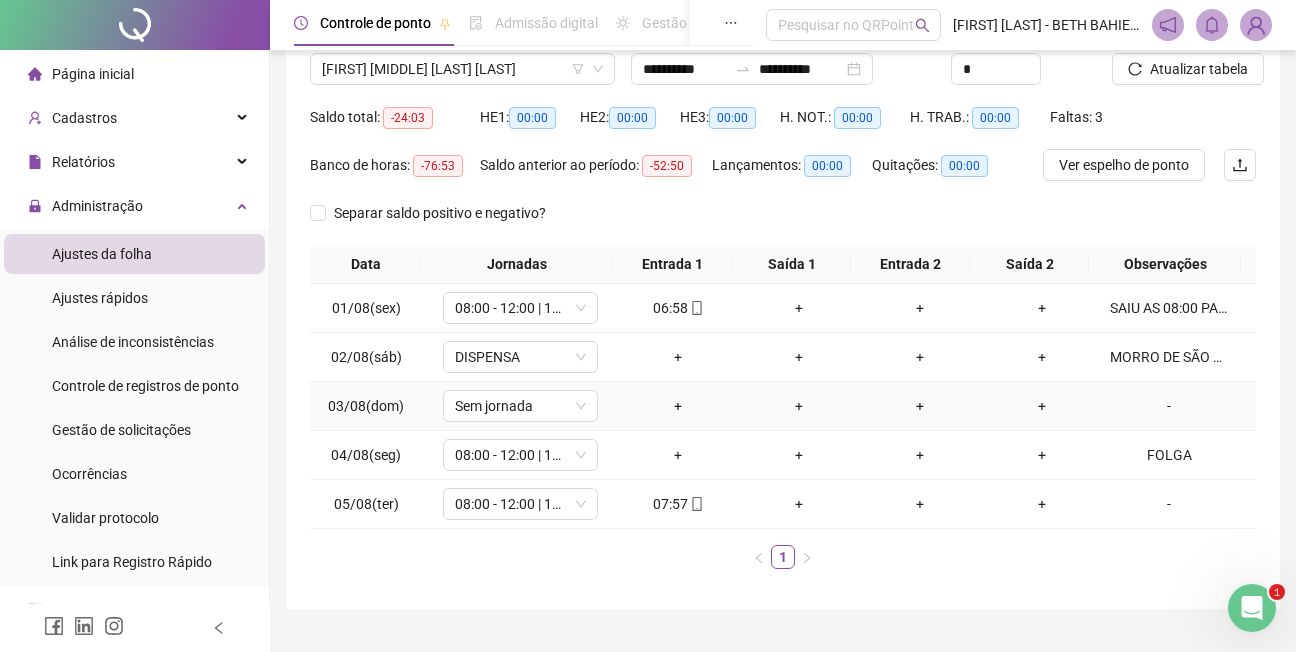 scroll, scrollTop: 200, scrollLeft: 0, axis: vertical 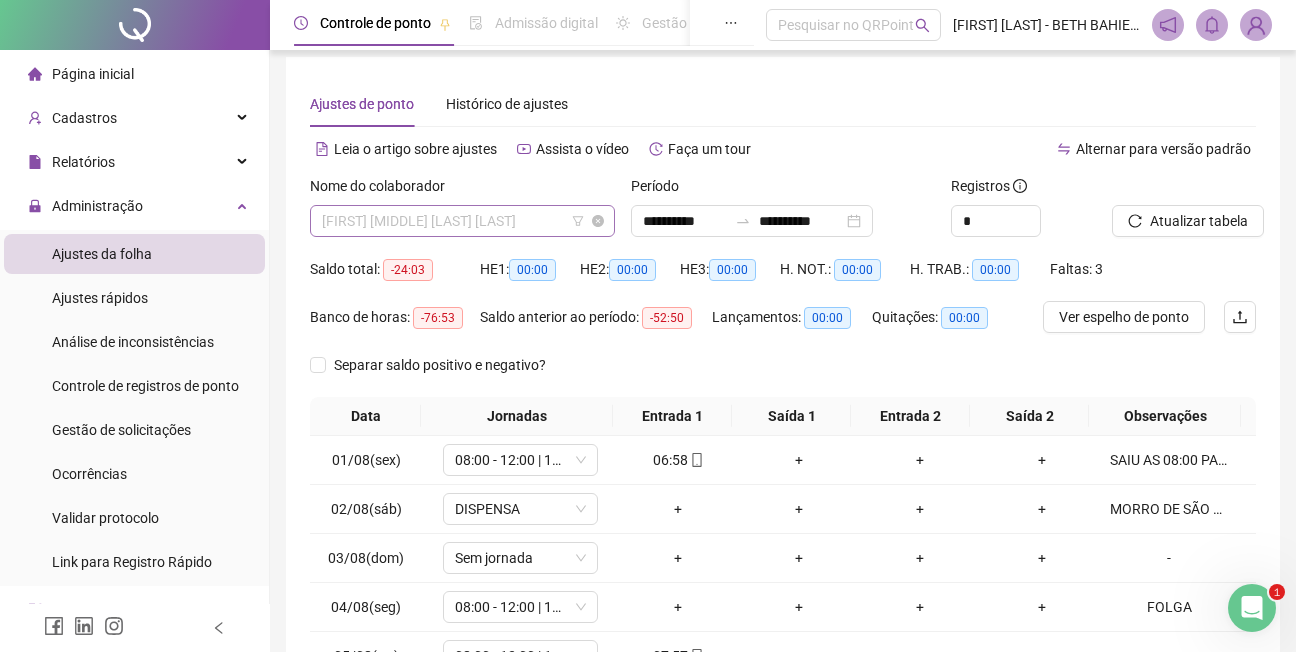 click on "[FIRST] [MIDDLE] [LAST] [LAST]" at bounding box center [462, 221] 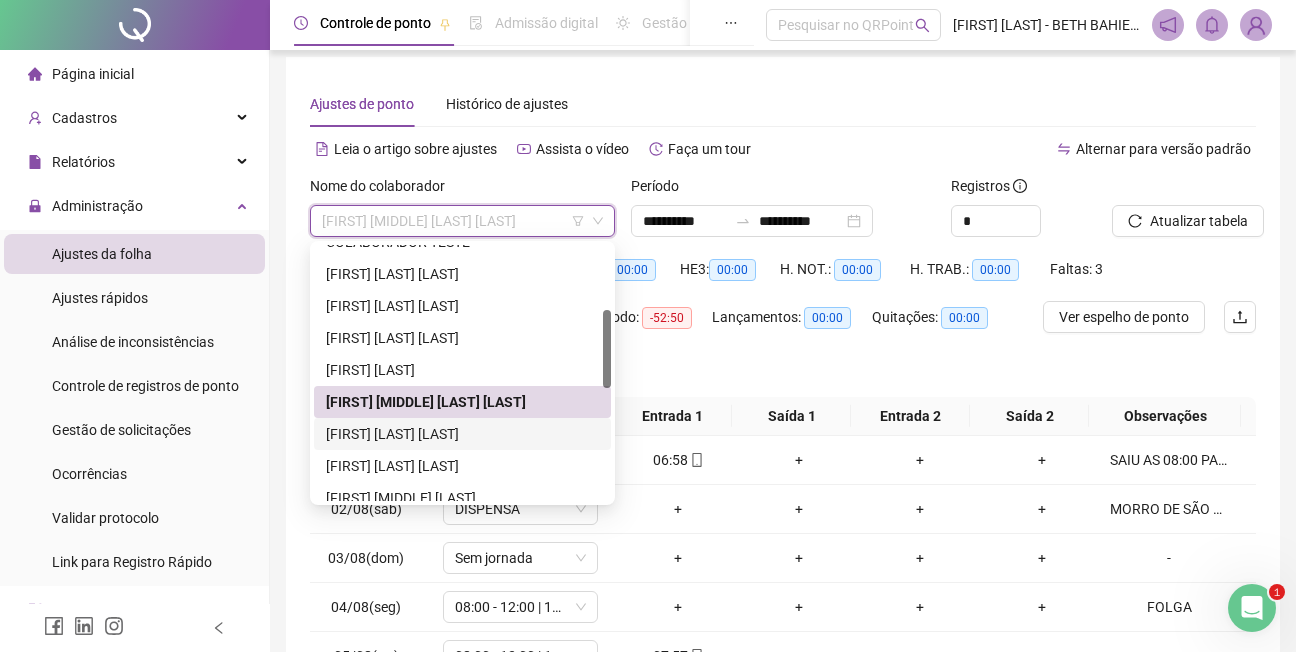 click on "[FIRST] [LAST] [LAST]" at bounding box center [462, 434] 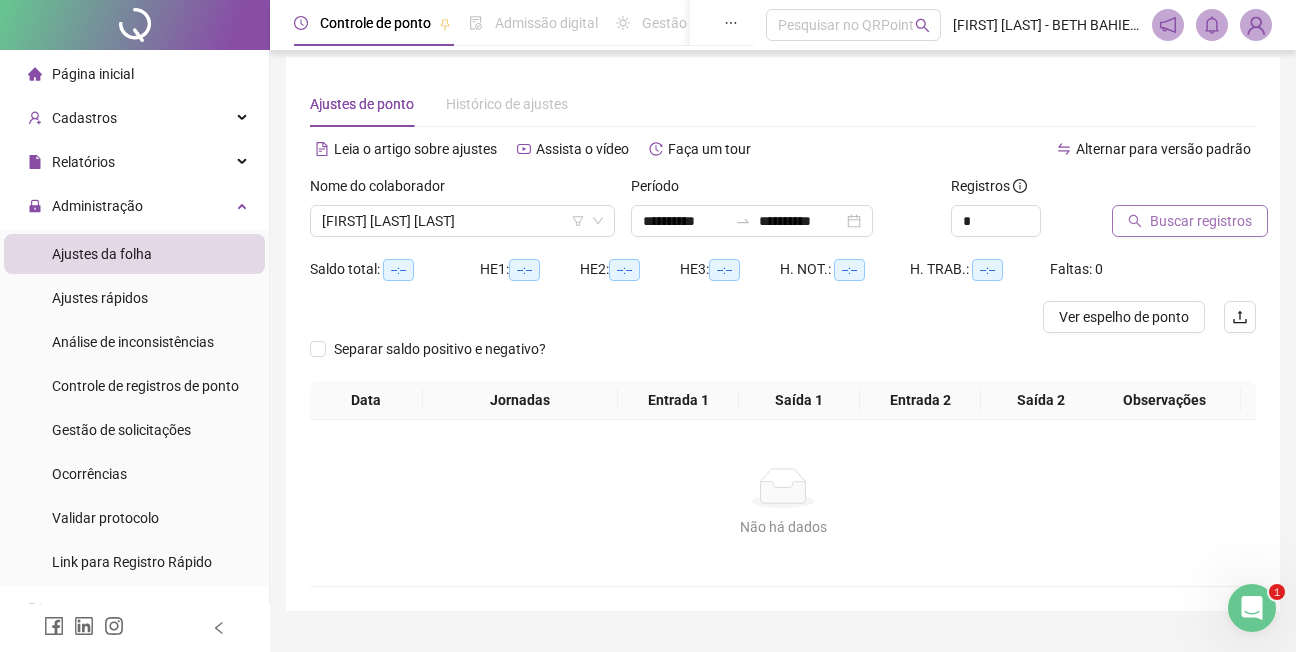 click on "Buscar registros" at bounding box center (1201, 221) 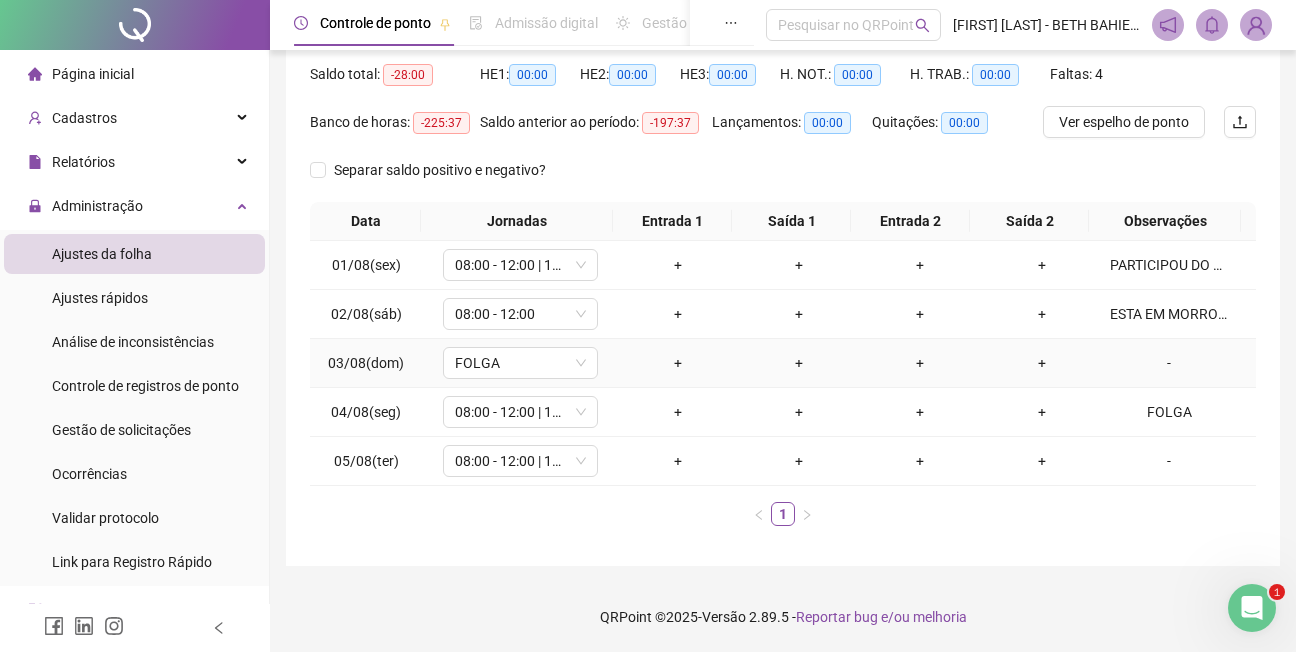 scroll, scrollTop: 0, scrollLeft: 0, axis: both 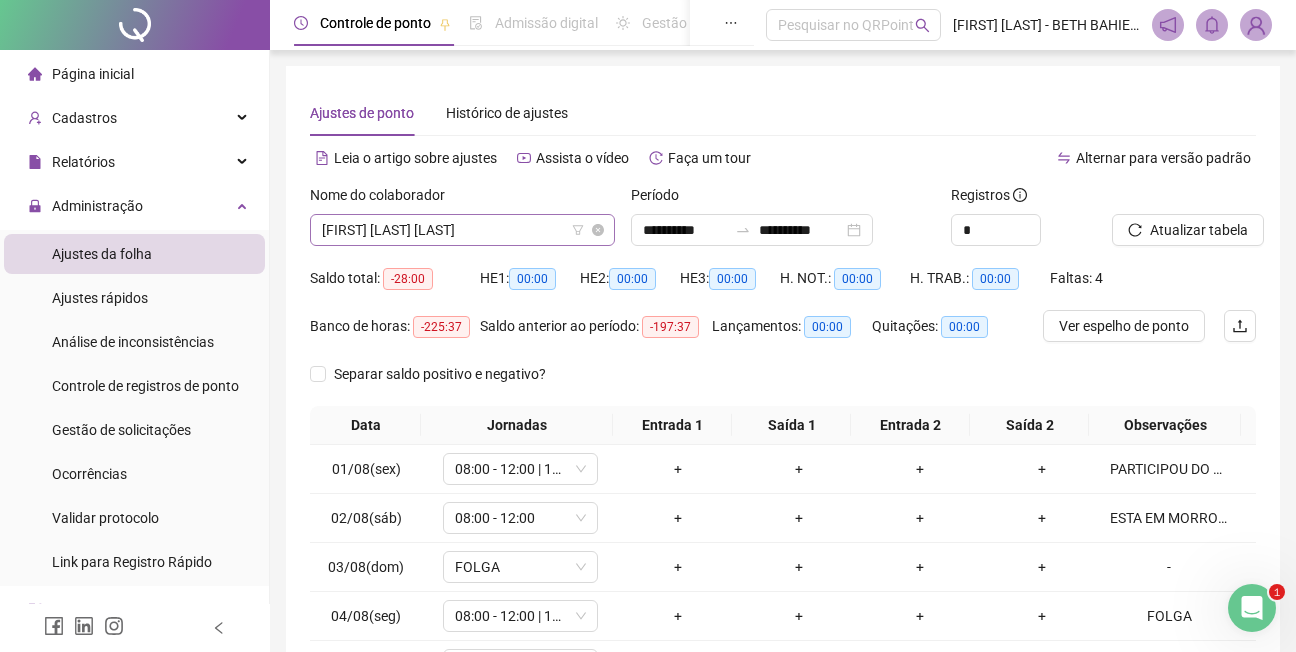 click on "[FIRST] [LAST] [LAST]" at bounding box center (462, 230) 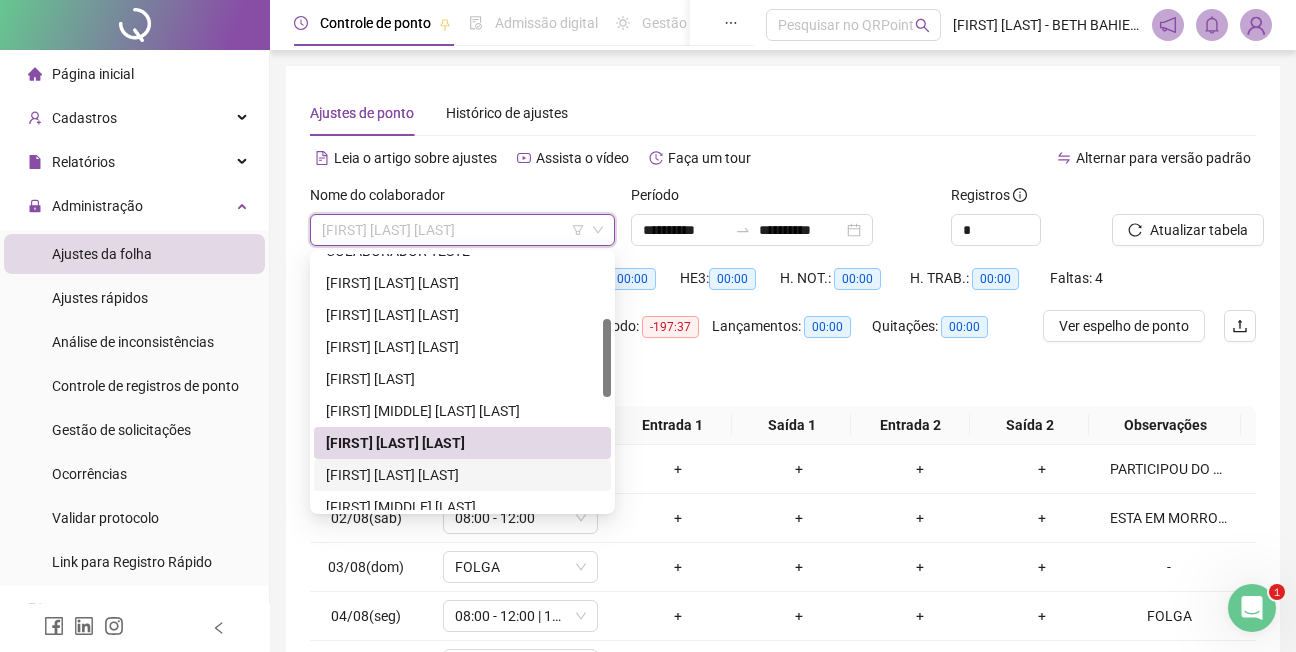 click on "[FIRST] [LAST] [LAST]" at bounding box center [462, 475] 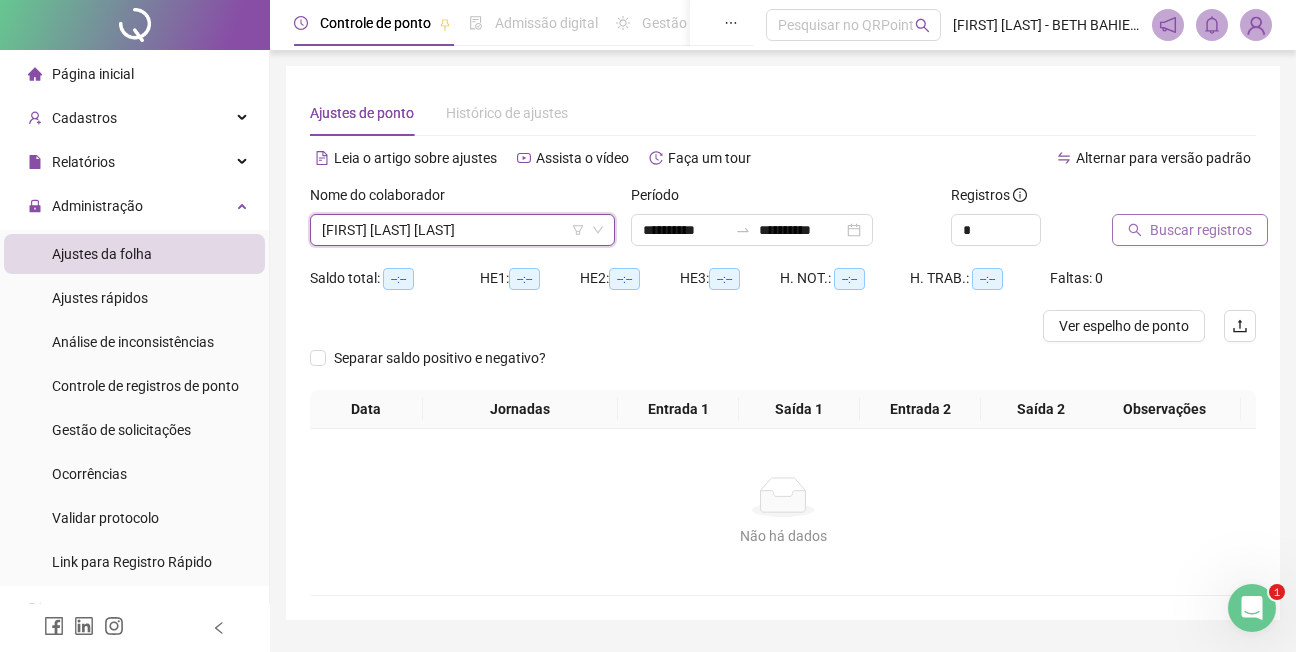 click on "Buscar registros" at bounding box center [1201, 230] 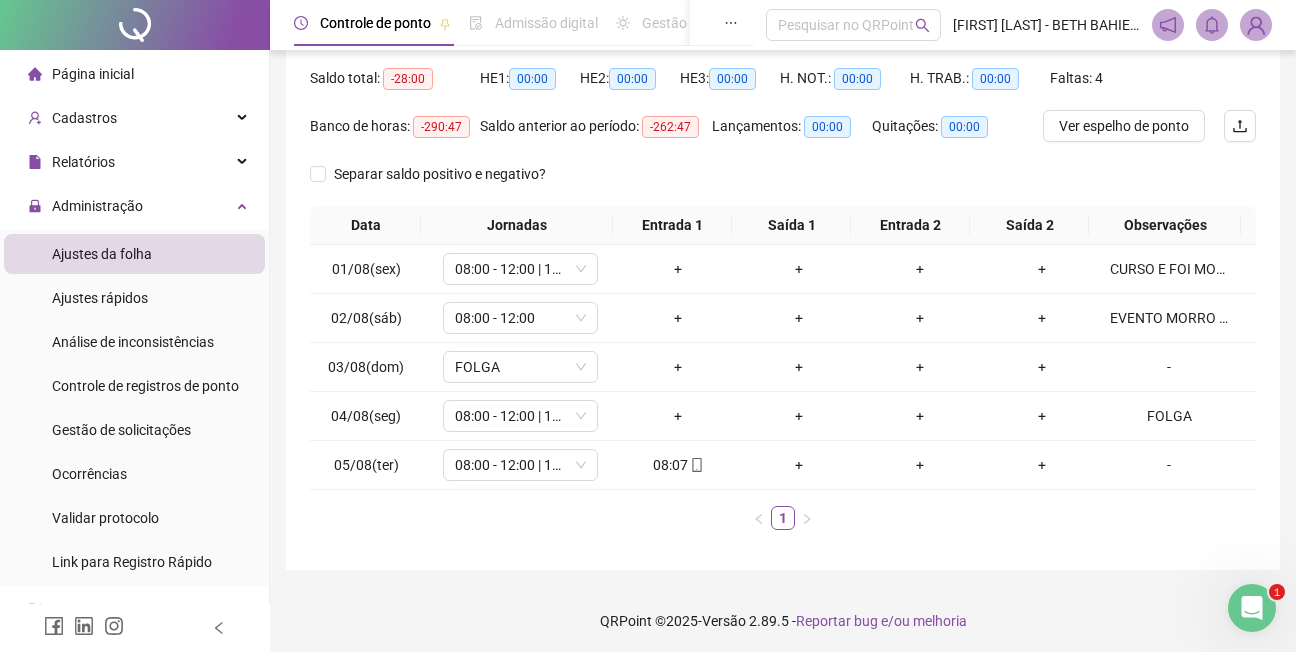 scroll, scrollTop: 0, scrollLeft: 0, axis: both 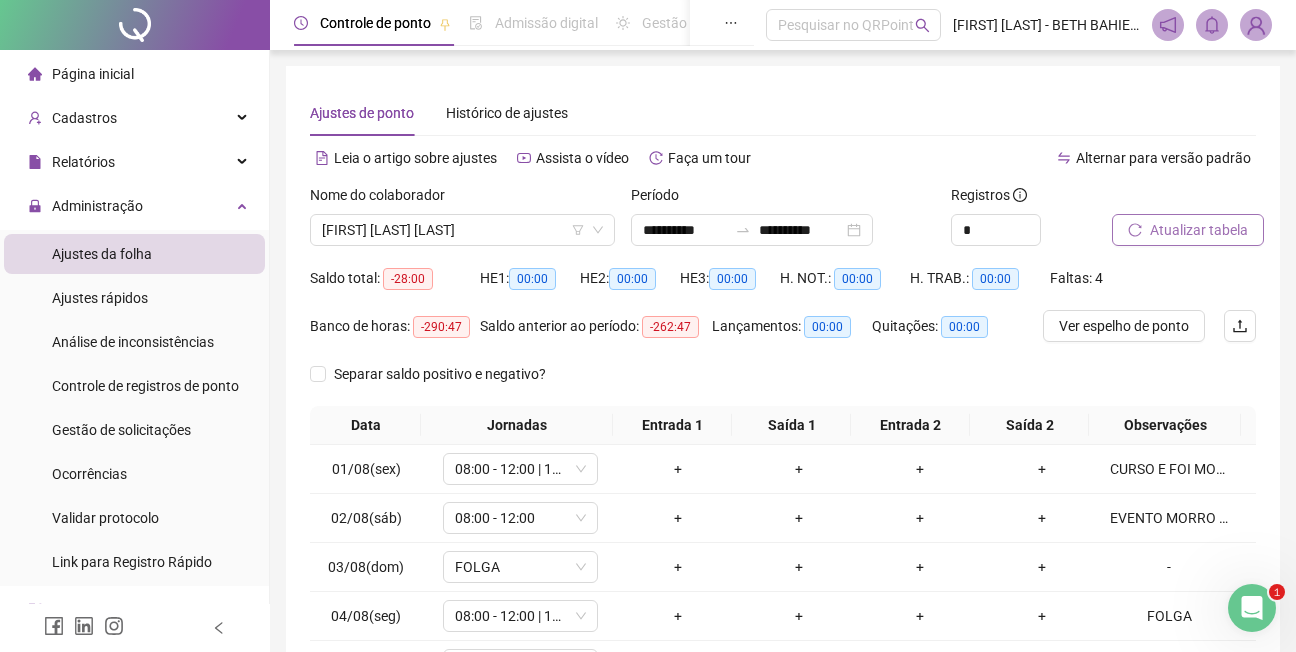 click on "Atualizar tabela" at bounding box center [1199, 230] 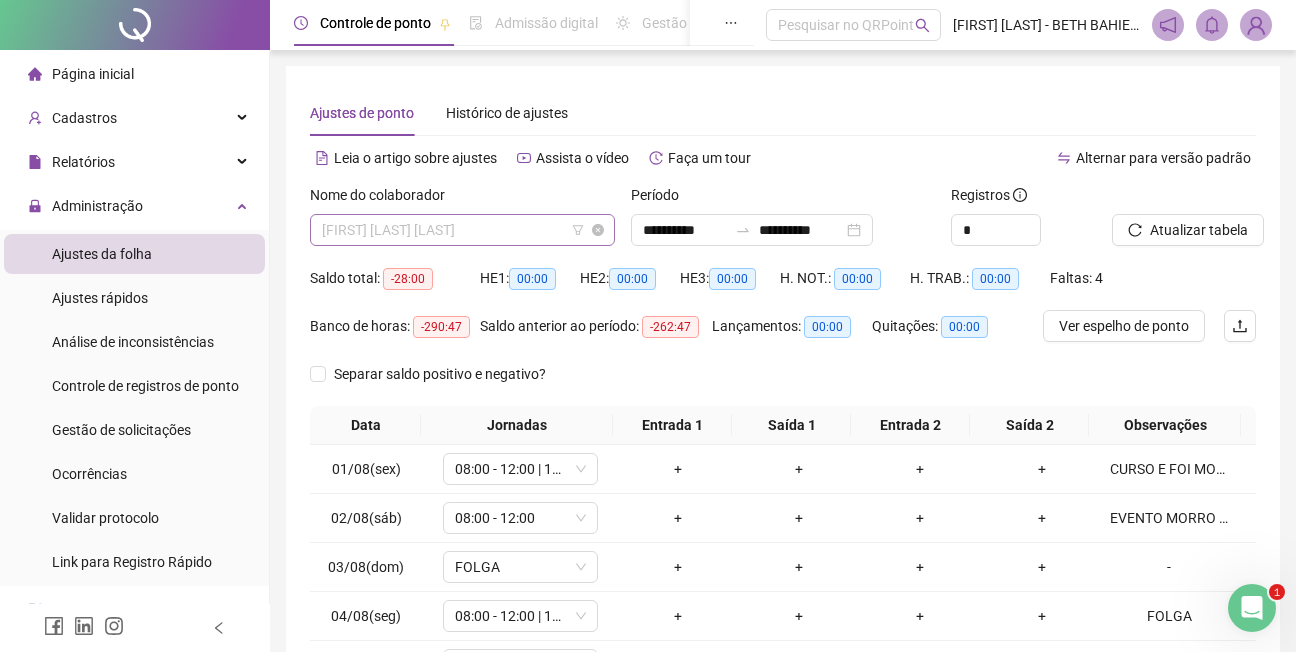 click on "[FIRST] [LAST] [LAST]" at bounding box center (462, 230) 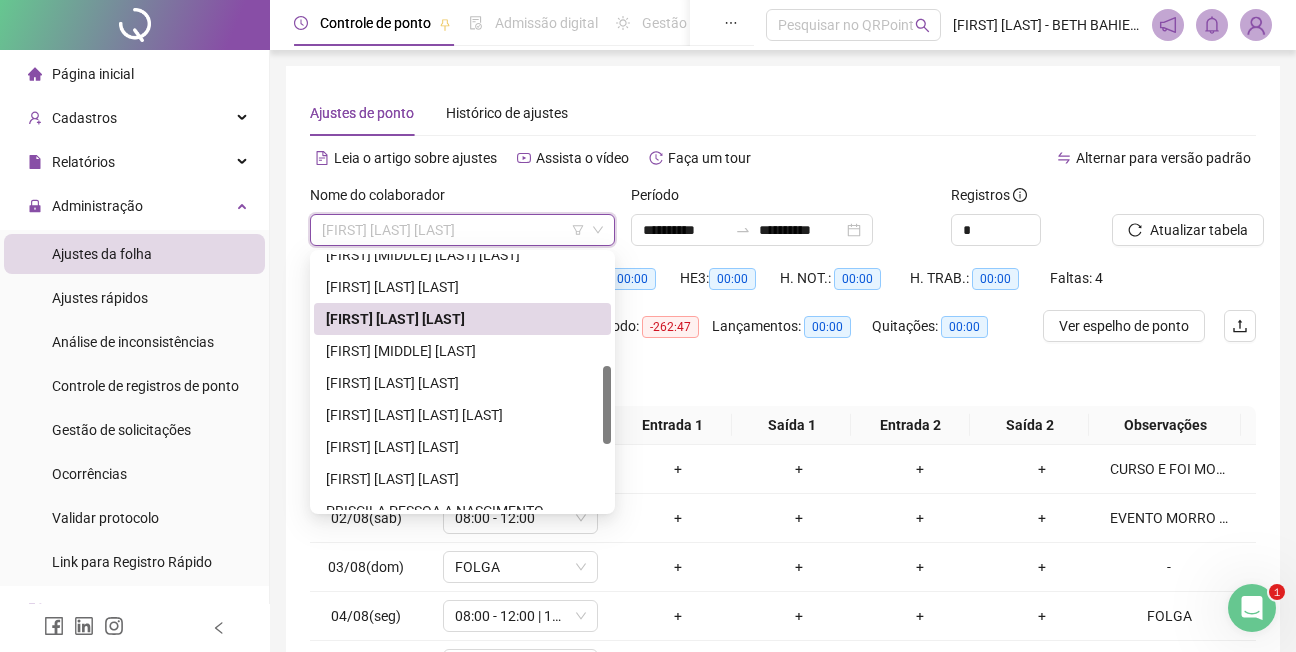 scroll, scrollTop: 373, scrollLeft: 0, axis: vertical 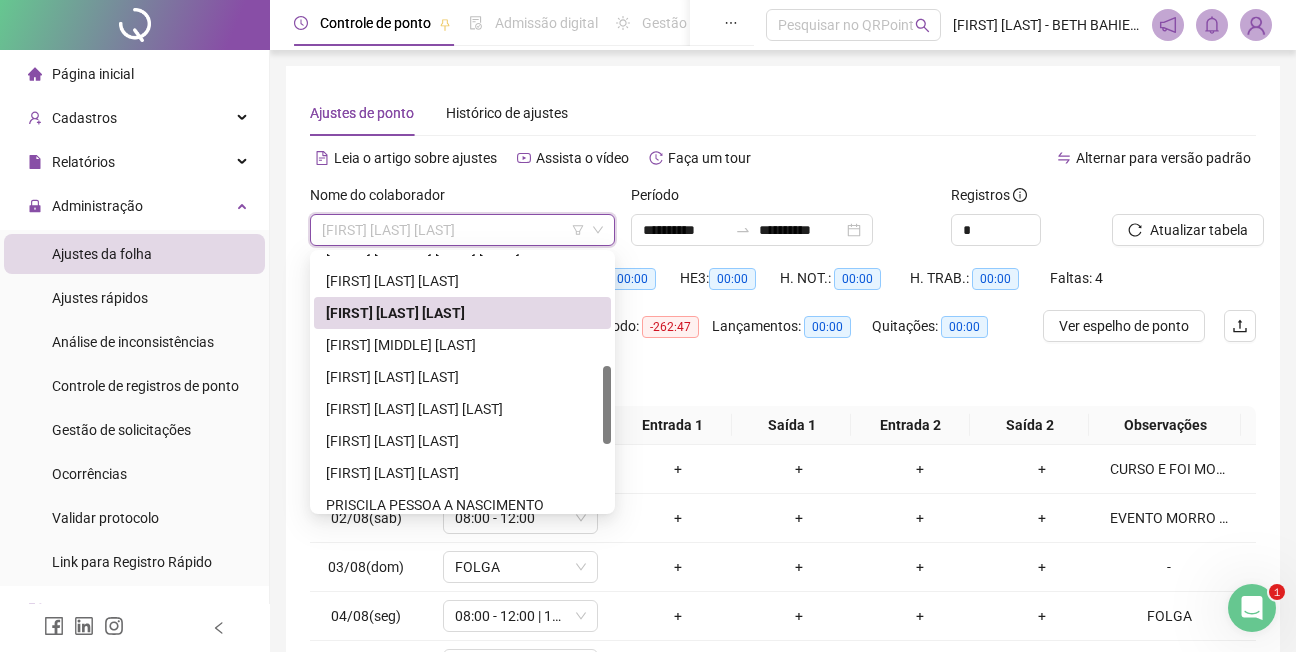 drag, startPoint x: 609, startPoint y: 375, endPoint x: 602, endPoint y: 425, distance: 50.48762 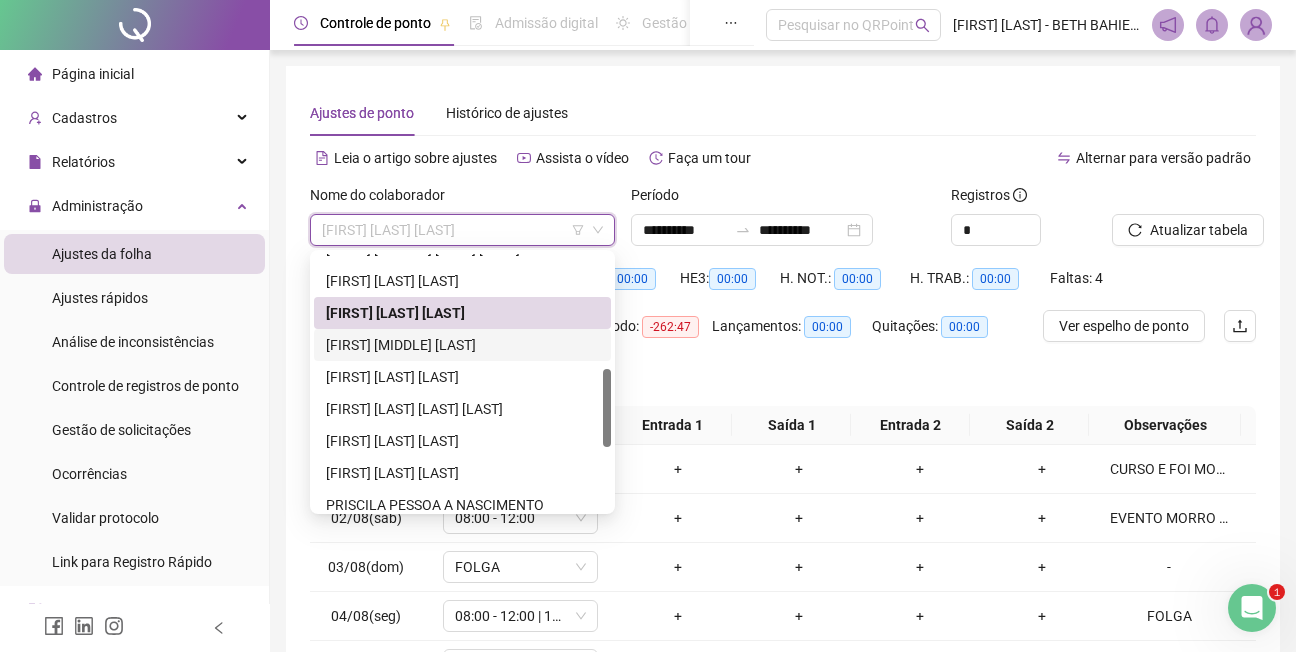 click on "[FIRST] [MIDDLE] [LAST]" at bounding box center (462, 345) 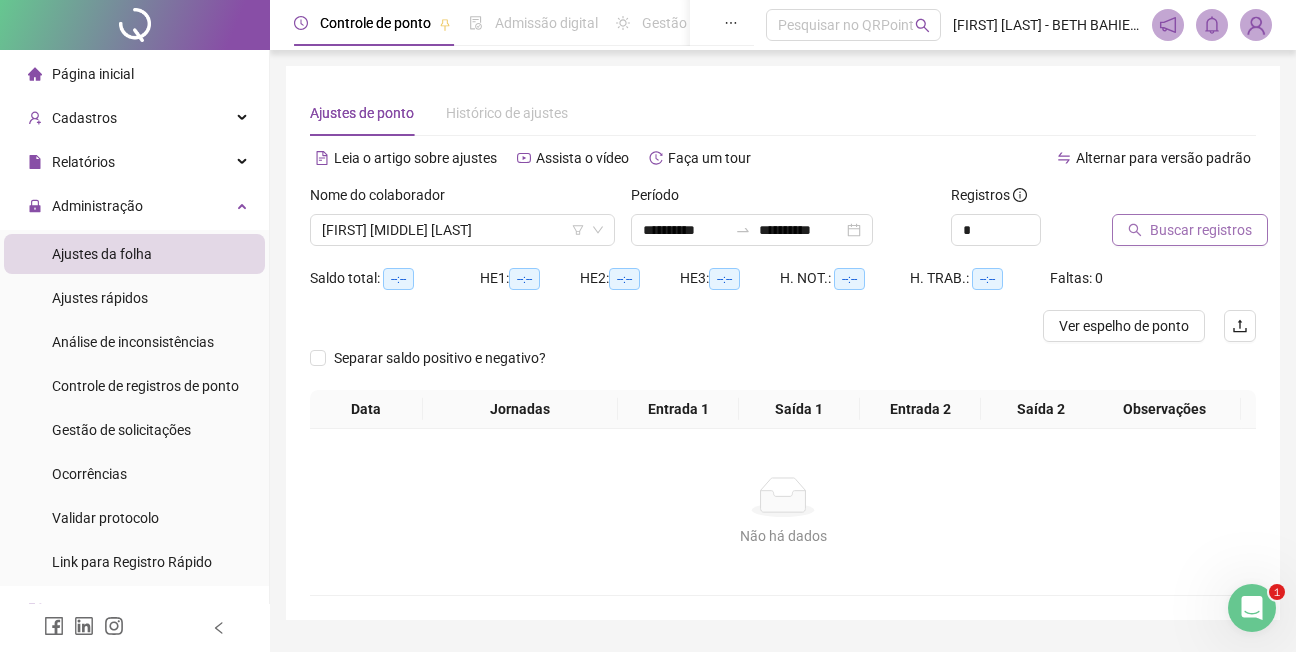 click on "Buscar registros" at bounding box center (1201, 230) 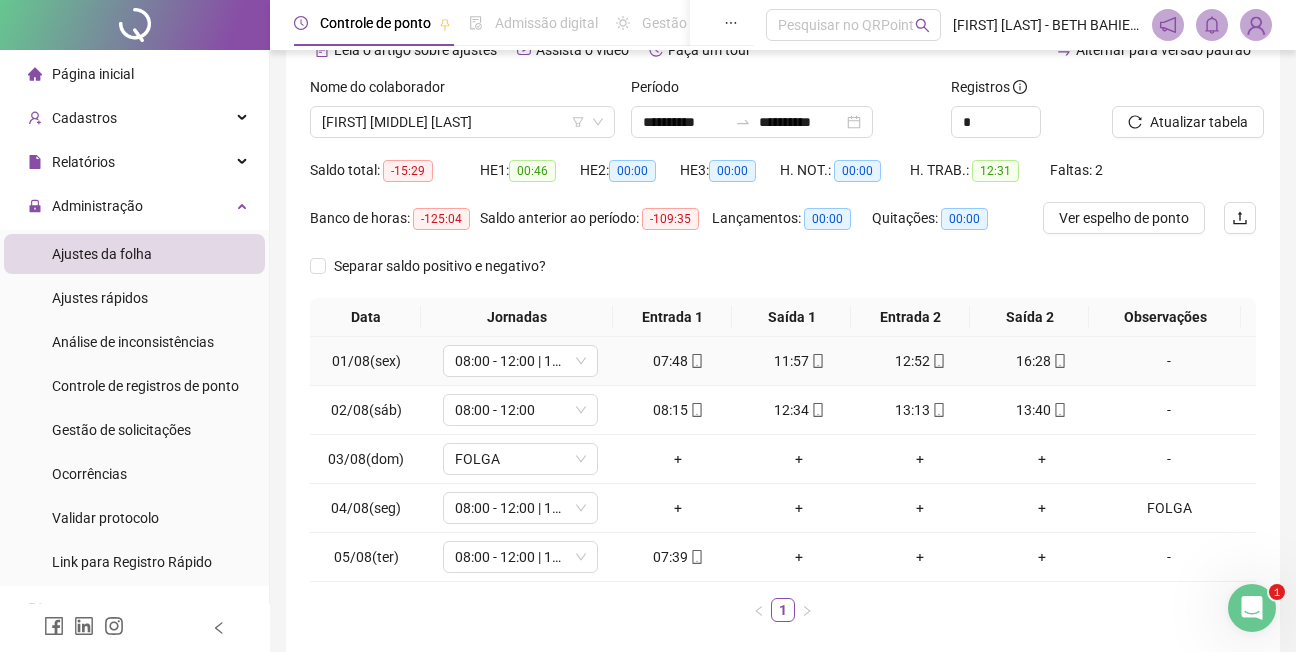 scroll, scrollTop: 0, scrollLeft: 0, axis: both 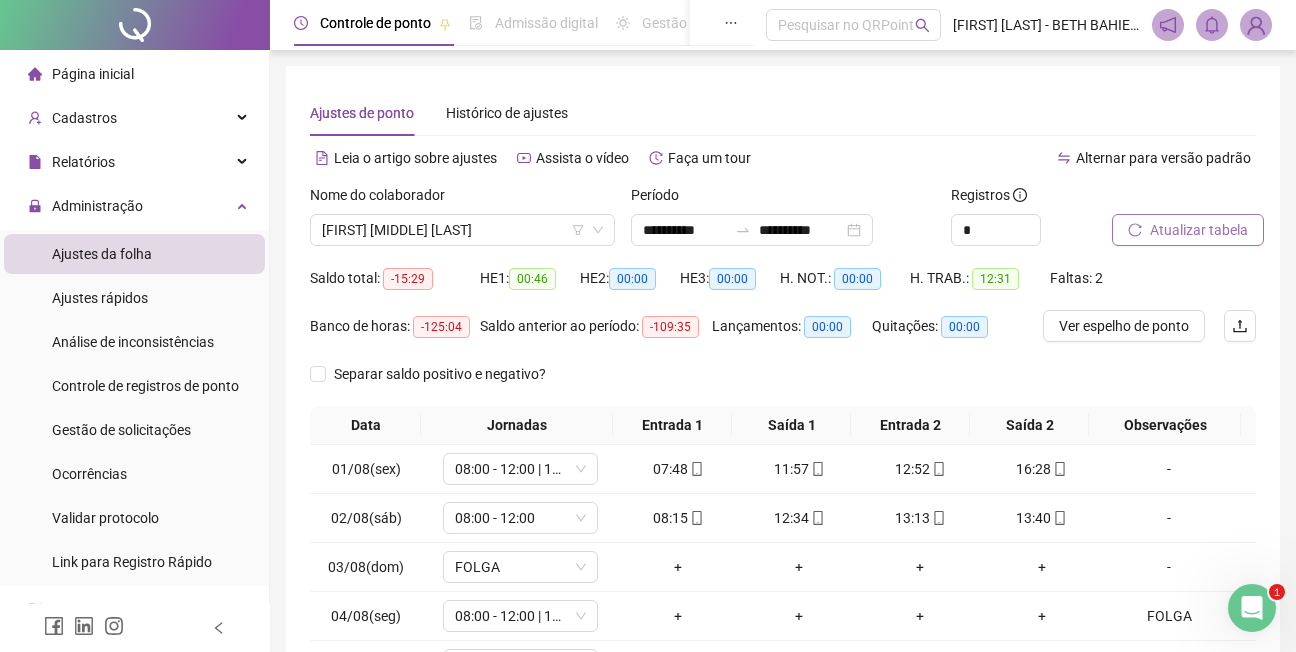 click on "Atualizar tabela" at bounding box center (1199, 230) 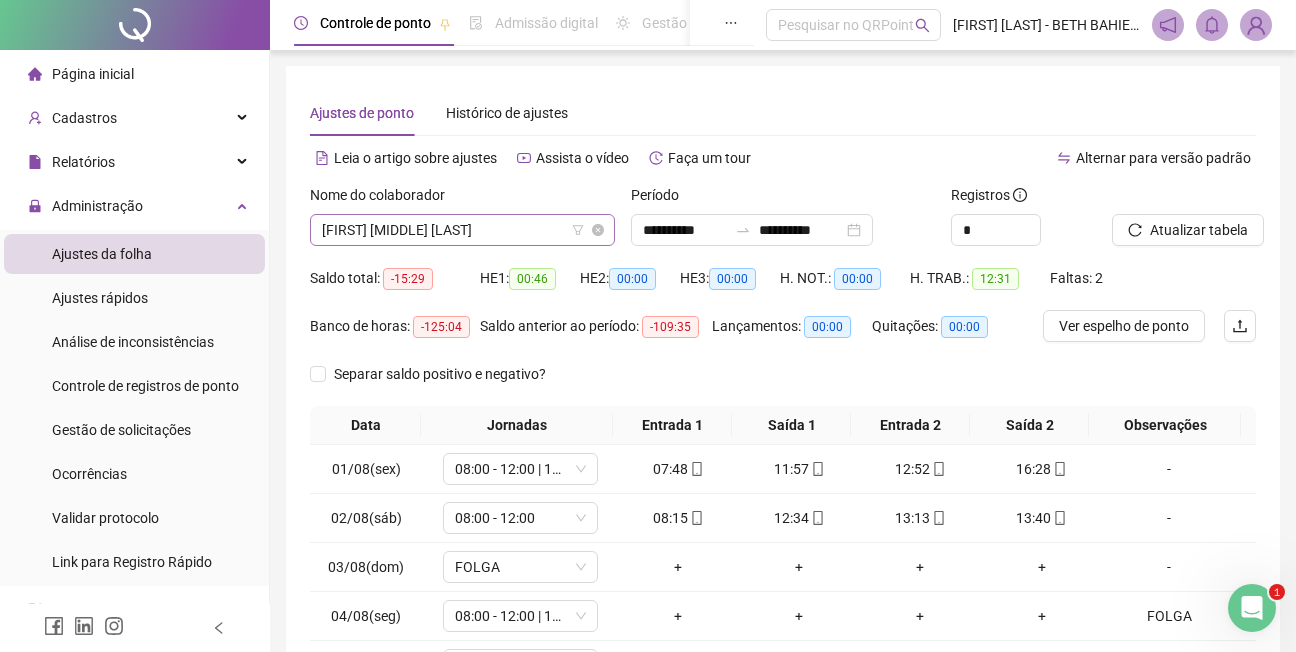 click 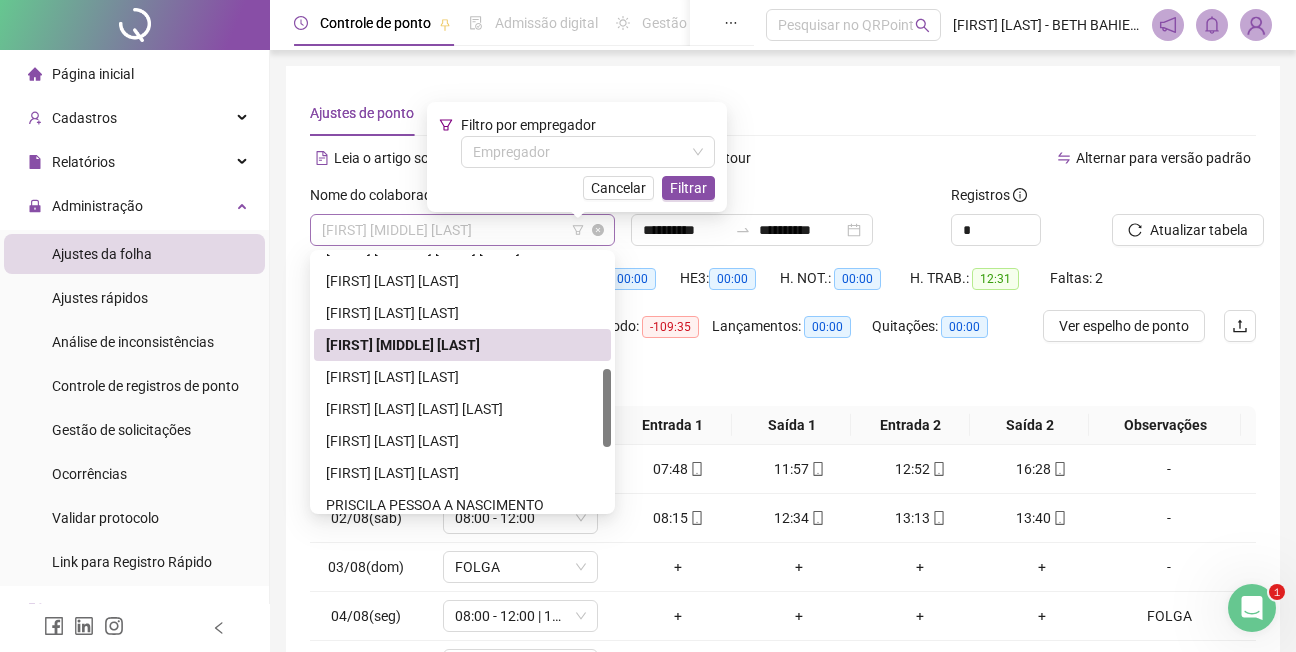 click on "[FIRST] [MIDDLE] [LAST]" at bounding box center (462, 230) 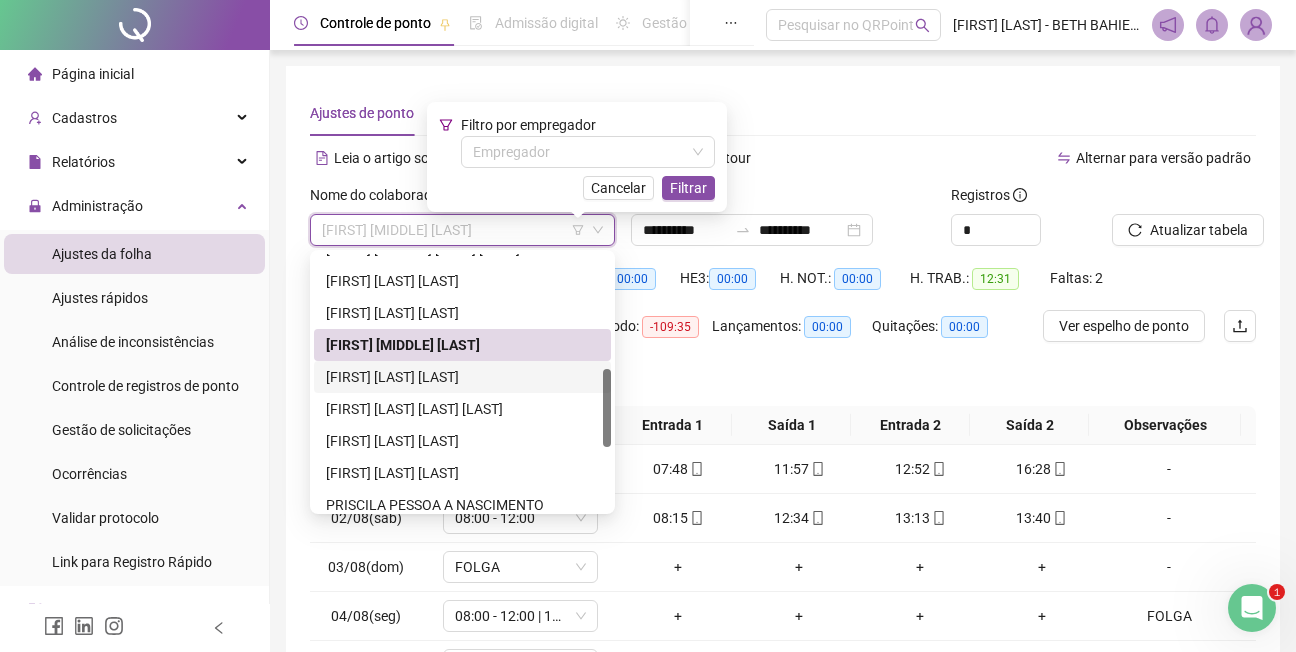 click on "[FIRST] [LAST] [LAST]" at bounding box center (462, 377) 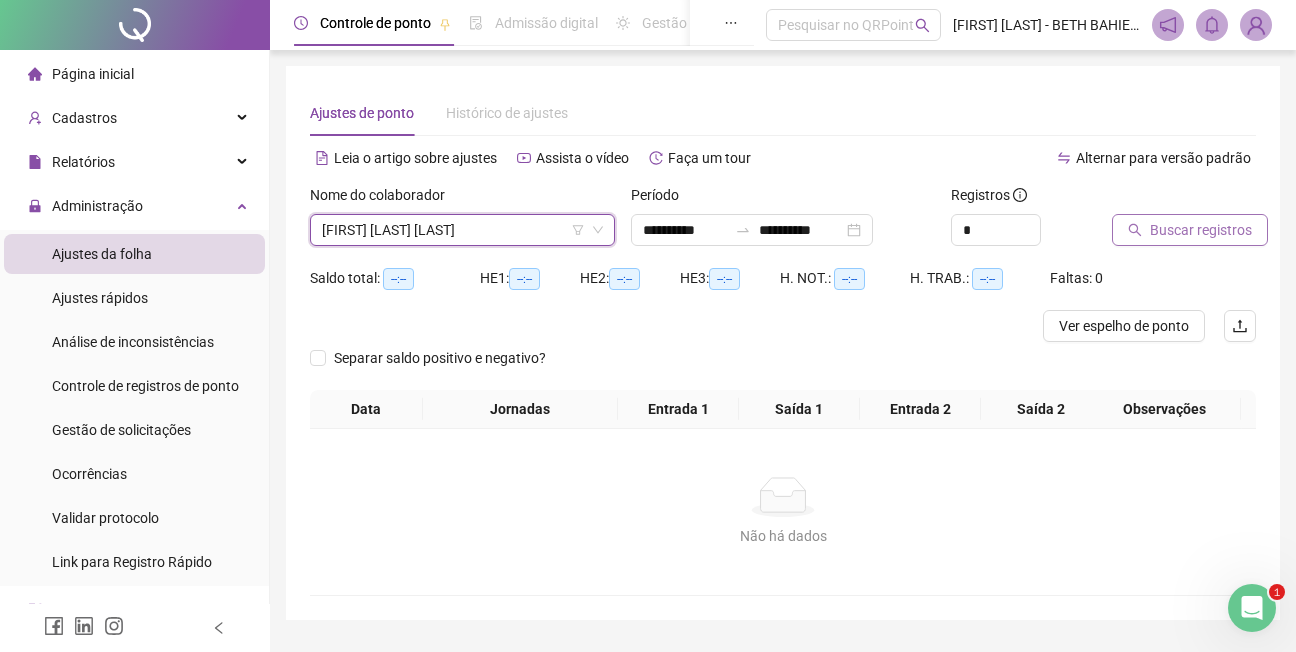 click on "Buscar registros" at bounding box center (1201, 230) 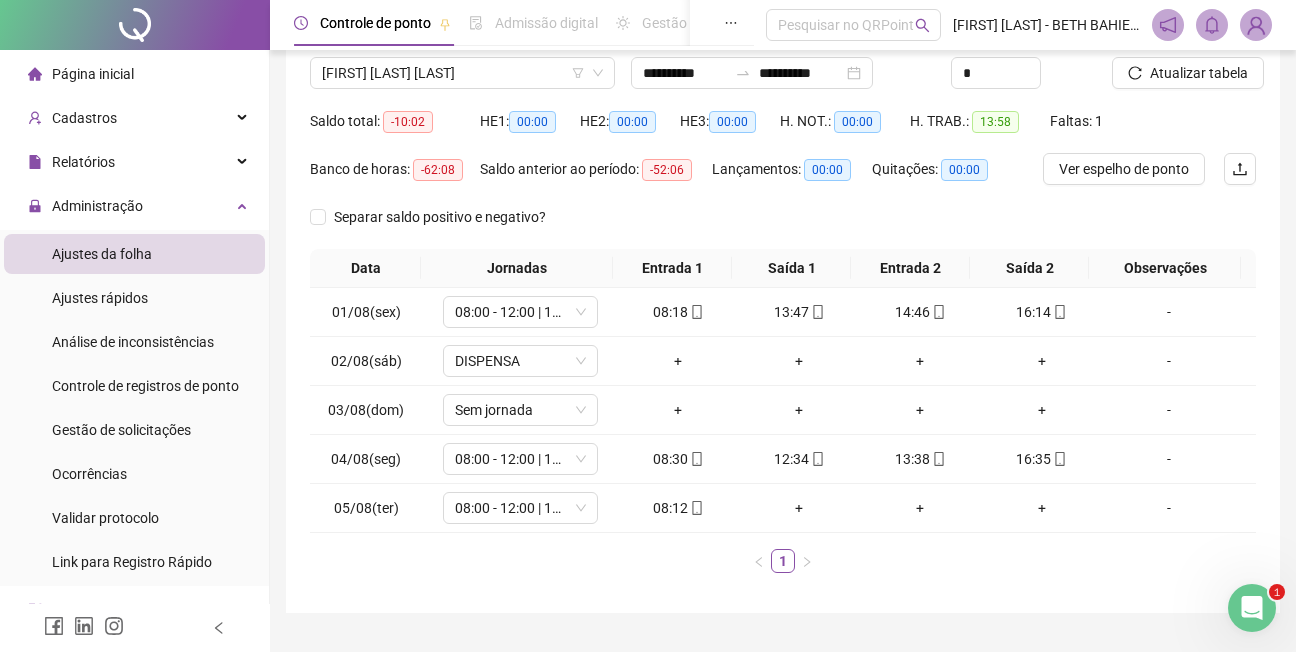 scroll, scrollTop: 0, scrollLeft: 0, axis: both 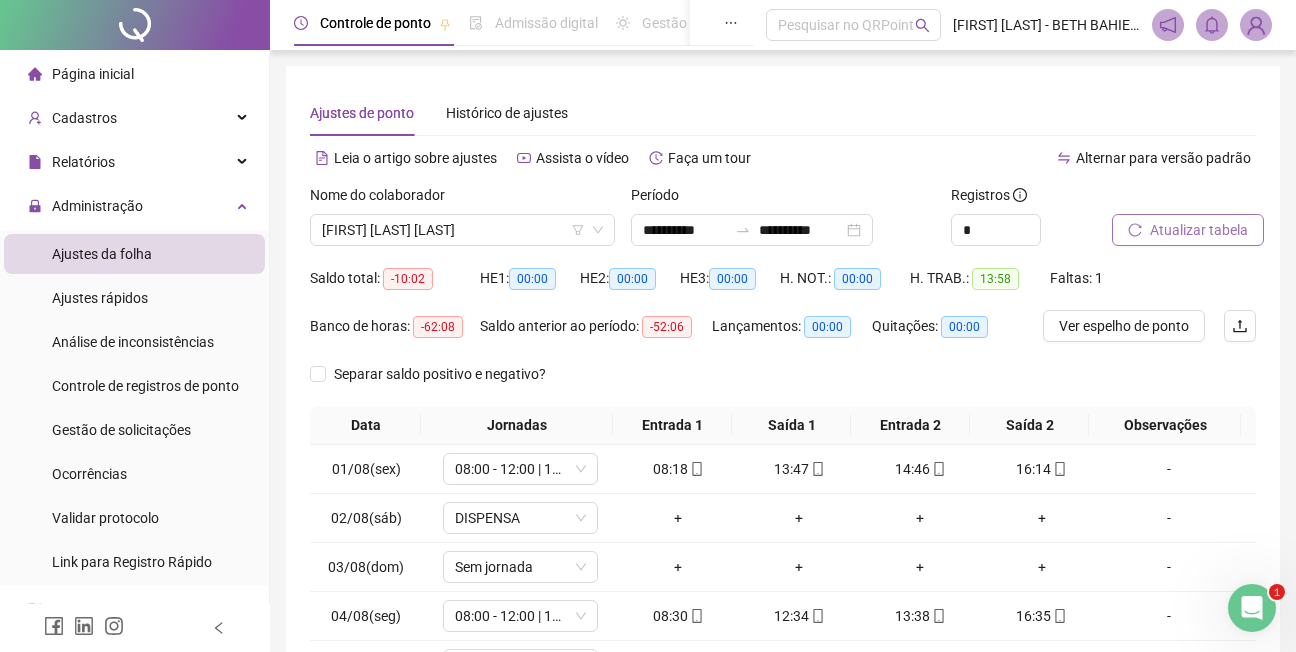 click on "Atualizar tabela" at bounding box center (1199, 230) 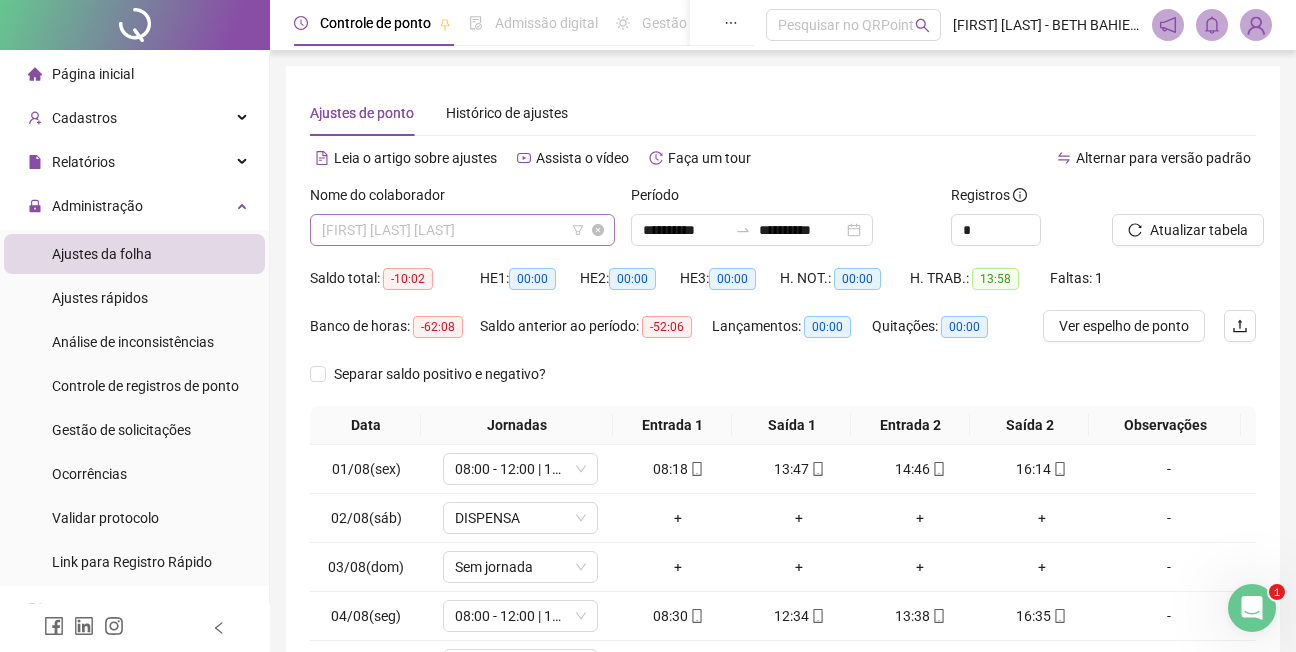 click on "[FIRST] [LAST] [LAST]" at bounding box center (462, 230) 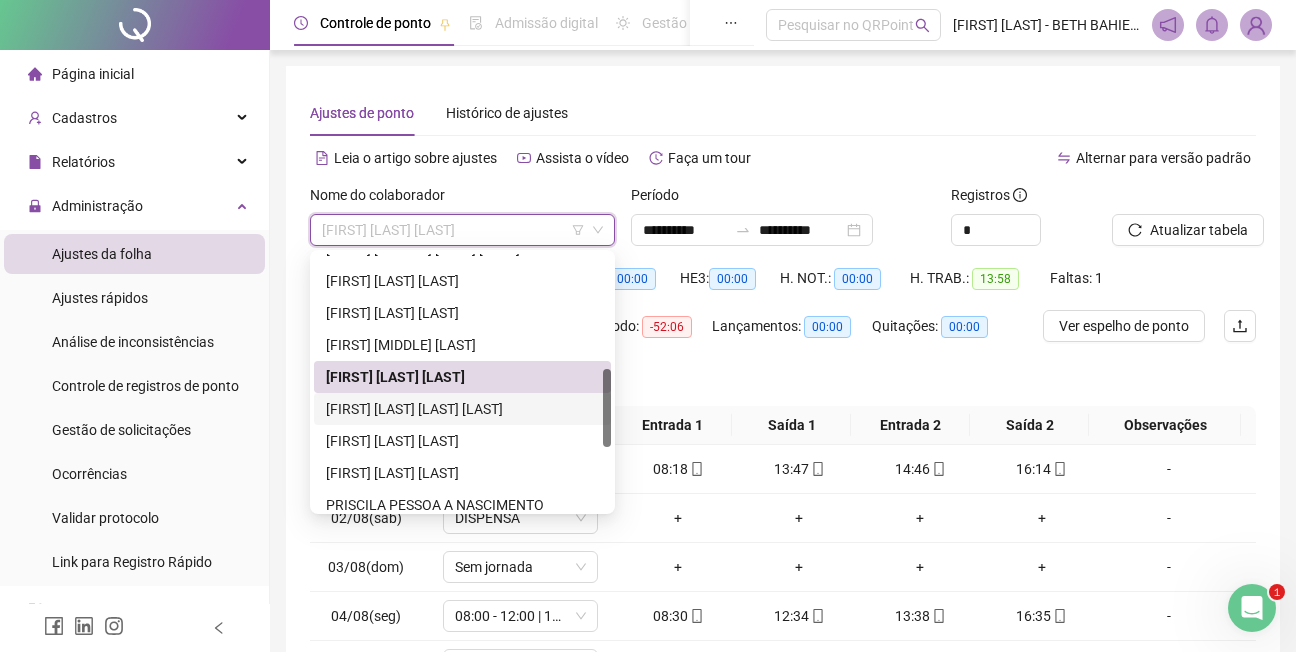 click on "[FIRST] [LAST] [LAST] [LAST]" at bounding box center (462, 409) 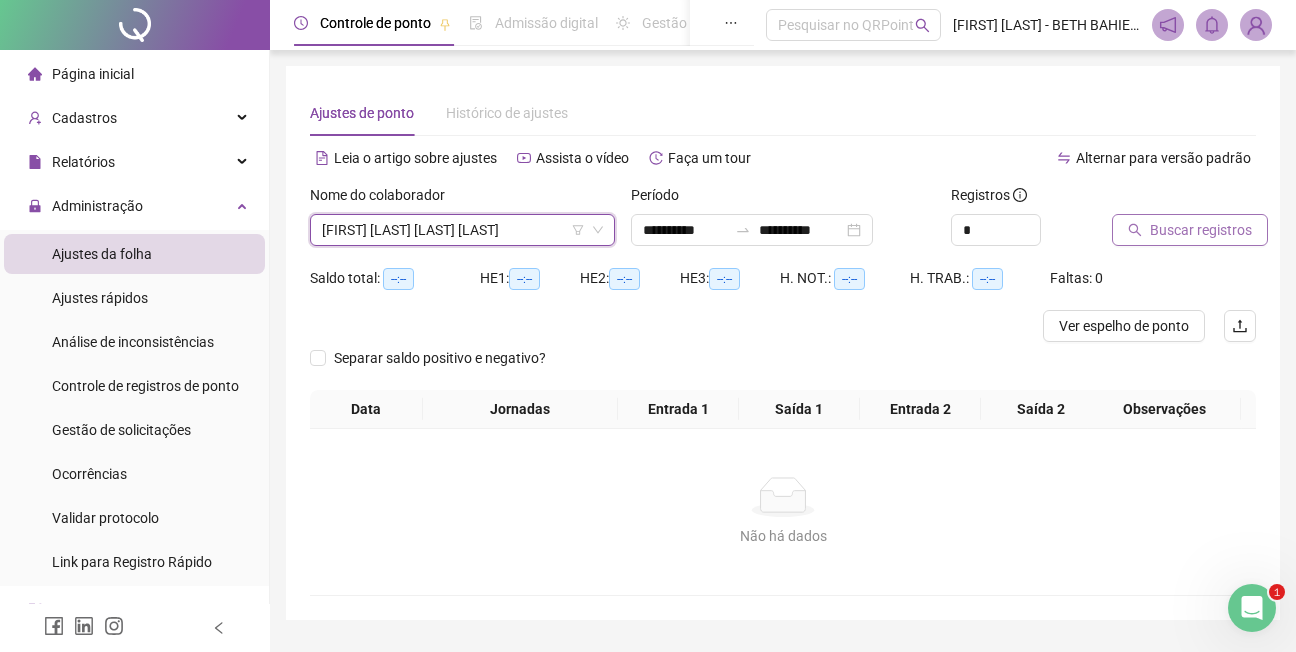 click on "Buscar registros" at bounding box center [1201, 230] 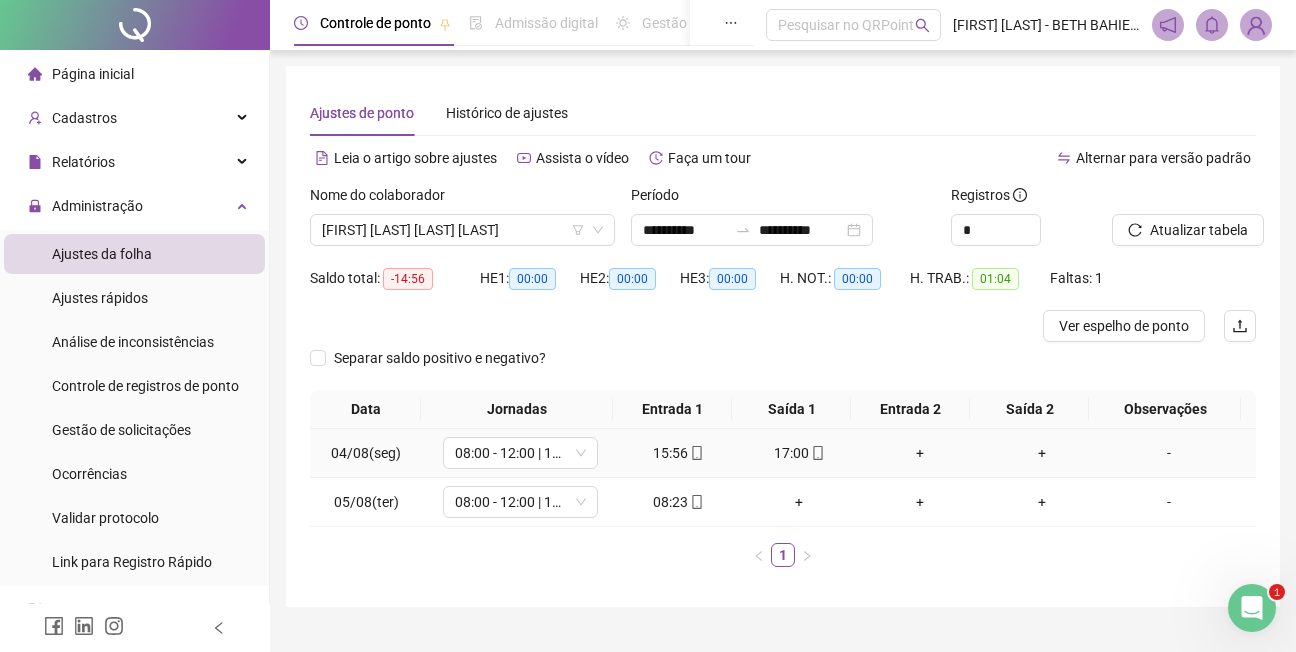 click on "-" at bounding box center [1169, 453] 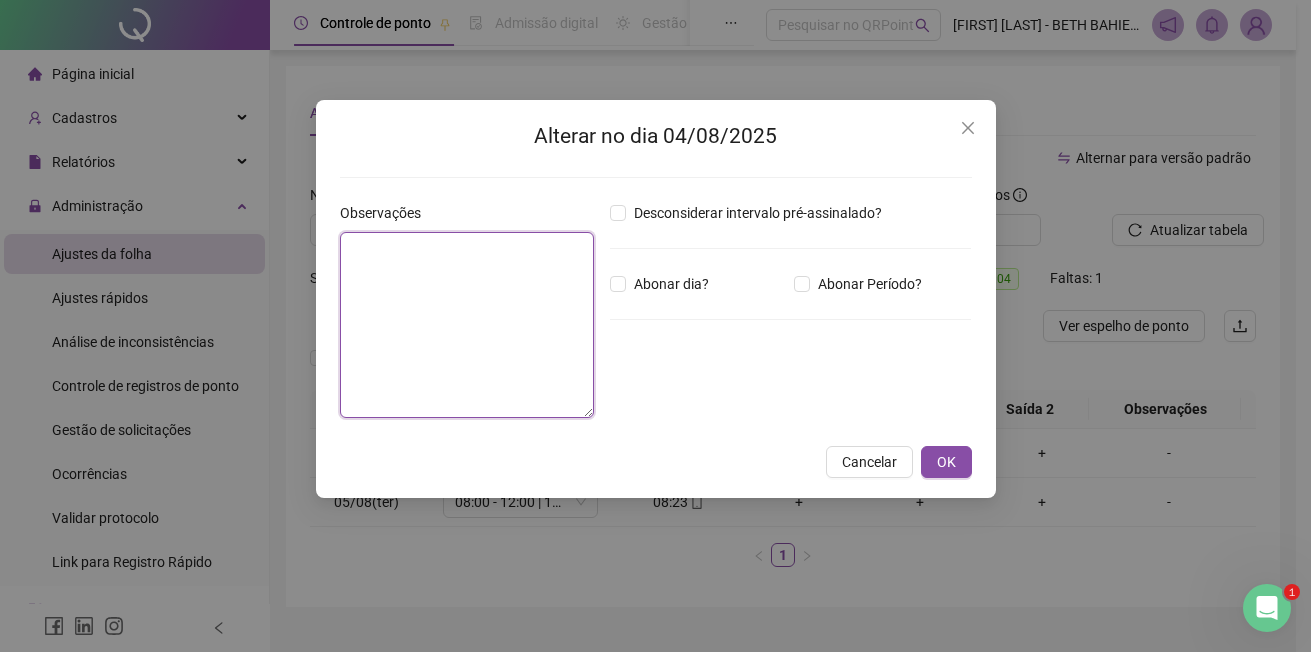 click at bounding box center [467, 325] 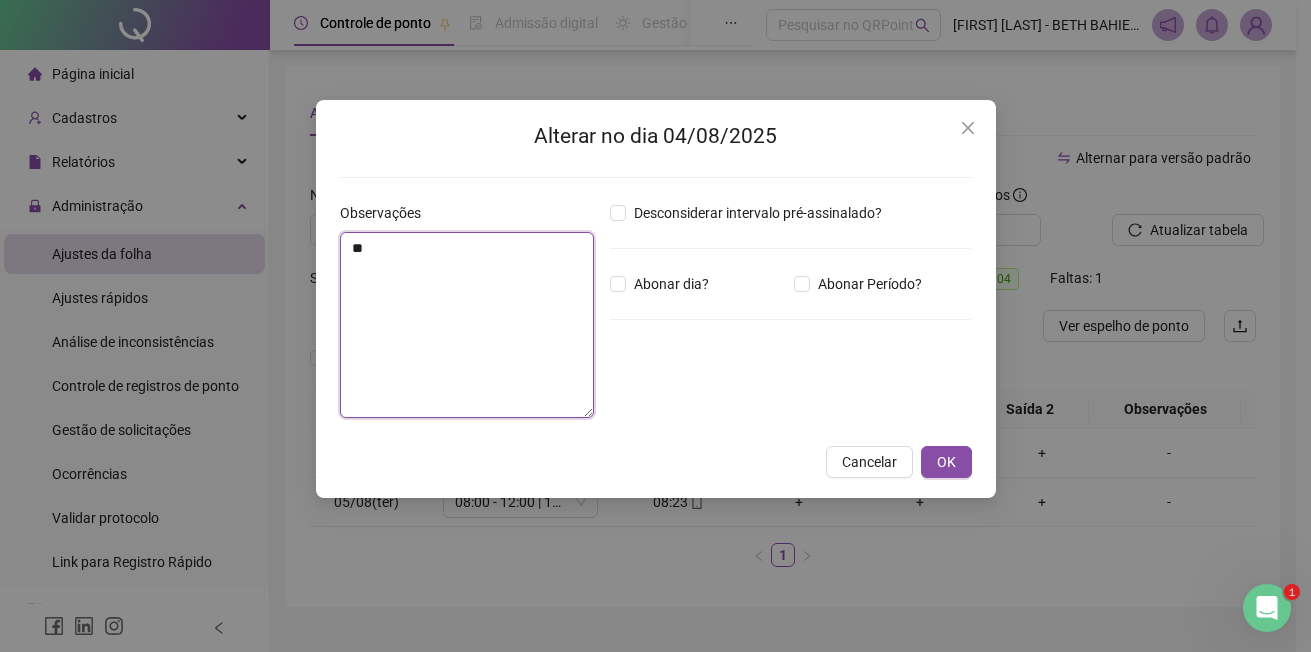type on "*" 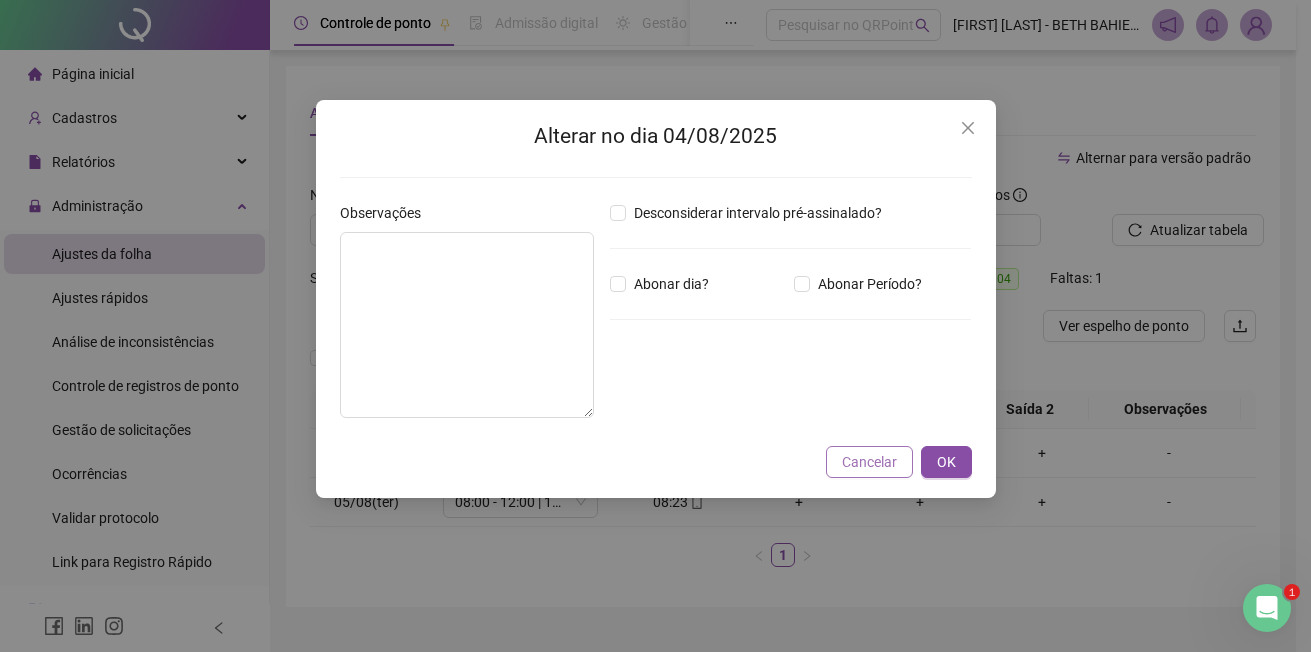 click on "Cancelar" at bounding box center (869, 462) 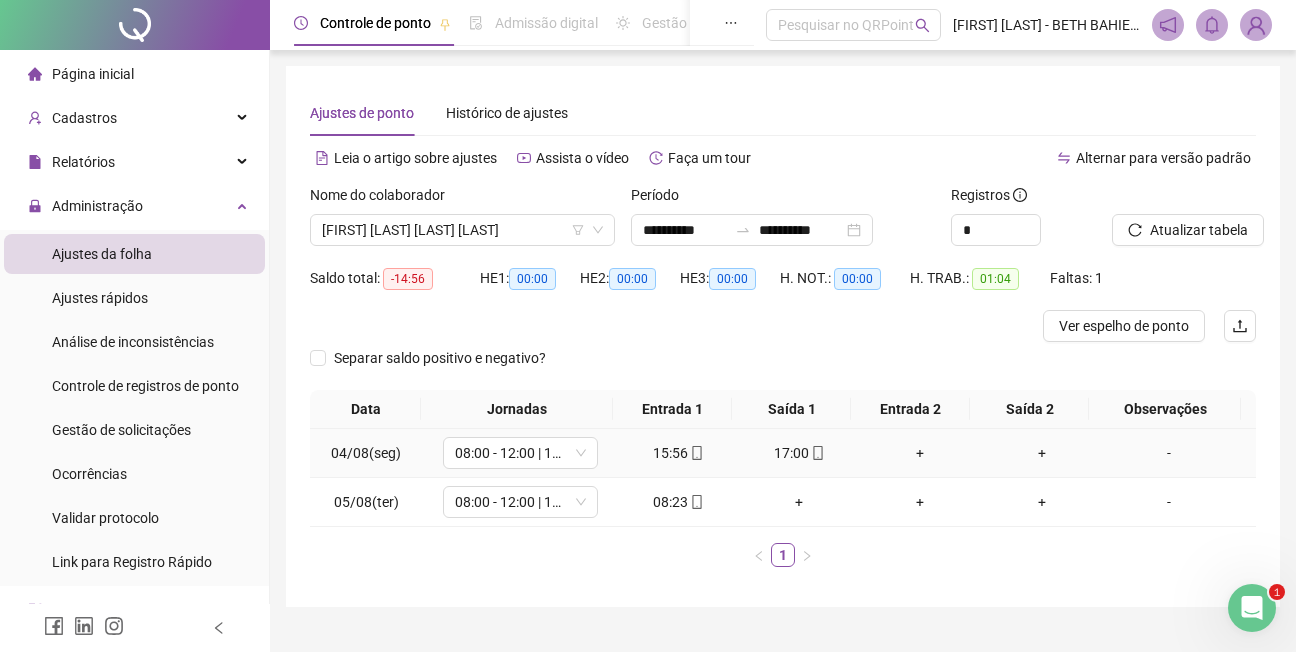 click on "-" at bounding box center (1169, 453) 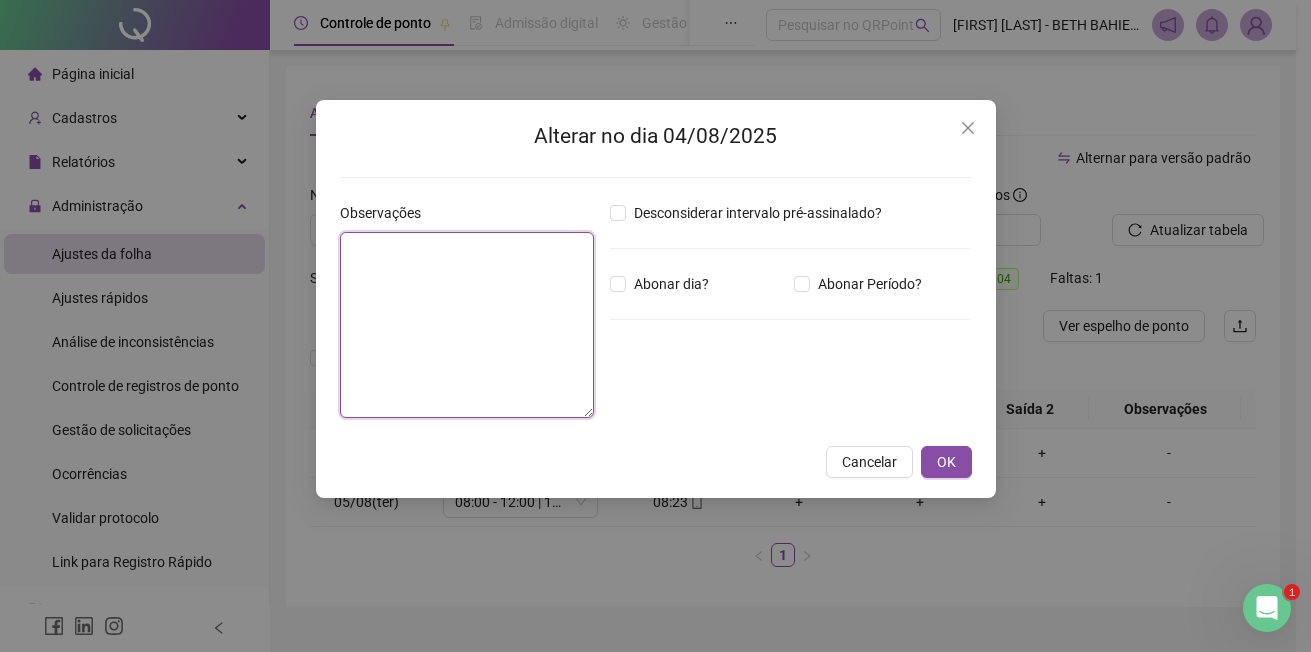 click at bounding box center [467, 325] 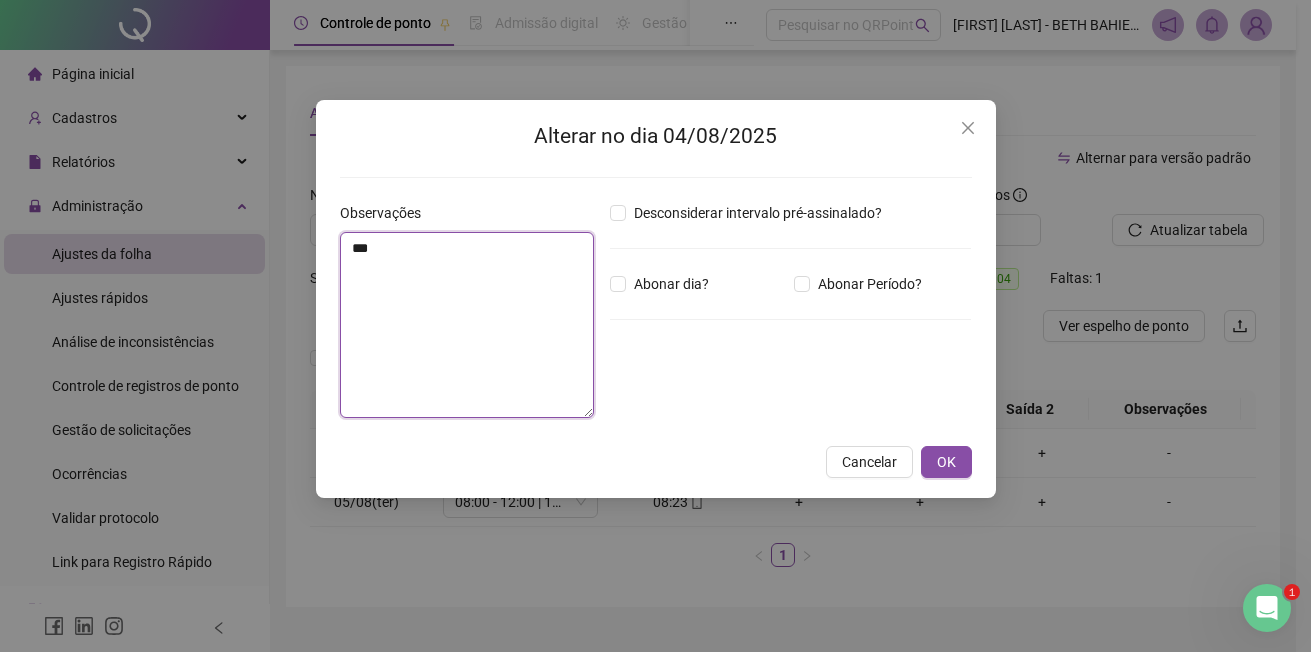 type on "*" 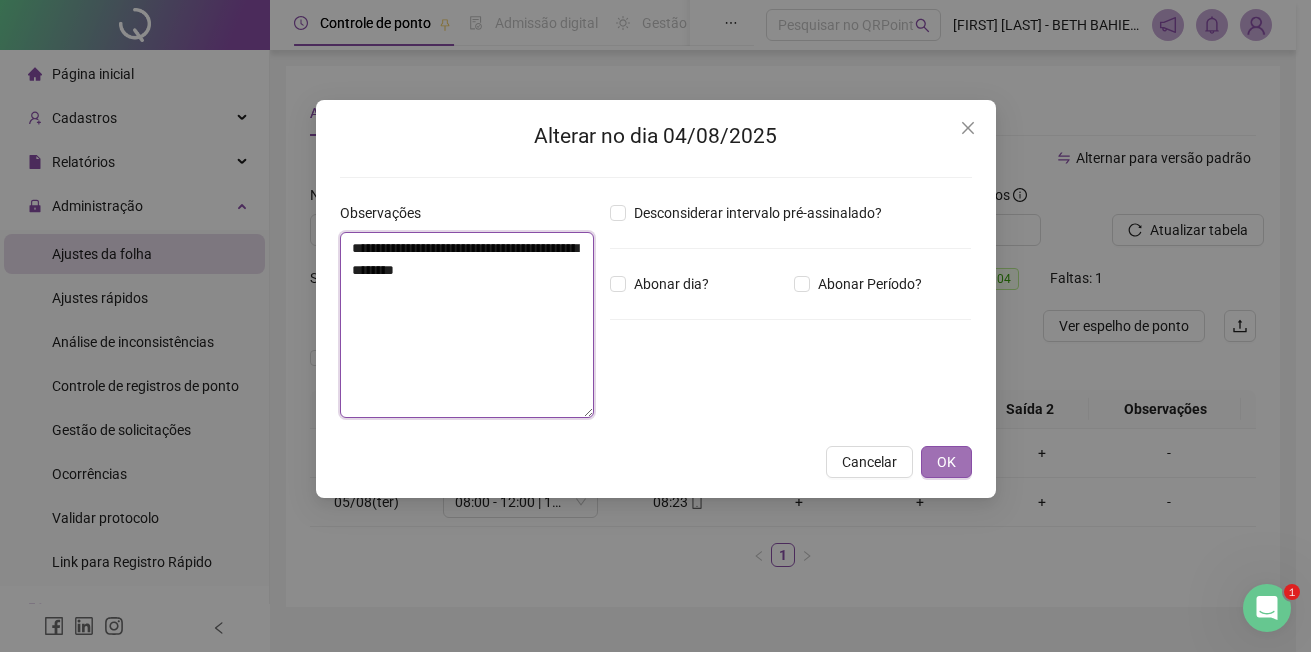 type on "**********" 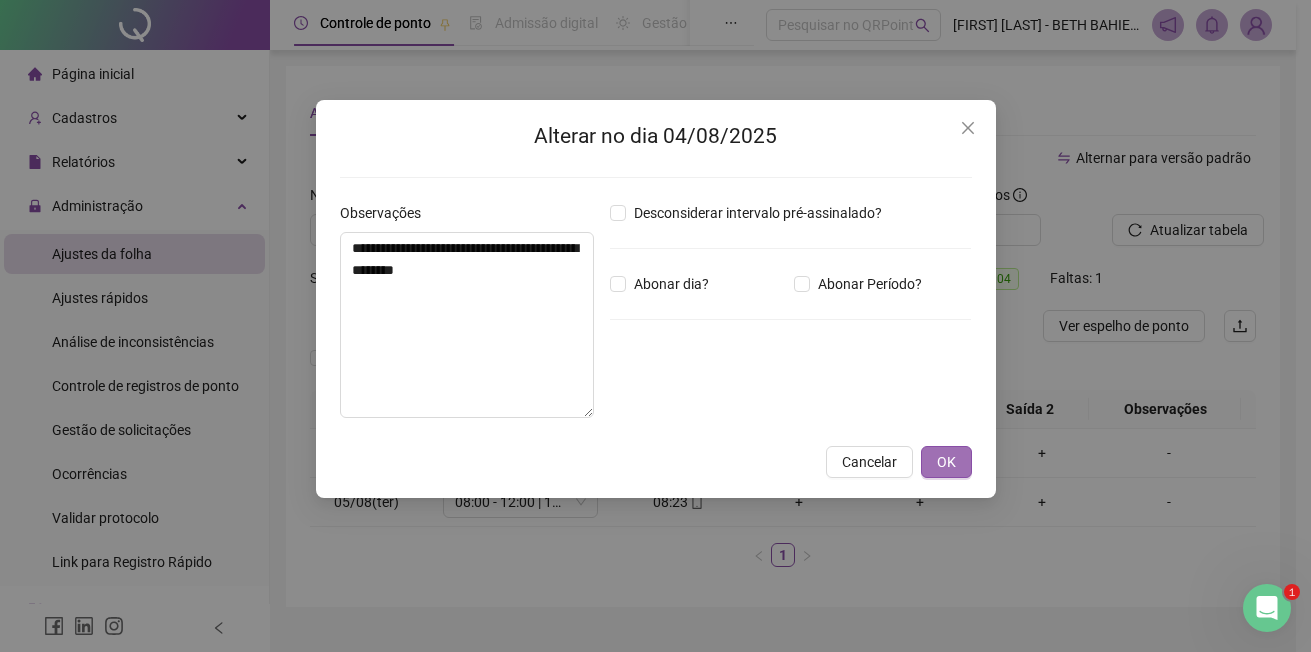 click on "OK" at bounding box center [946, 462] 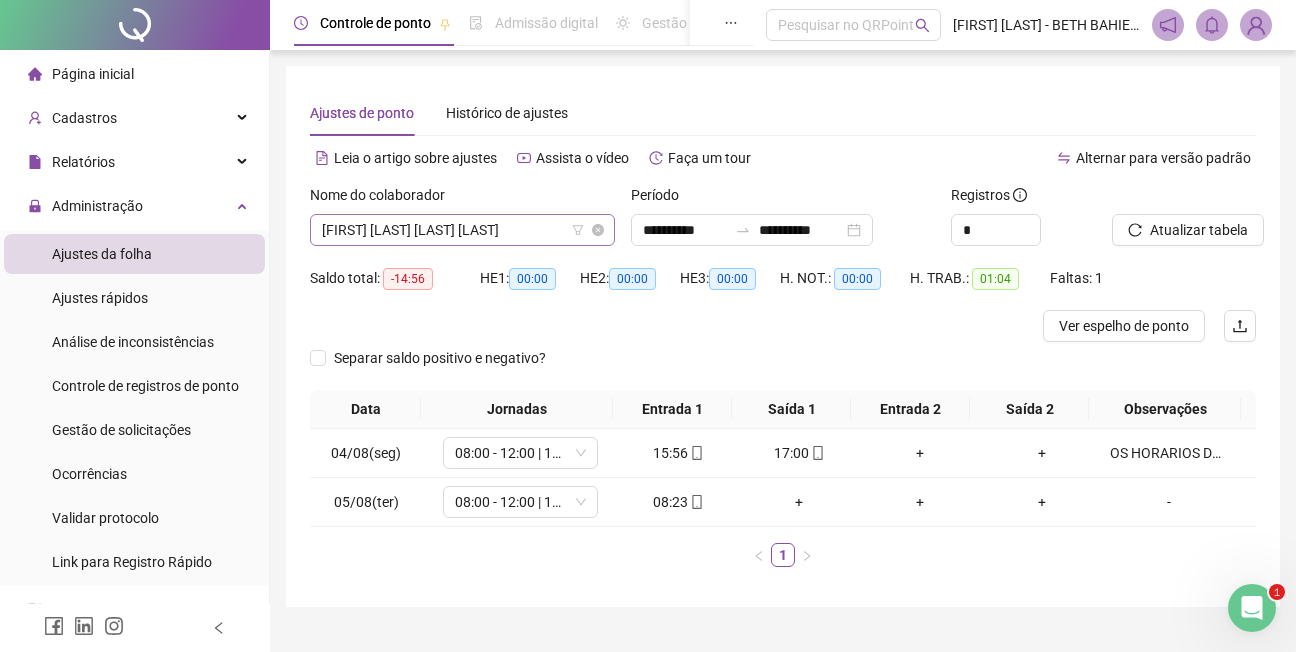 click on "[FIRST] [LAST] [LAST] [LAST]" at bounding box center (462, 230) 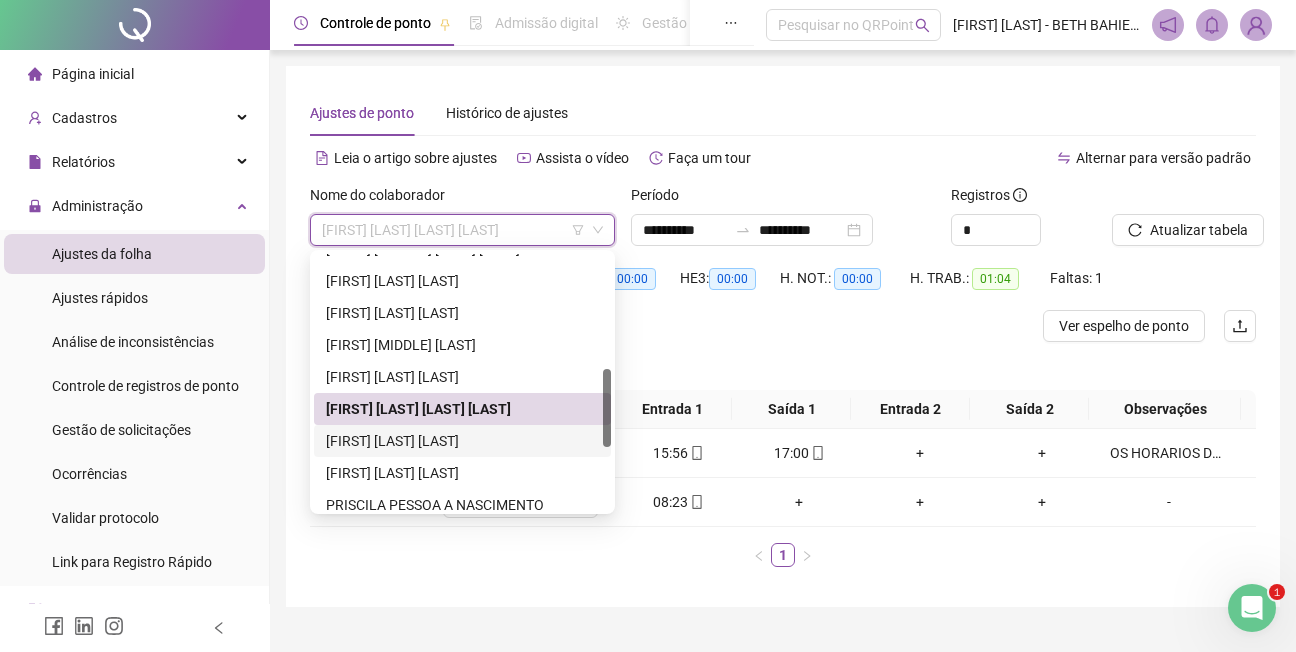 click on "[FIRST] [LAST] [LAST]" at bounding box center (462, 441) 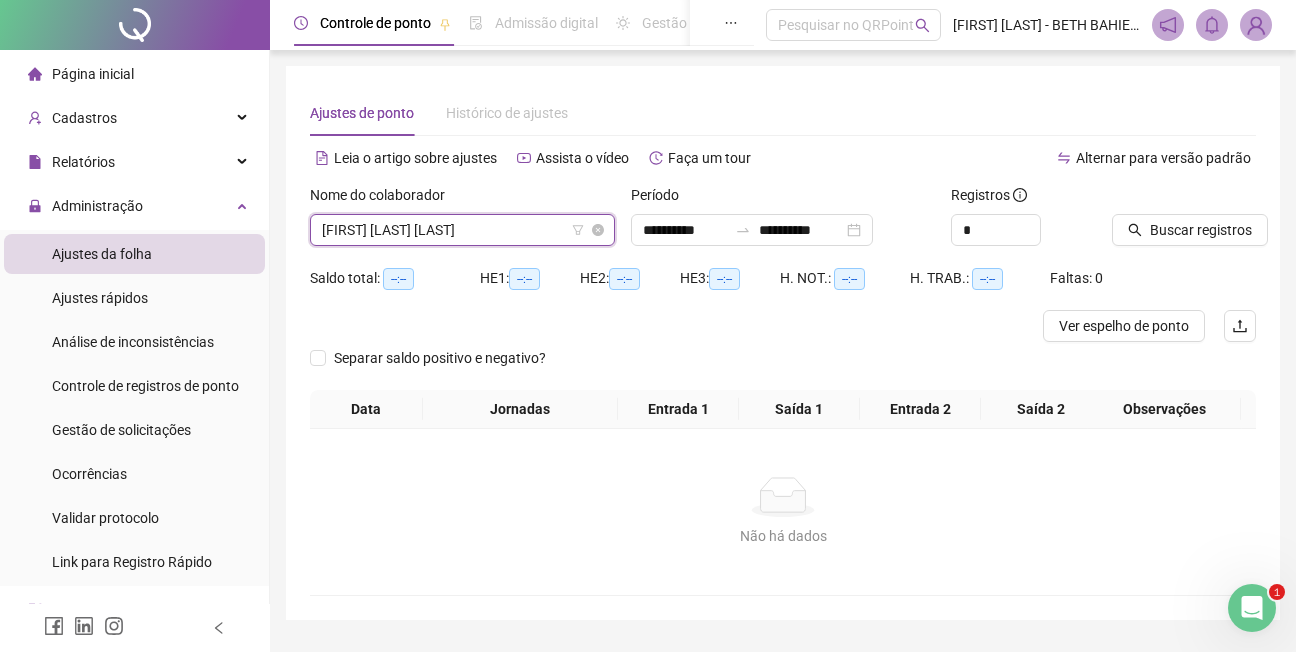 click on "[FIRST] [LAST] [LAST]" at bounding box center (462, 230) 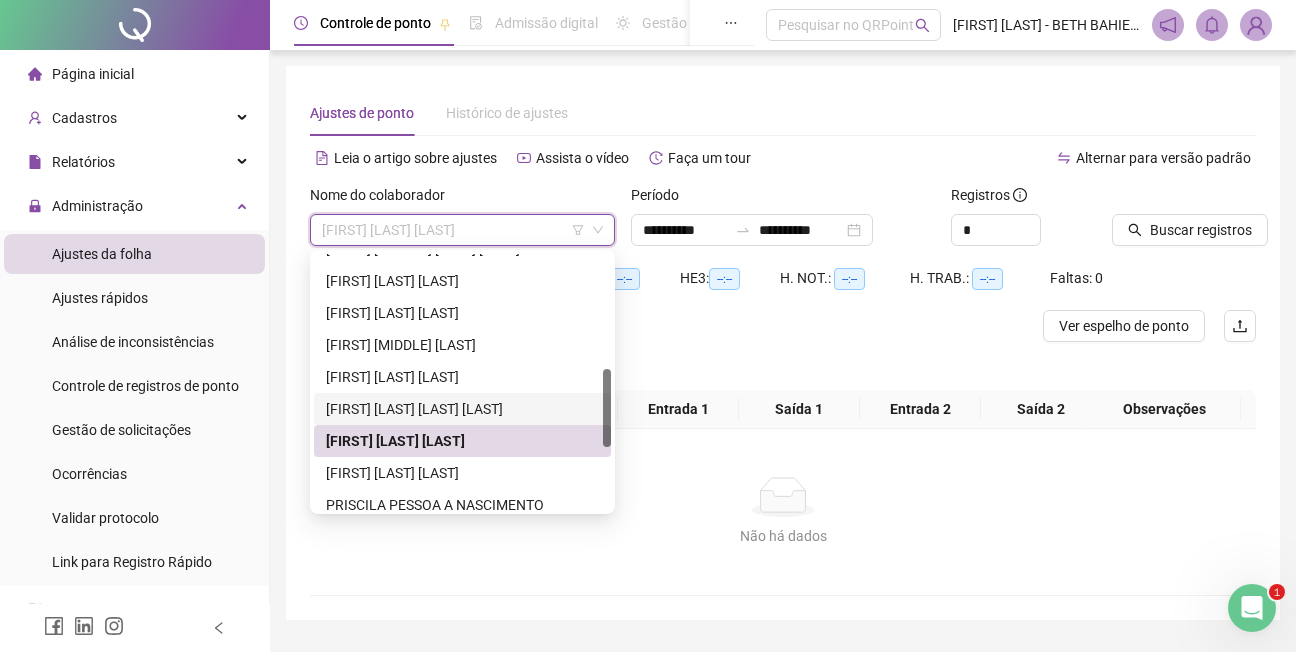 click on "[FIRST] [LAST] [LAST] [LAST]" at bounding box center [462, 409] 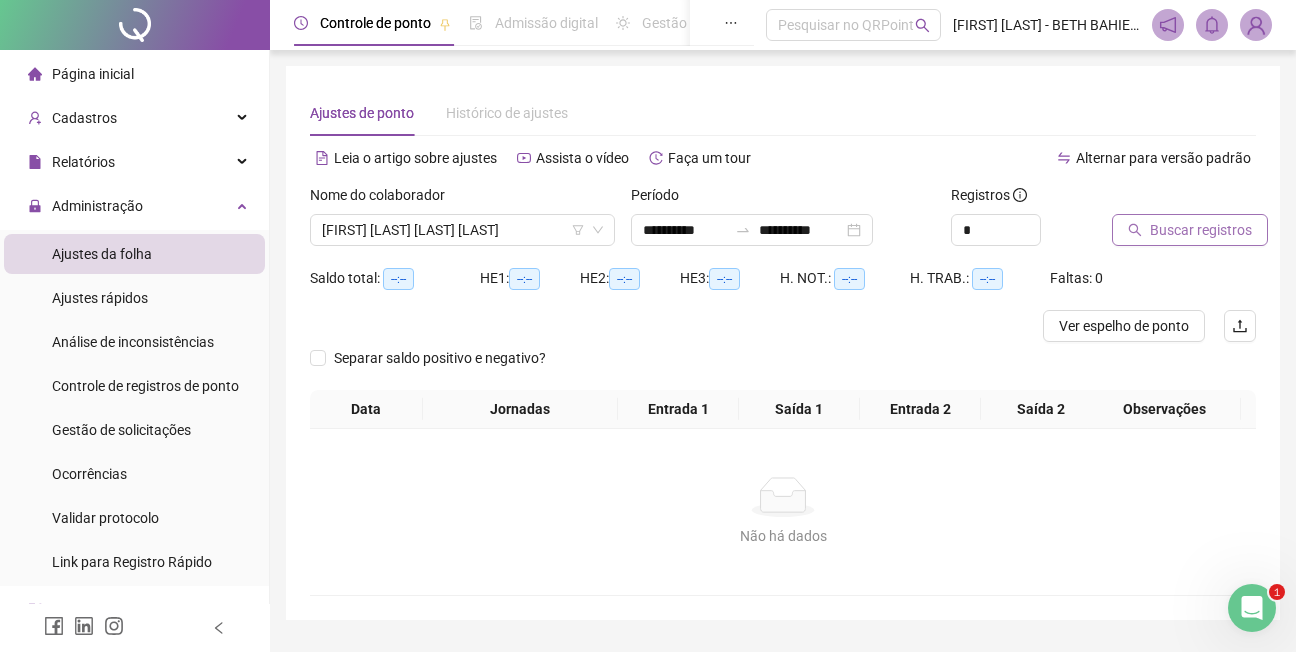 click on "Buscar registros" at bounding box center [1201, 230] 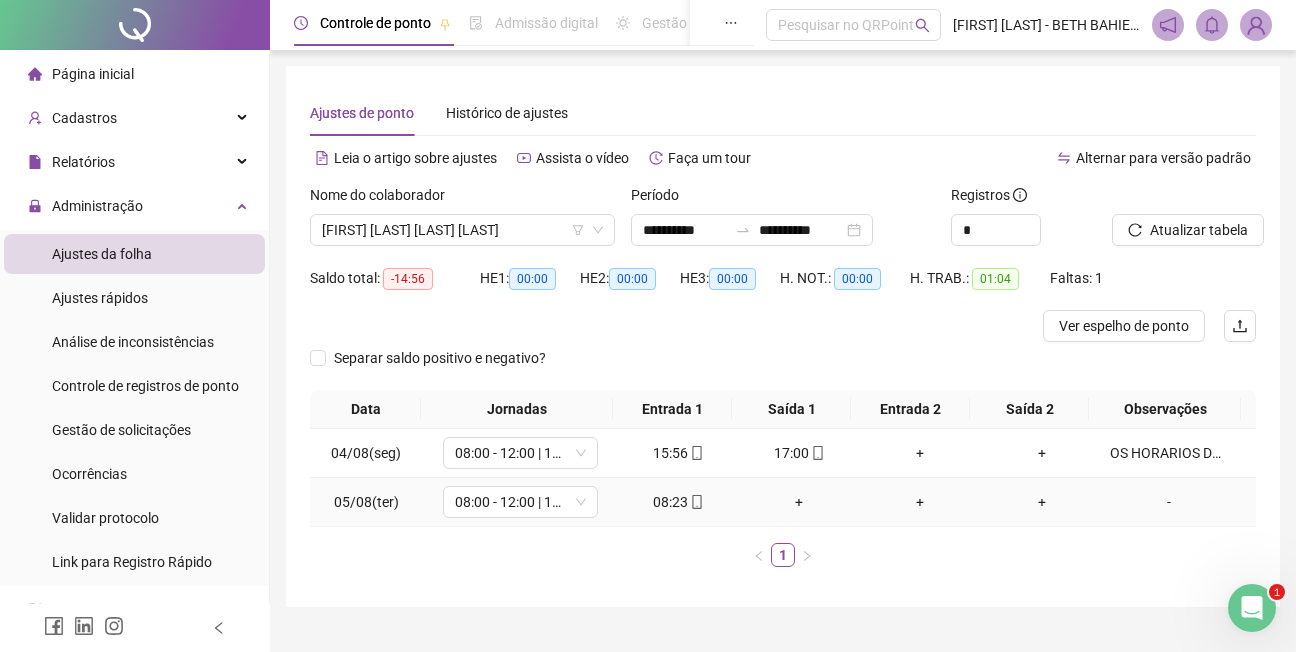 click on "-" at bounding box center (1169, 502) 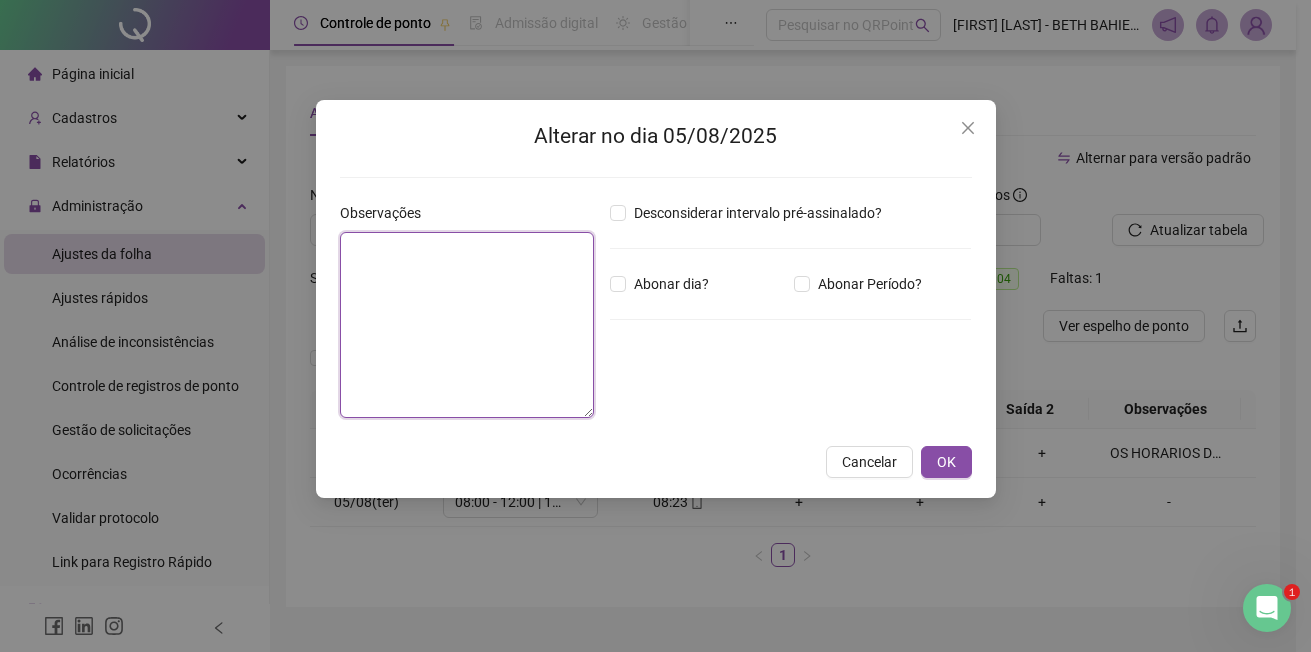 click at bounding box center (467, 325) 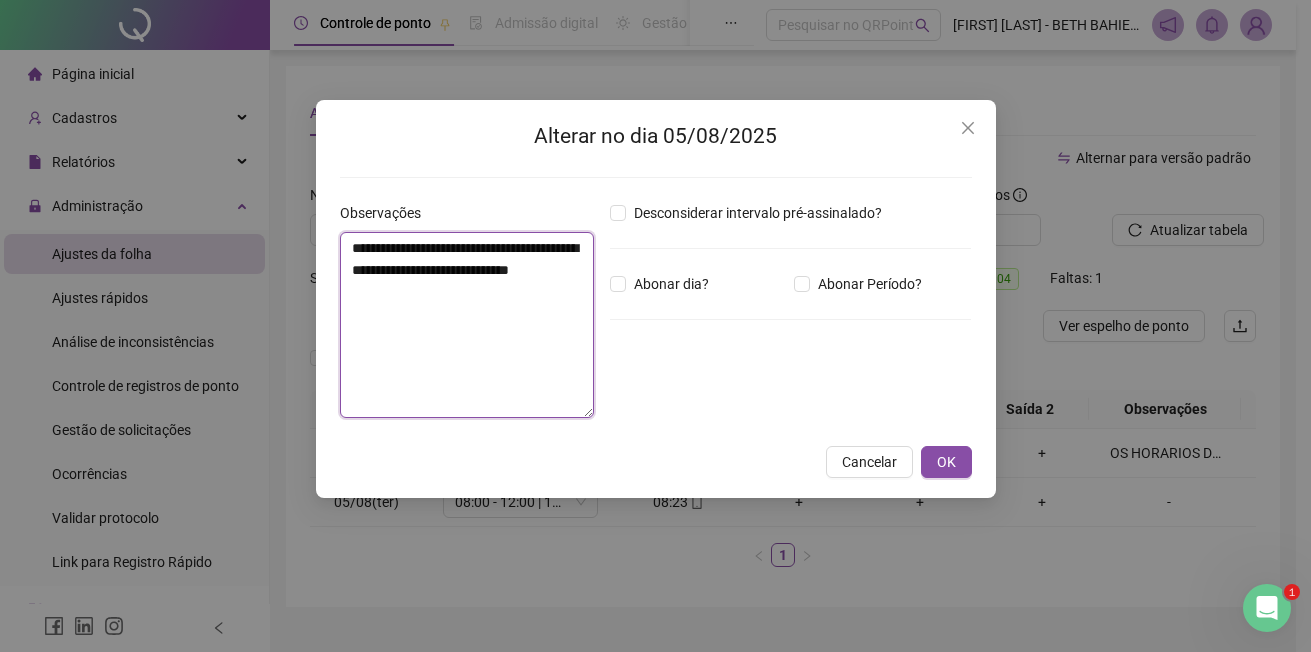 click on "**********" at bounding box center [467, 325] 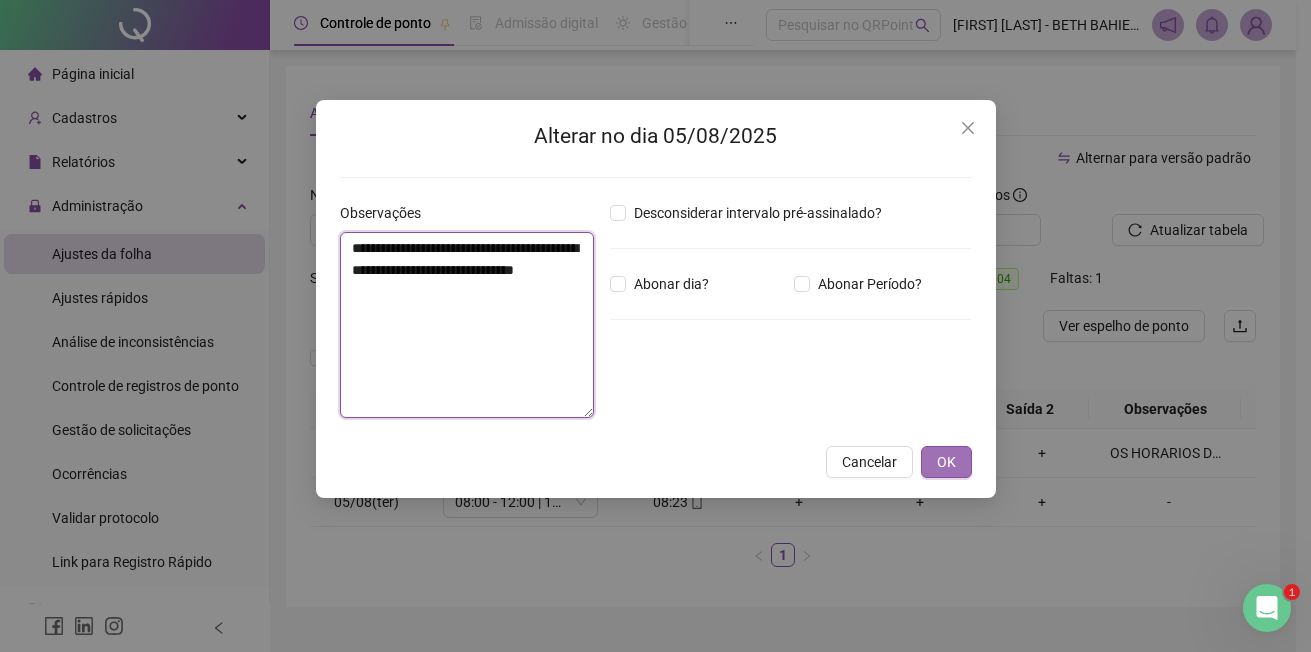 type on "**********" 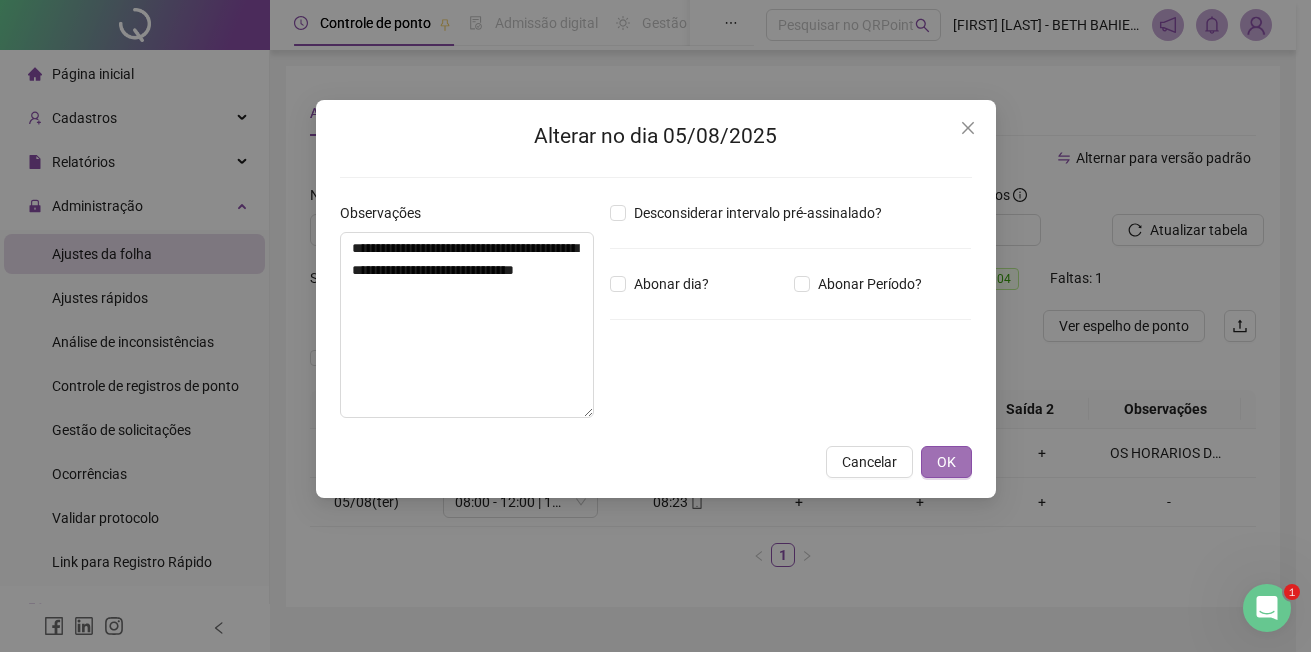 click on "OK" at bounding box center (946, 462) 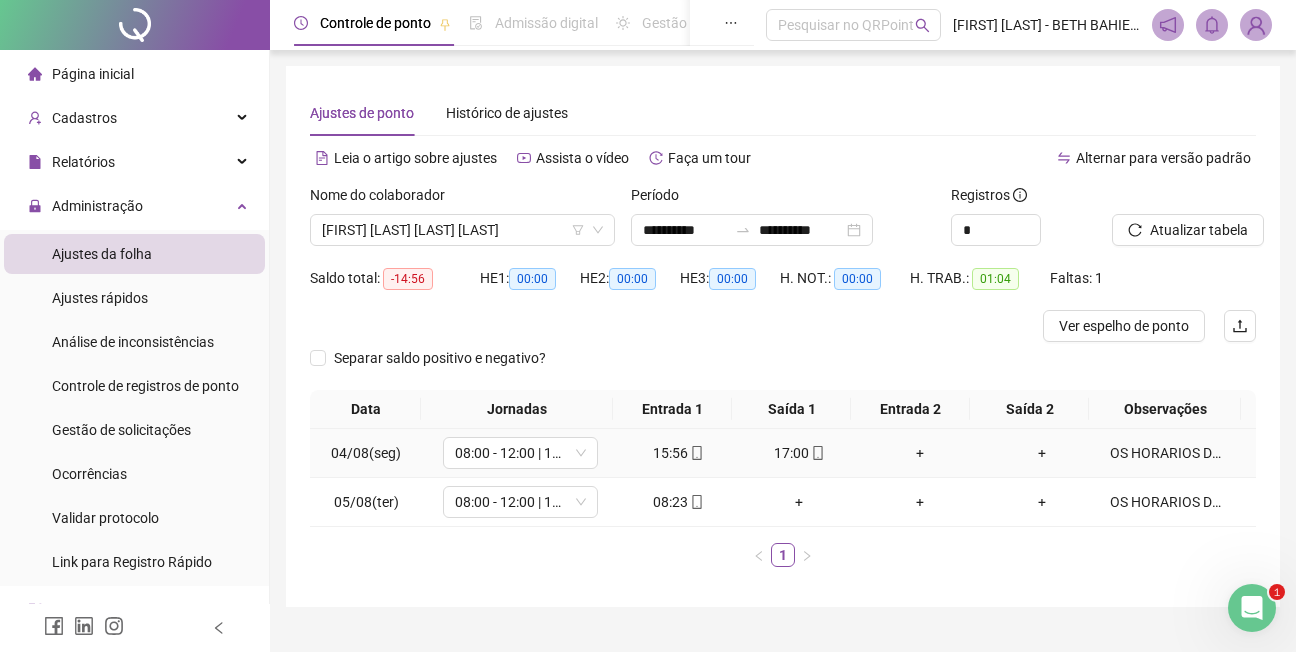 click on "OS HORARIOS DE 15:00 E 17:00 TESTE APOS CADASTRAMENTO" at bounding box center (1169, 453) 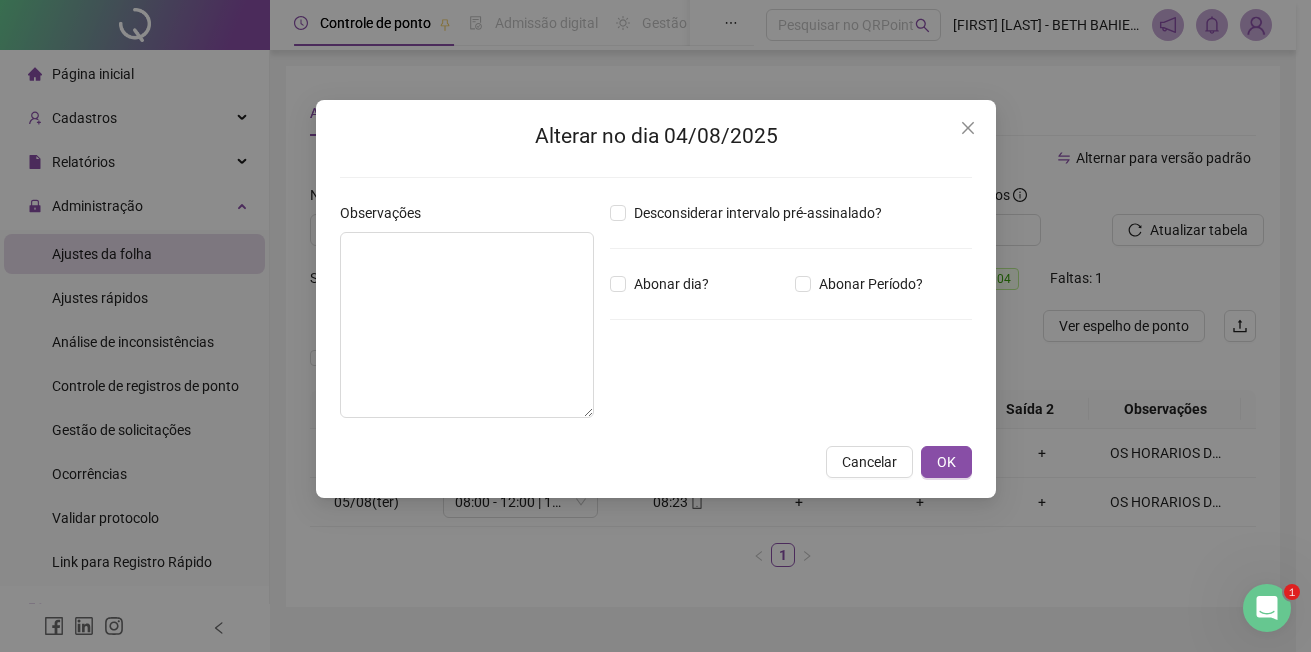 type on "**********" 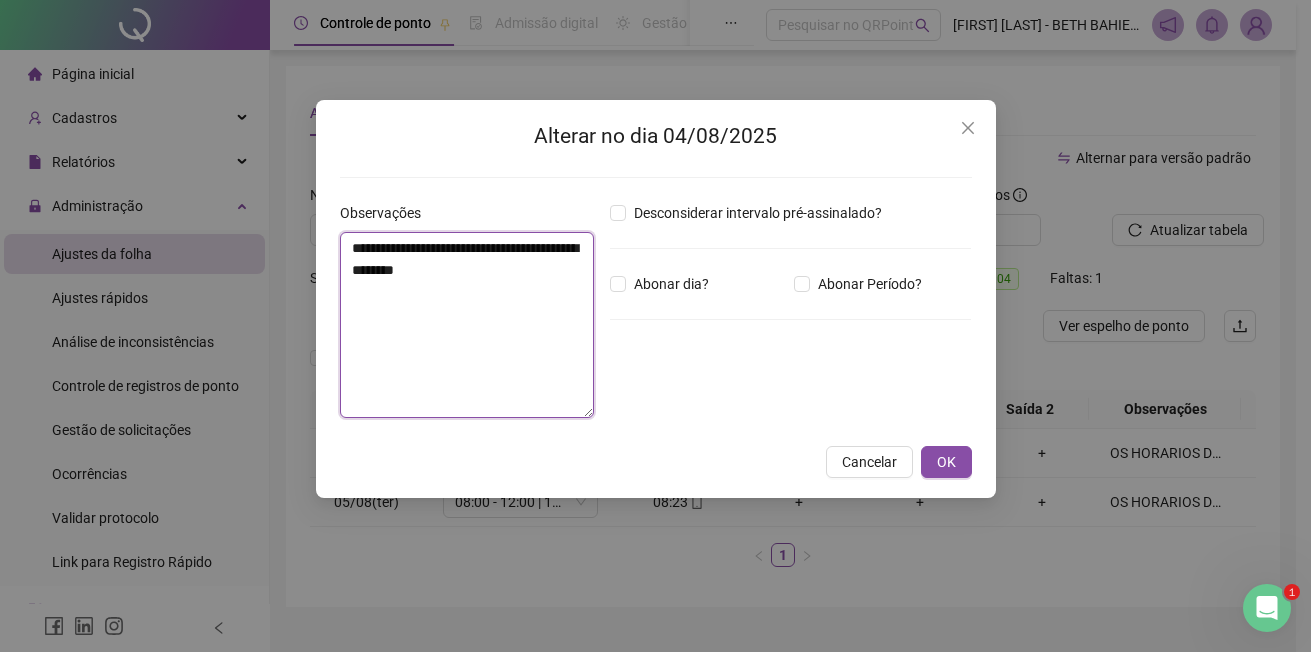 click on "**********" at bounding box center [467, 325] 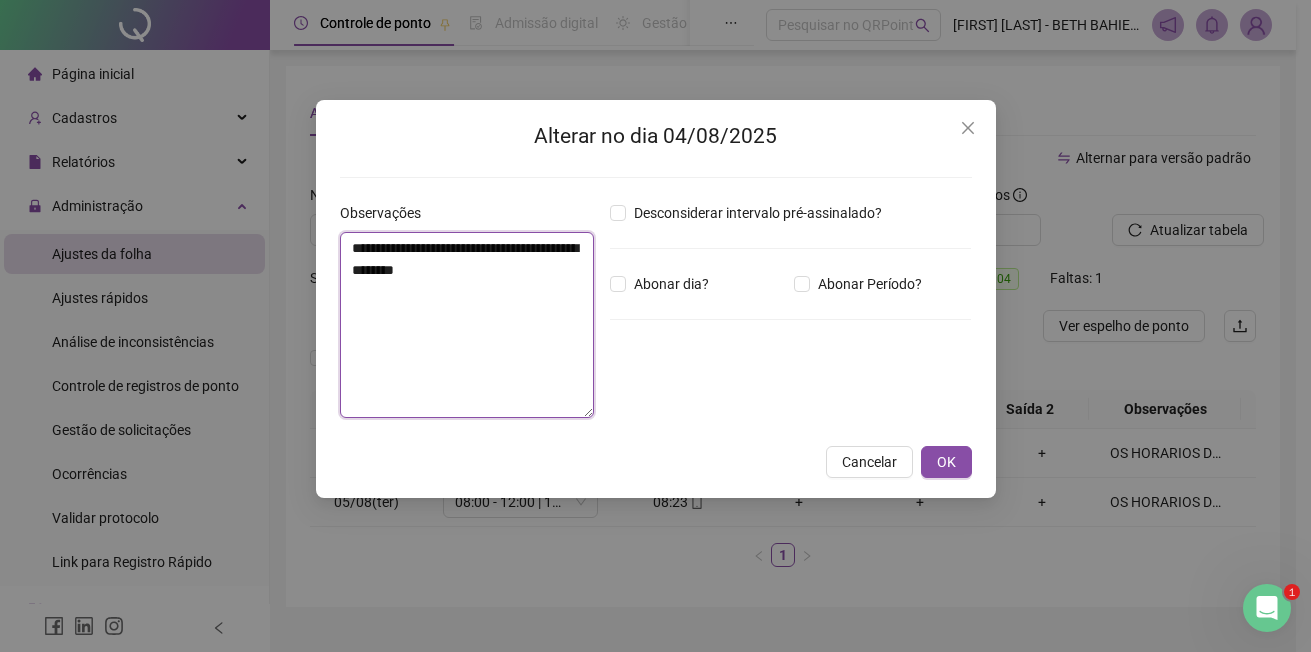 drag, startPoint x: 351, startPoint y: 251, endPoint x: 565, endPoint y: 285, distance: 216.6841 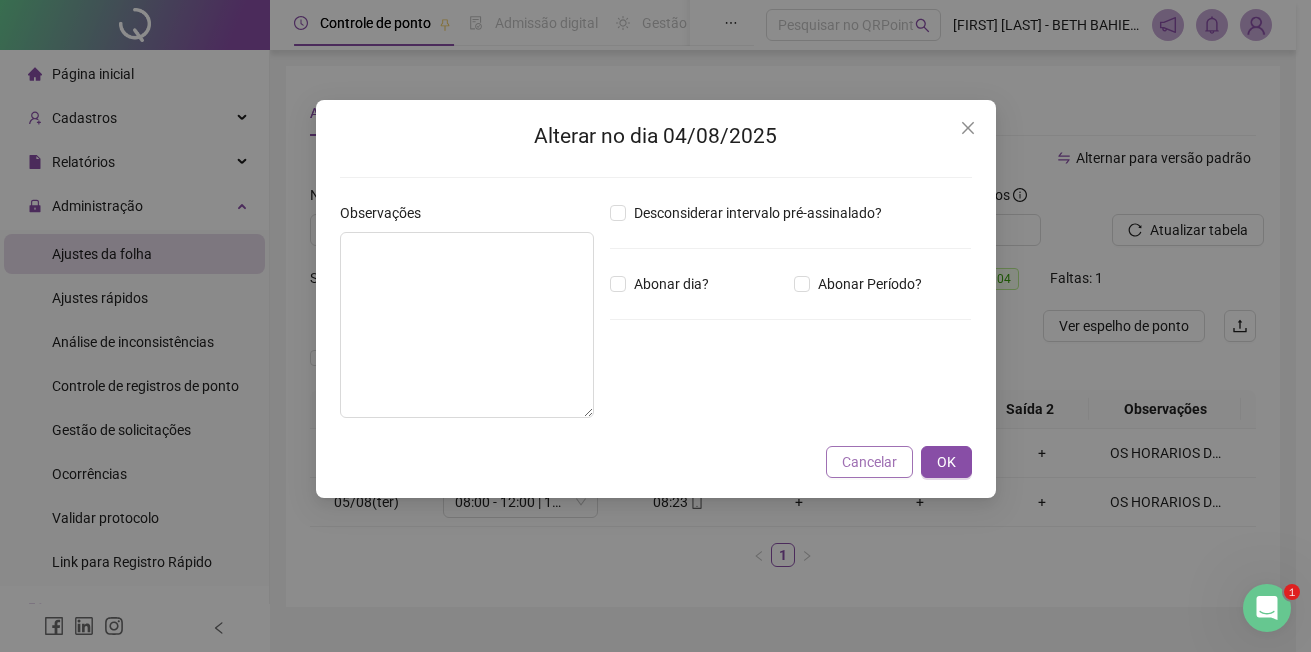 click on "Cancelar" at bounding box center [869, 462] 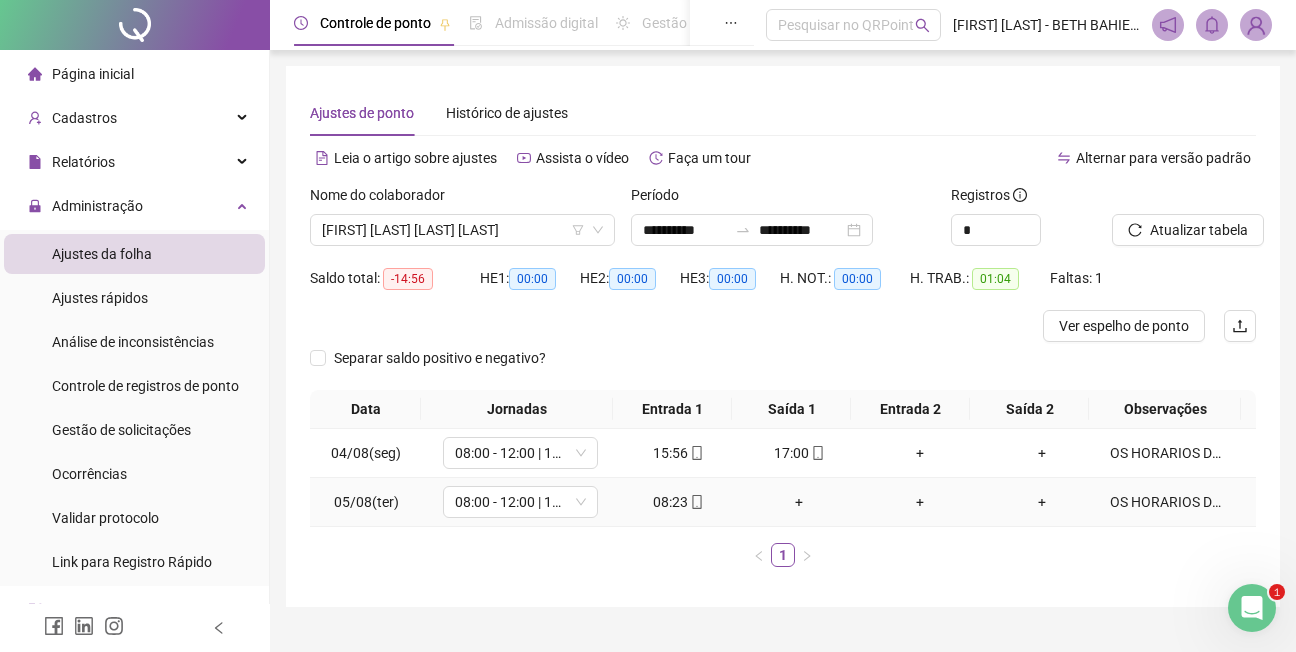 drag, startPoint x: 1132, startPoint y: 503, endPoint x: 1055, endPoint y: 545, distance: 87.70975 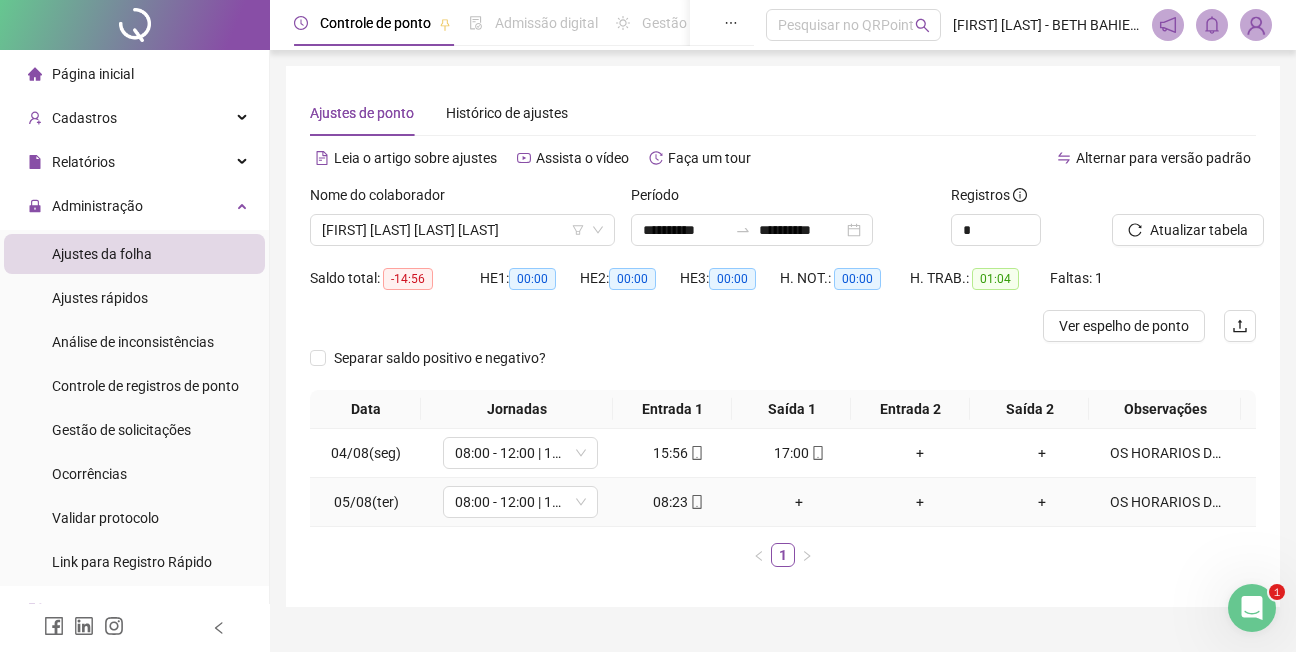 click on "OS HORARIOS DE 15:00 E 17:00 foi teste após o cadastramento por favor abonar." at bounding box center (1169, 502) 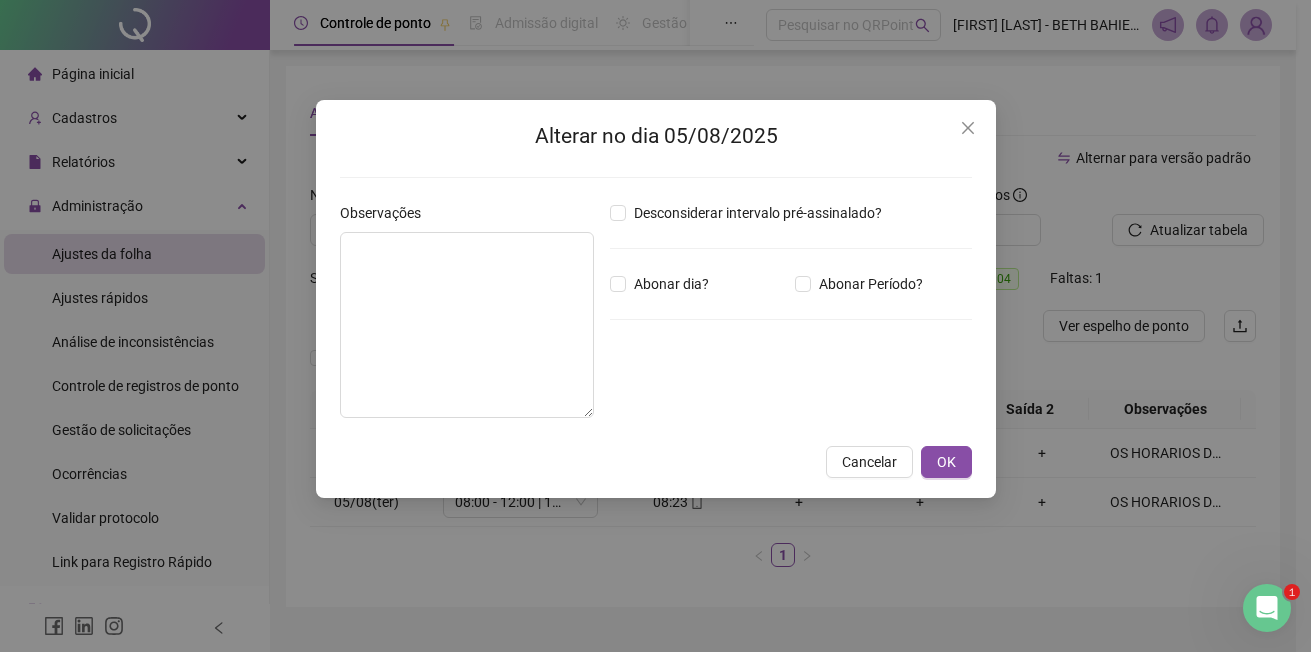 type on "**********" 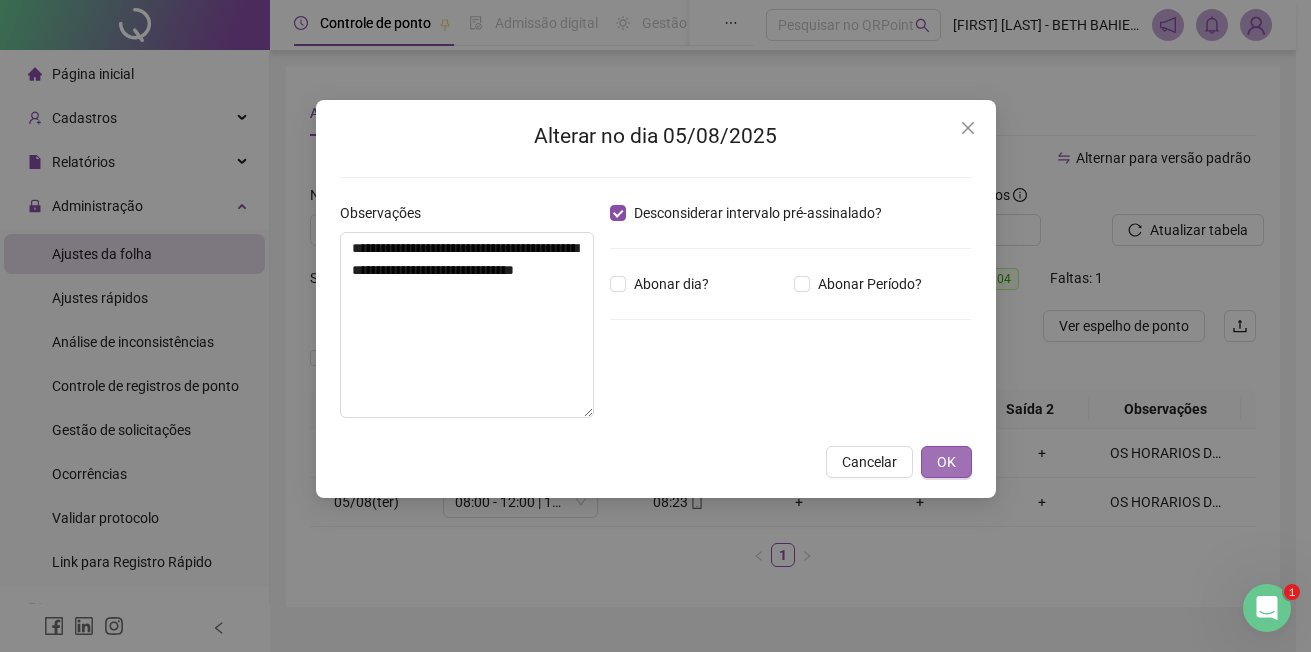 click on "OK" at bounding box center (946, 462) 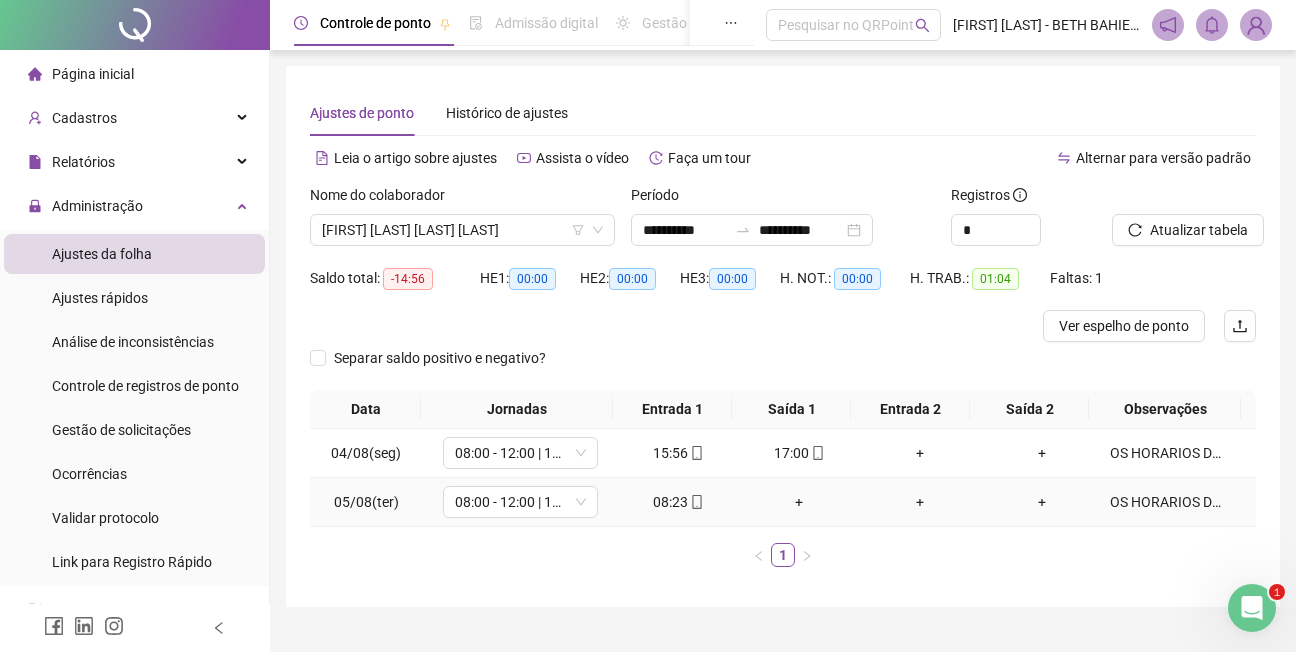 click on "OS HORARIOS DE 15:00 E 17:00 foi teste após o cadastramento por favor abonar." at bounding box center (1169, 502) 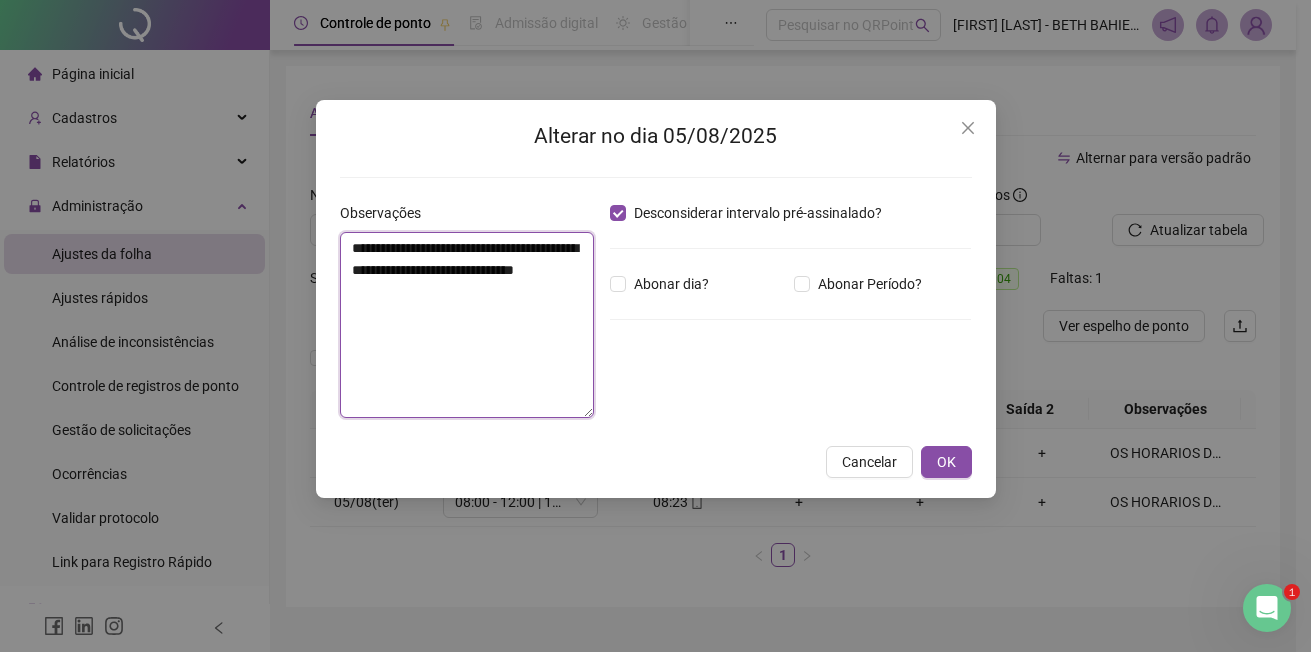 drag, startPoint x: 575, startPoint y: 248, endPoint x: 476, endPoint y: 280, distance: 104.04326 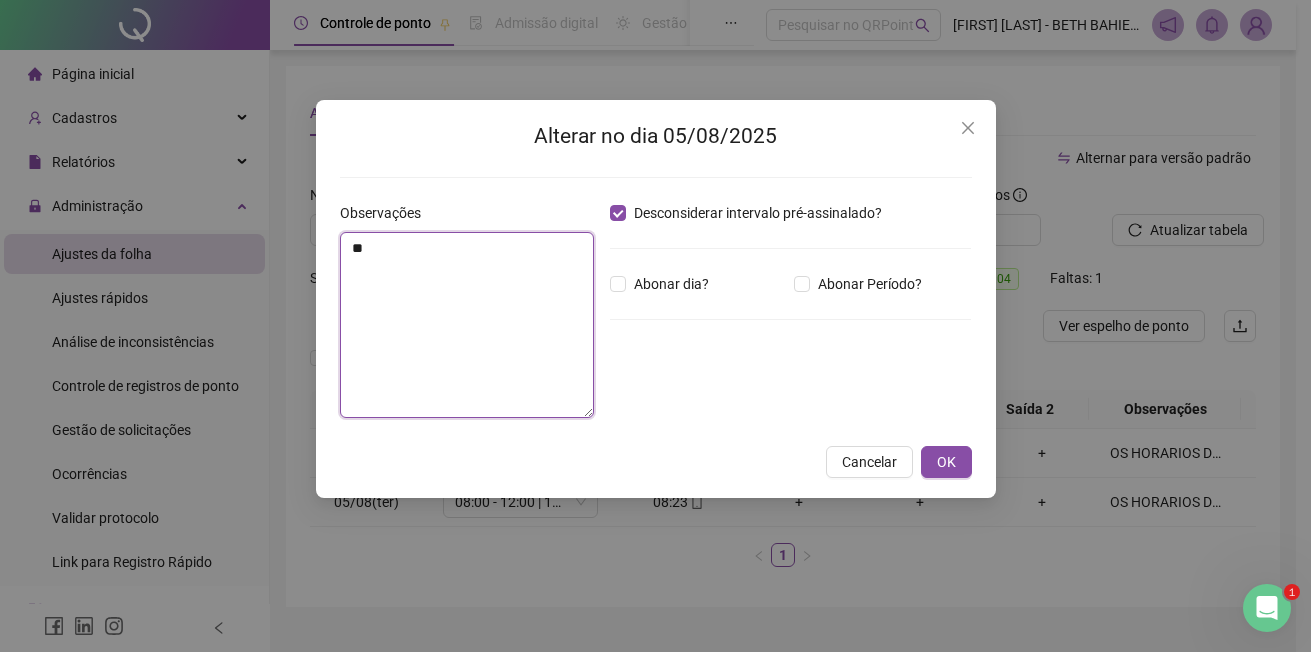 type on "*" 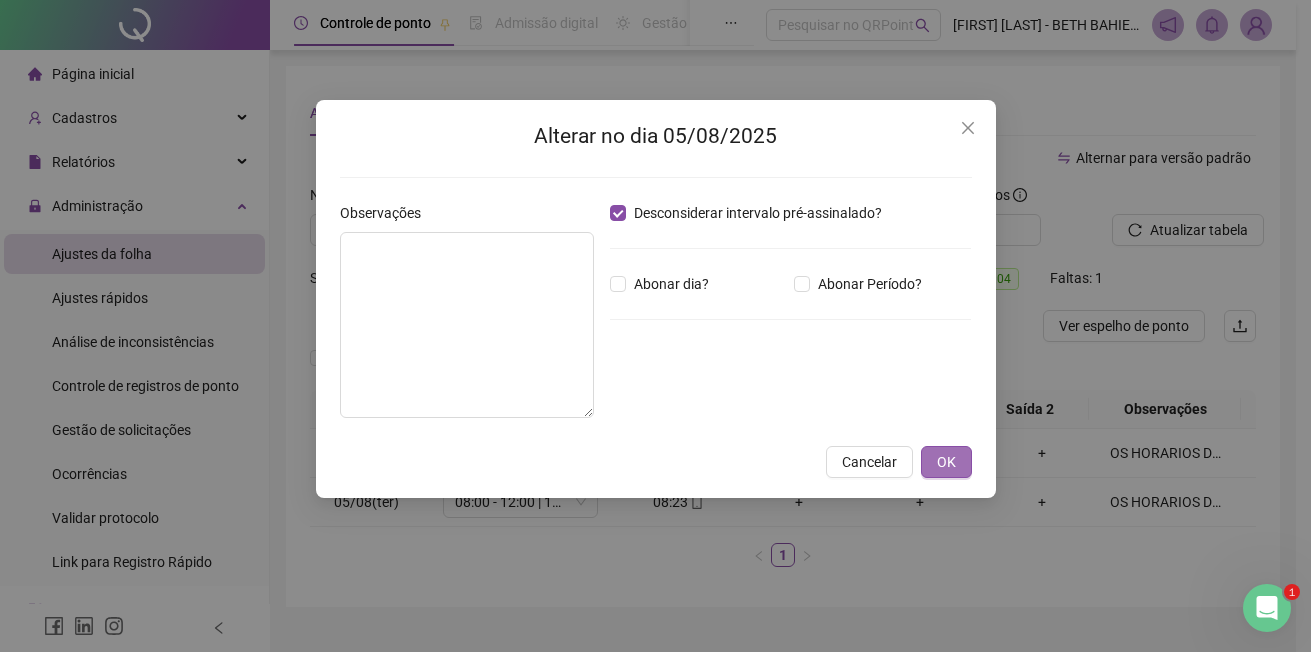 click on "OK" at bounding box center [946, 462] 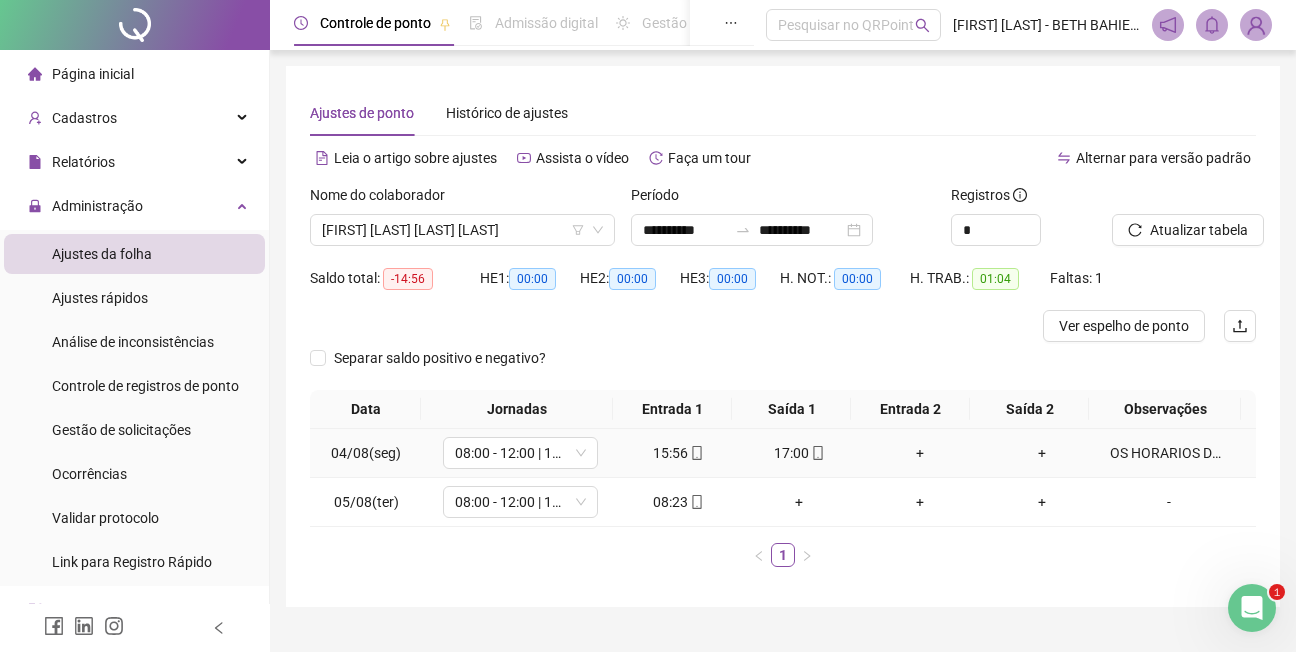 click on "OS HORARIOS DE 15:00 E 17:00 TESTE APOS CADASTRAMENTO" at bounding box center (1169, 453) 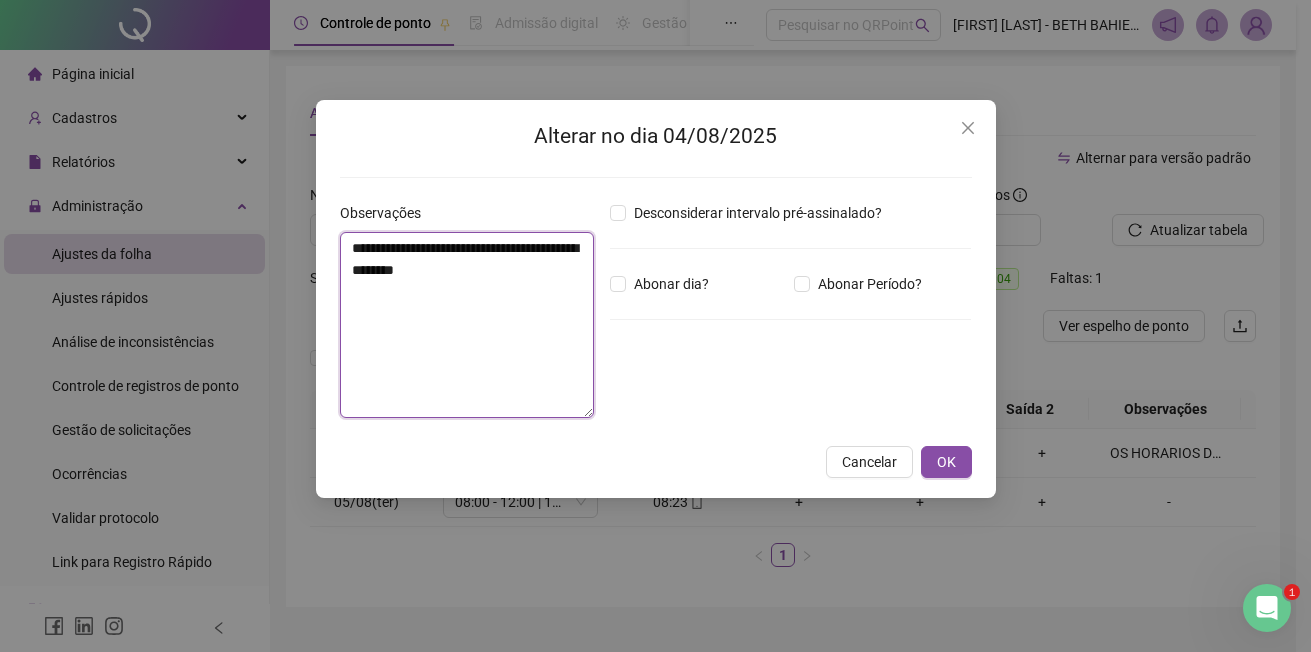 click on "**********" at bounding box center (467, 325) 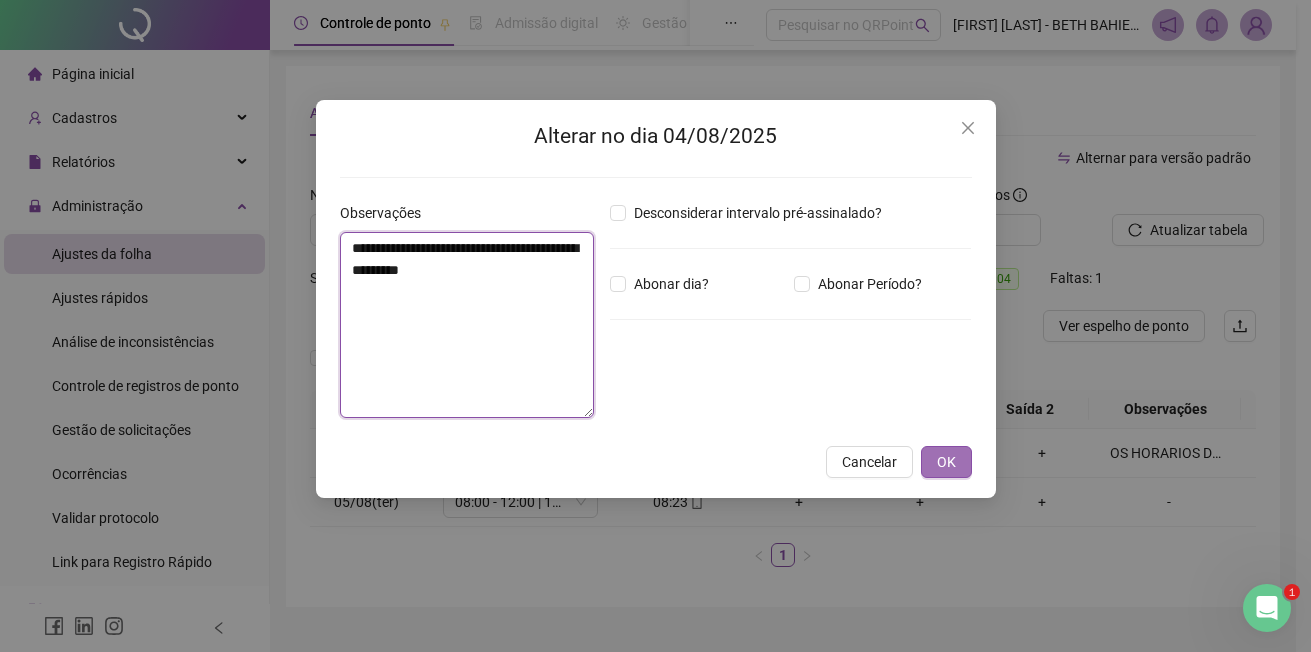 type on "**********" 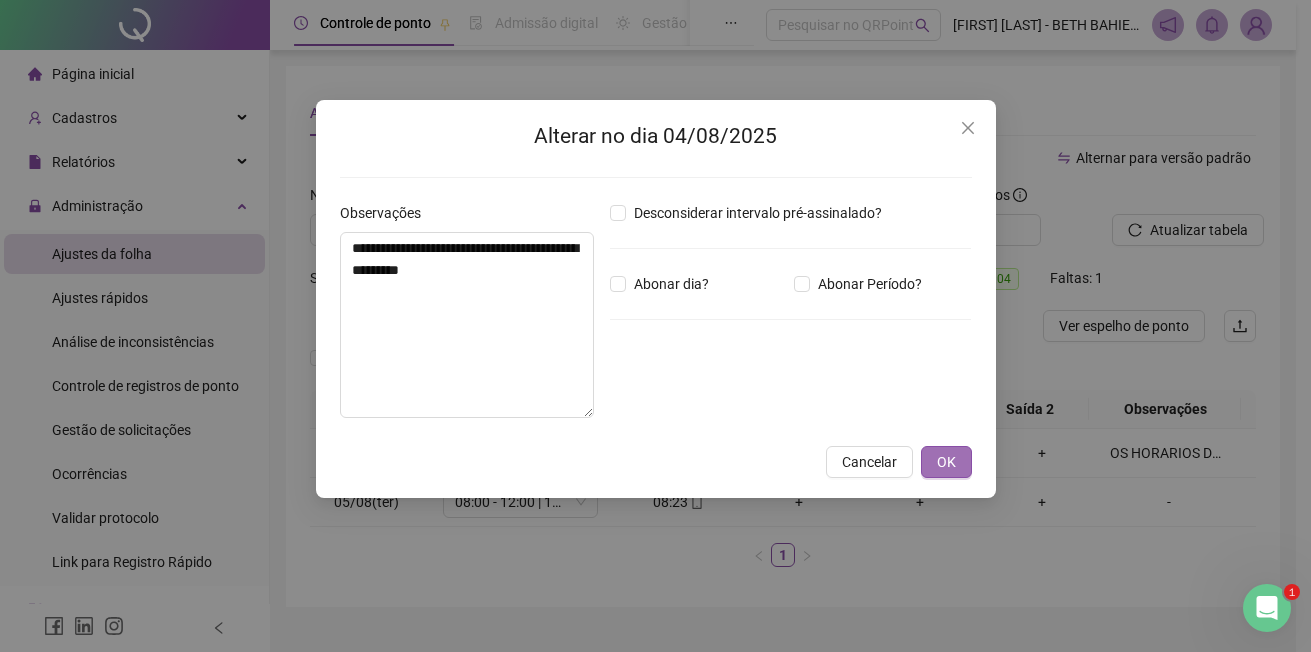 click on "OK" at bounding box center [946, 462] 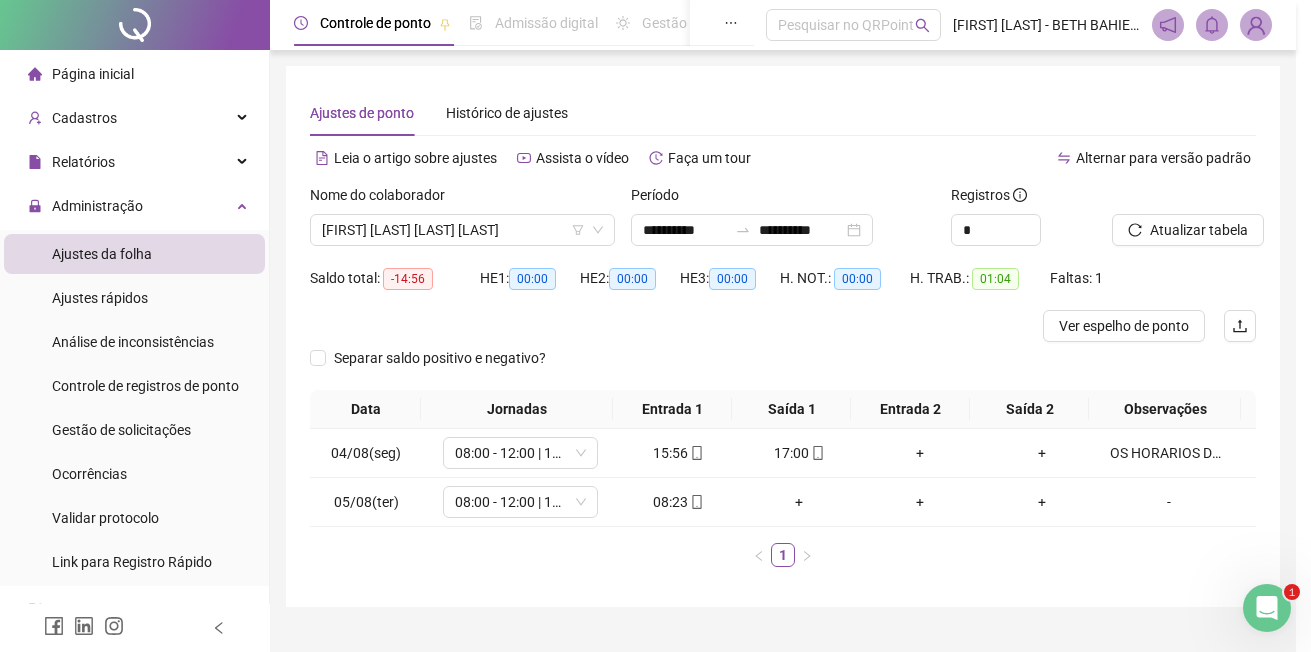 click on "**********" at bounding box center [648, 326] 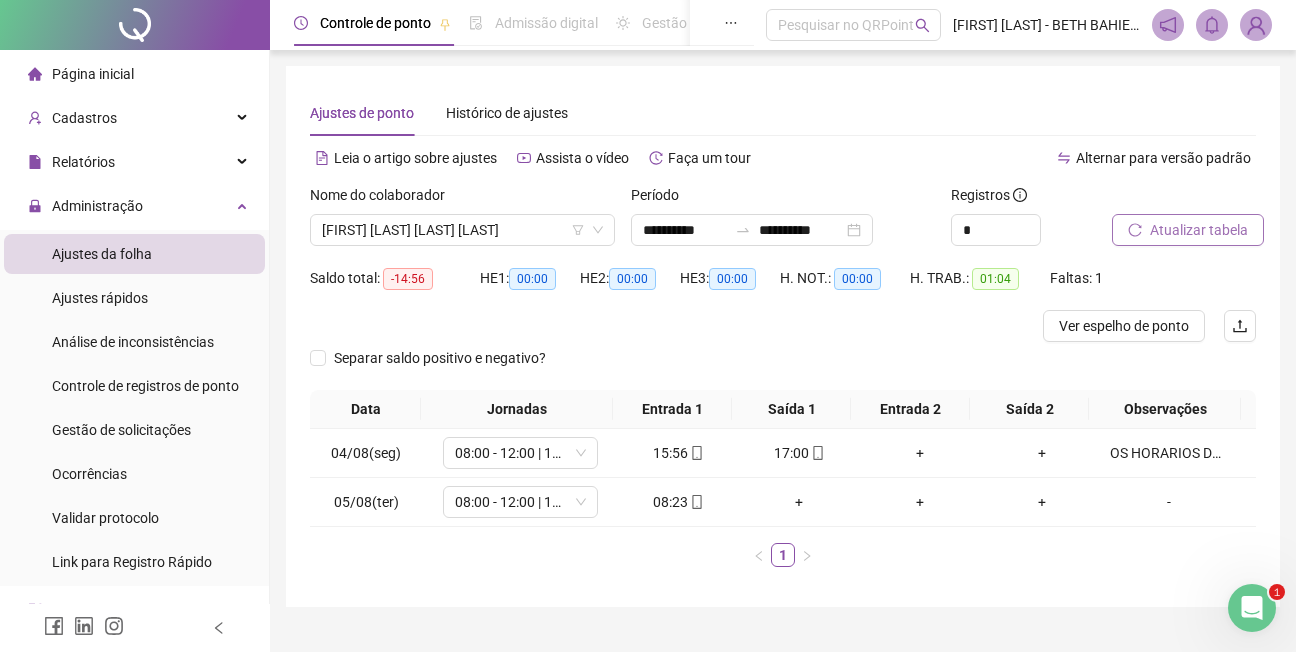 click on "Atualizar tabela" at bounding box center (1199, 230) 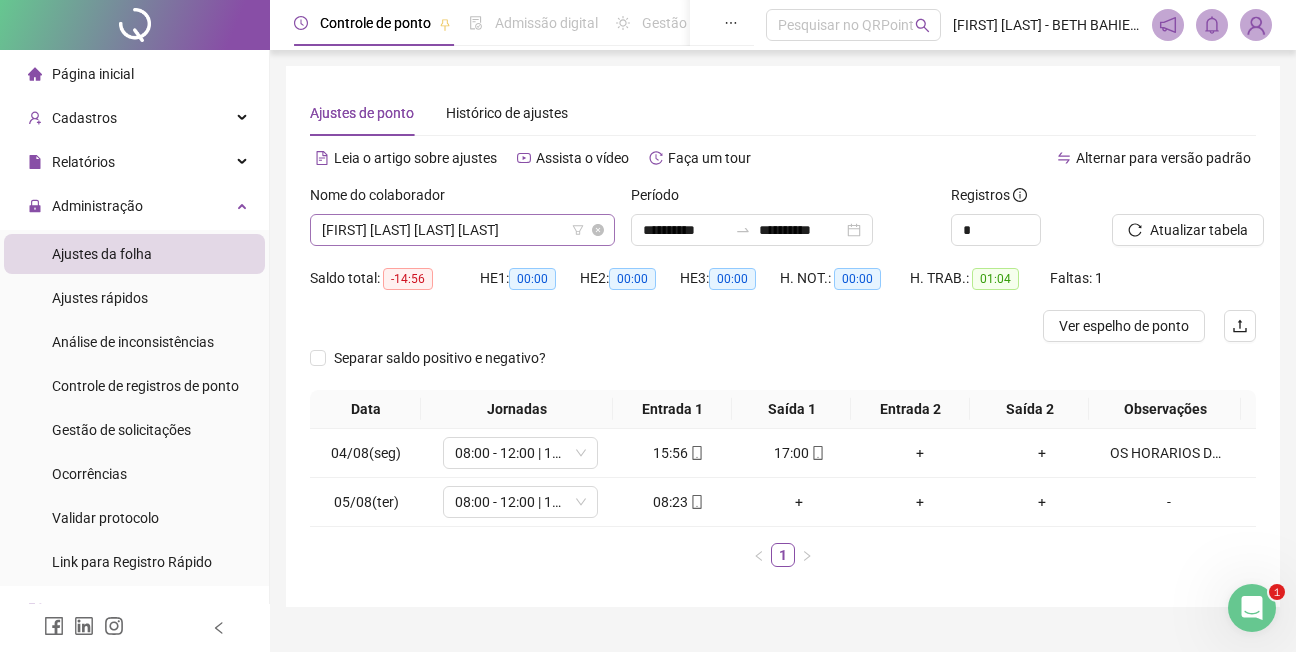 click on "[FIRST] [LAST] [LAST] [LAST]" at bounding box center (462, 230) 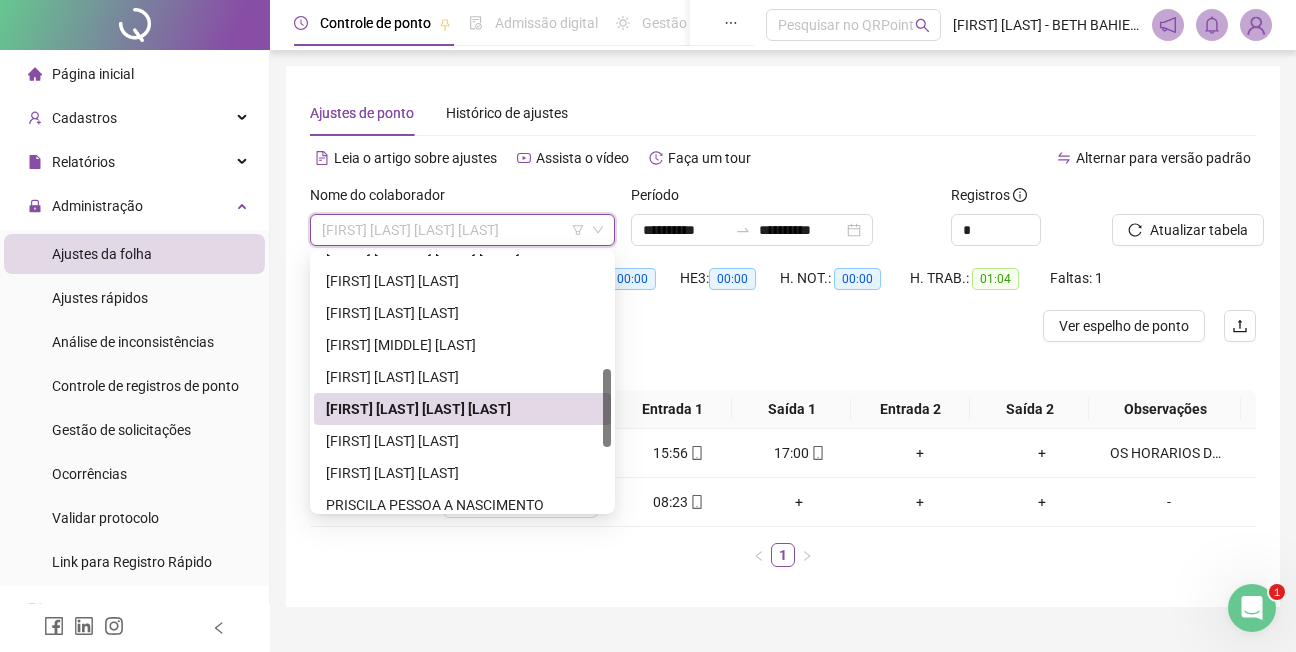 click on "[FIRST] [LAST] [LAST] [LAST]" at bounding box center [462, 409] 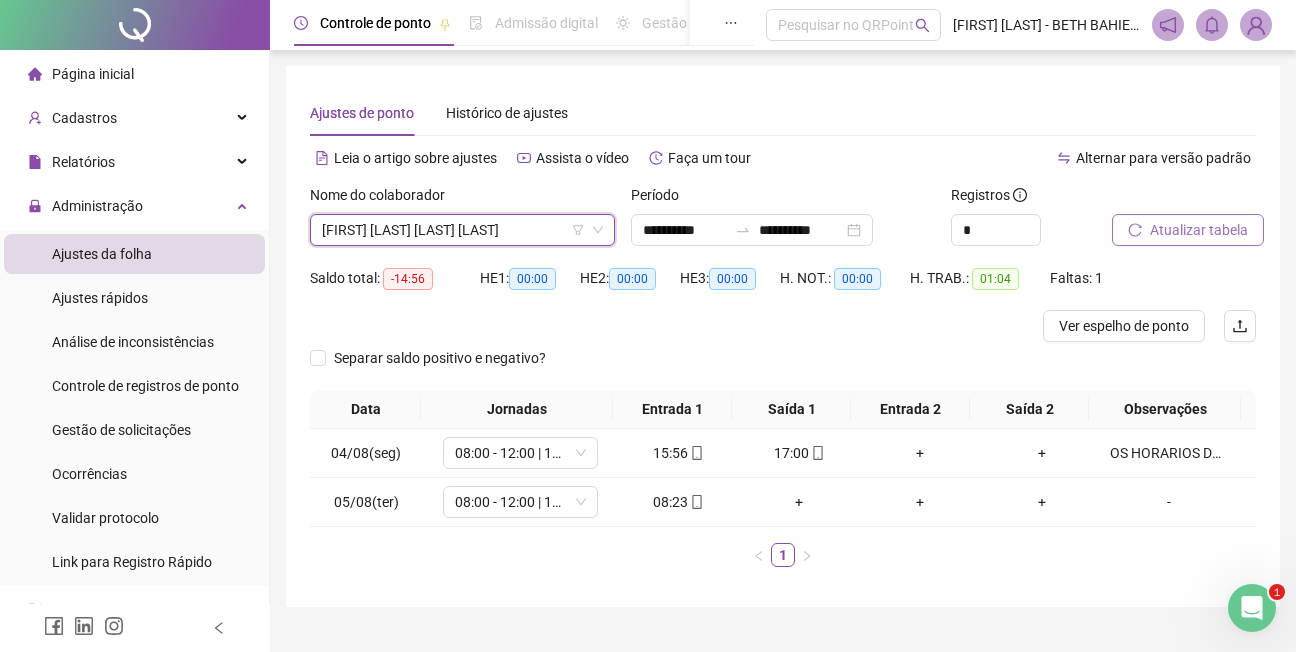 click on "Atualizar tabela" at bounding box center (1199, 230) 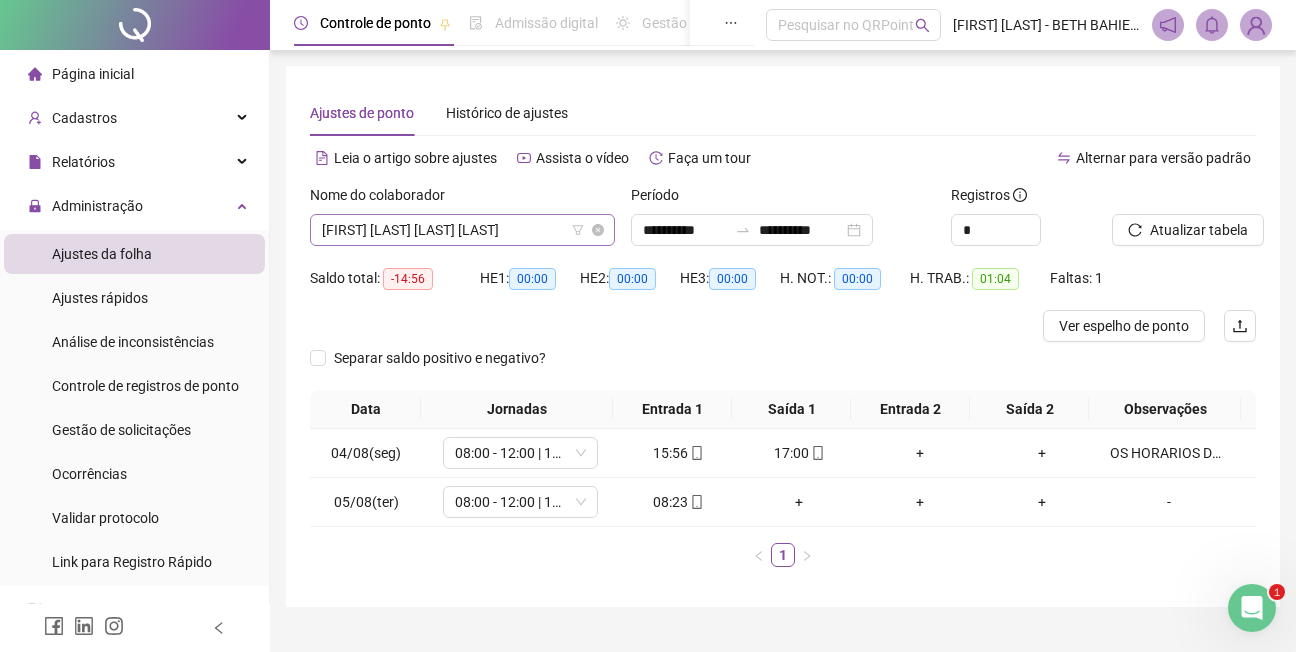 click on "[FIRST] [LAST] [LAST] [LAST]" at bounding box center [462, 230] 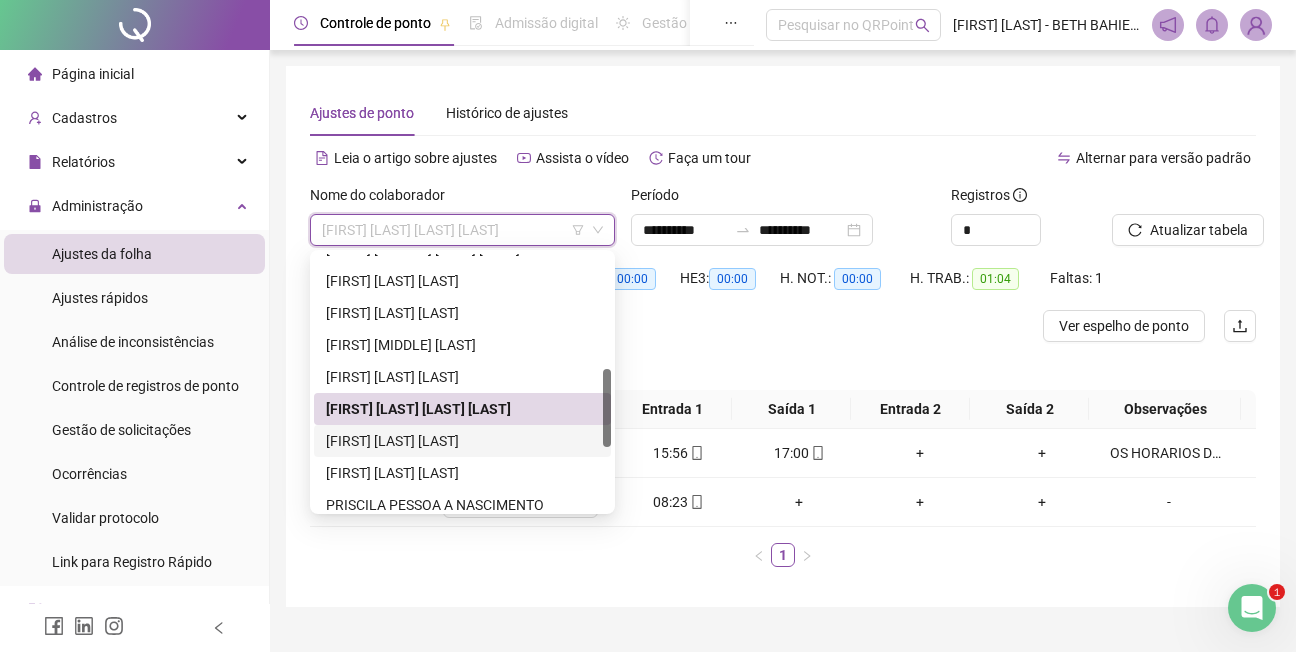 click on "[FIRST] [LAST] [LAST]" at bounding box center [462, 441] 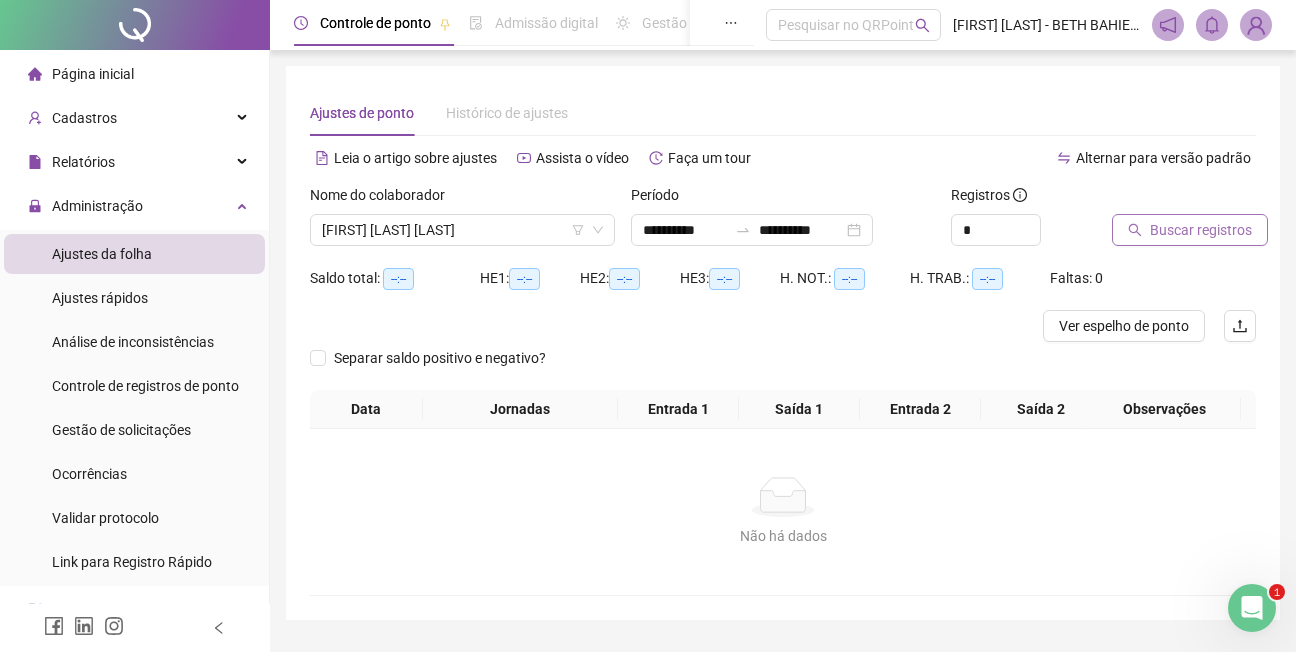 click on "Buscar registros" at bounding box center [1201, 230] 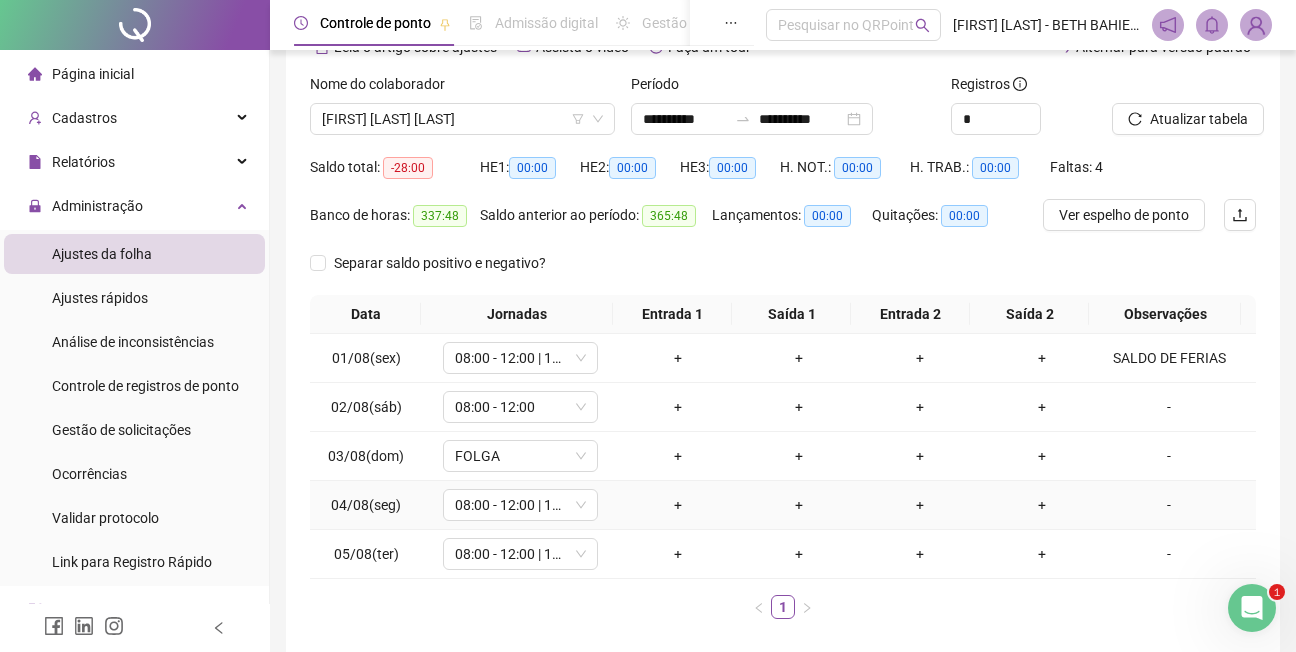 scroll, scrollTop: 0, scrollLeft: 0, axis: both 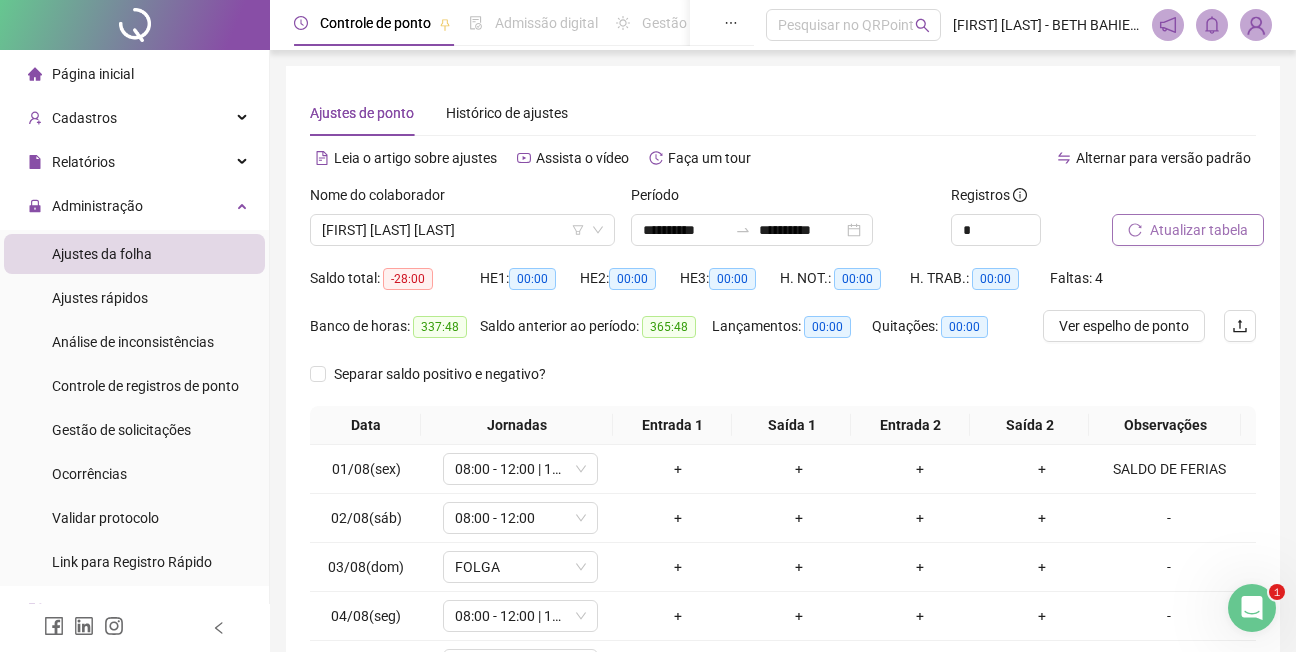 click on "Atualizar tabela" at bounding box center [1199, 230] 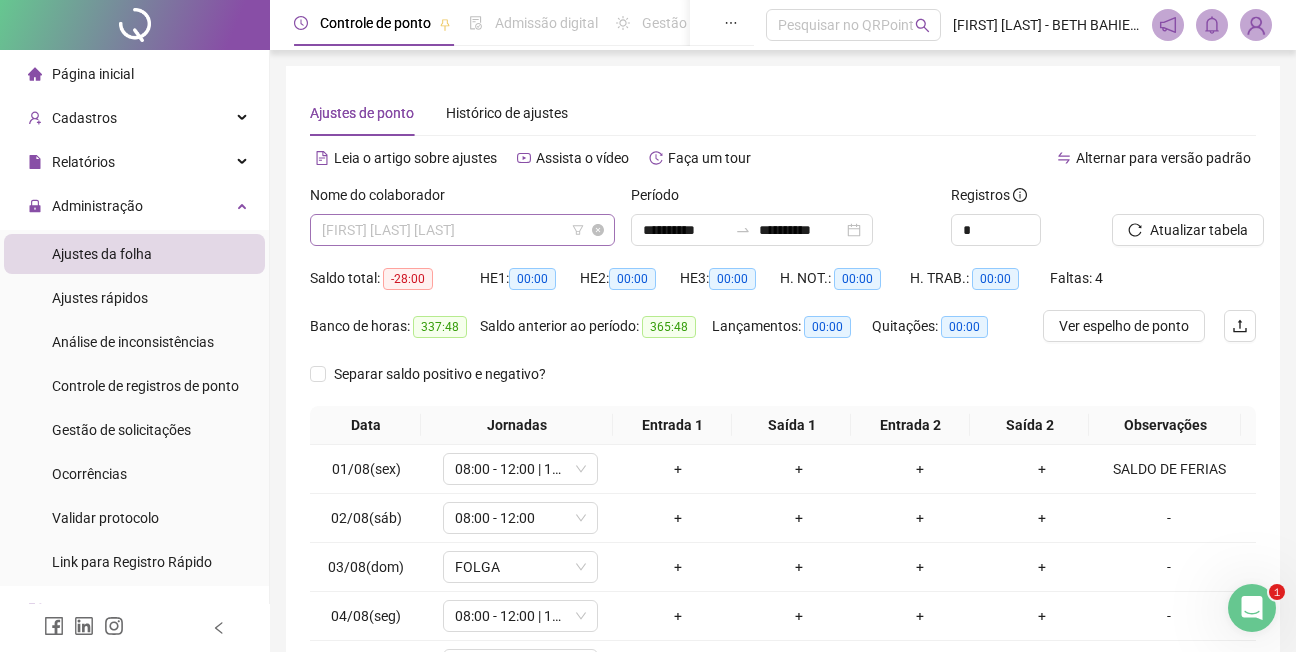click on "[FIRST] [LAST] [LAST]" at bounding box center [462, 230] 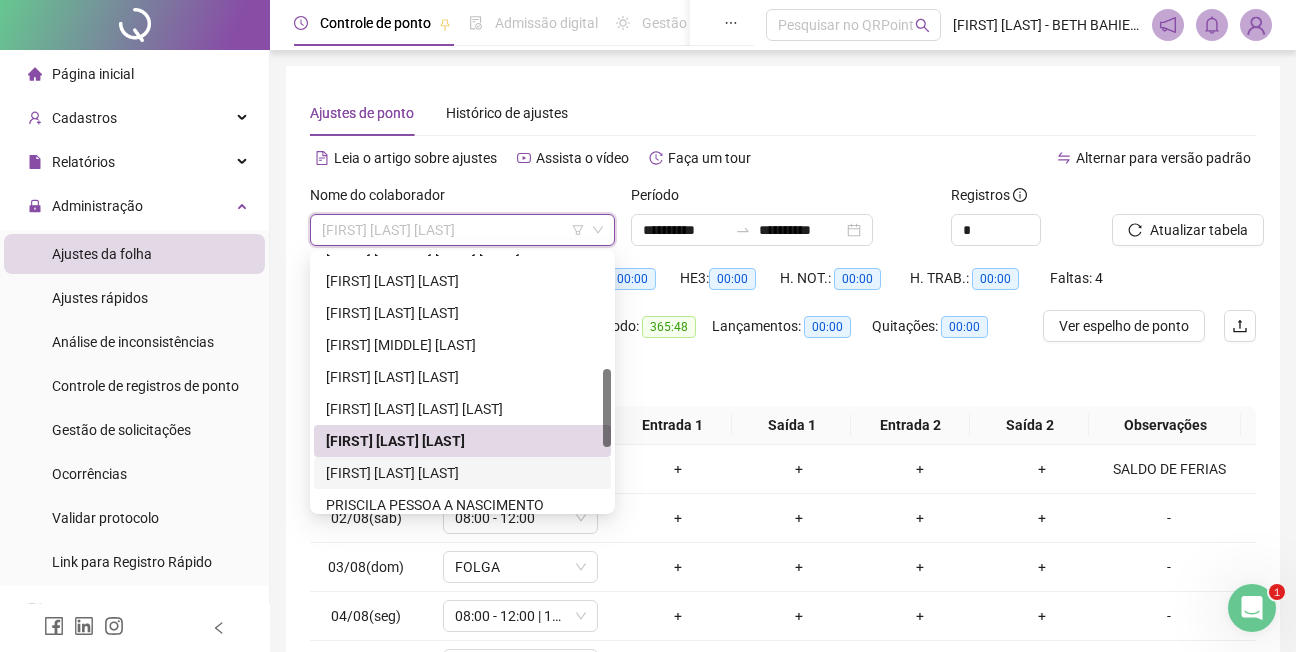 click on "[FIRST] [LAST] [LAST]" at bounding box center (462, 473) 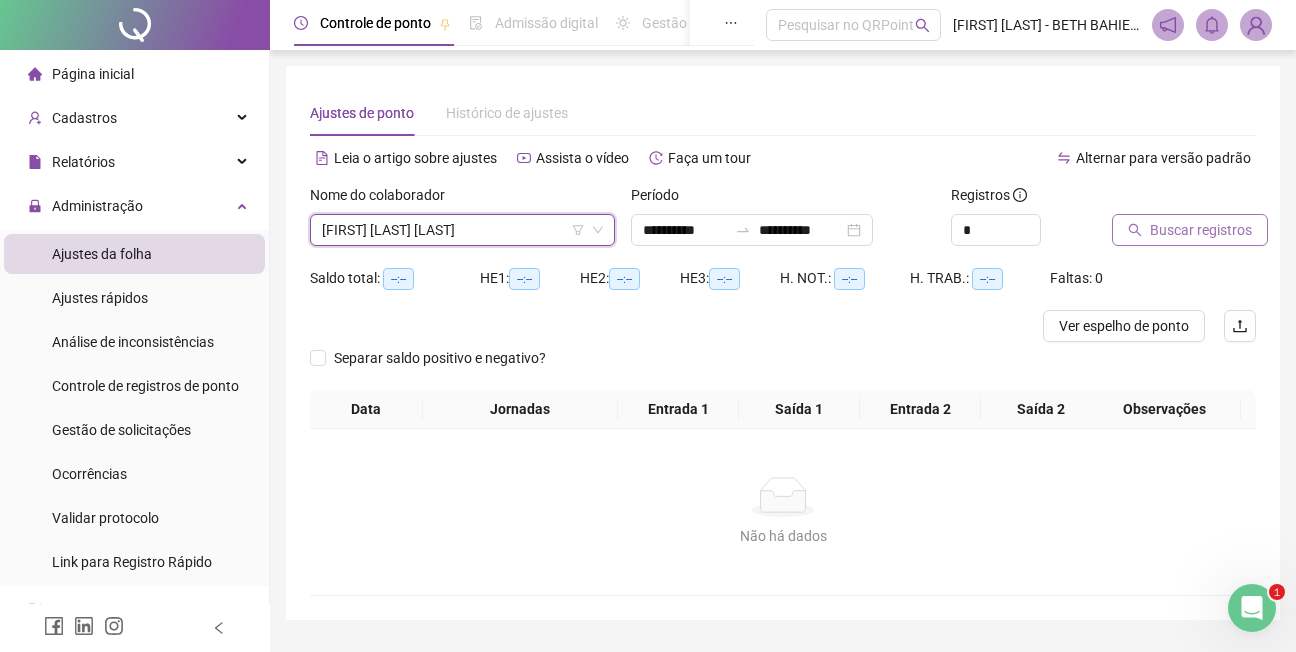 click on "Buscar registros" at bounding box center (1201, 230) 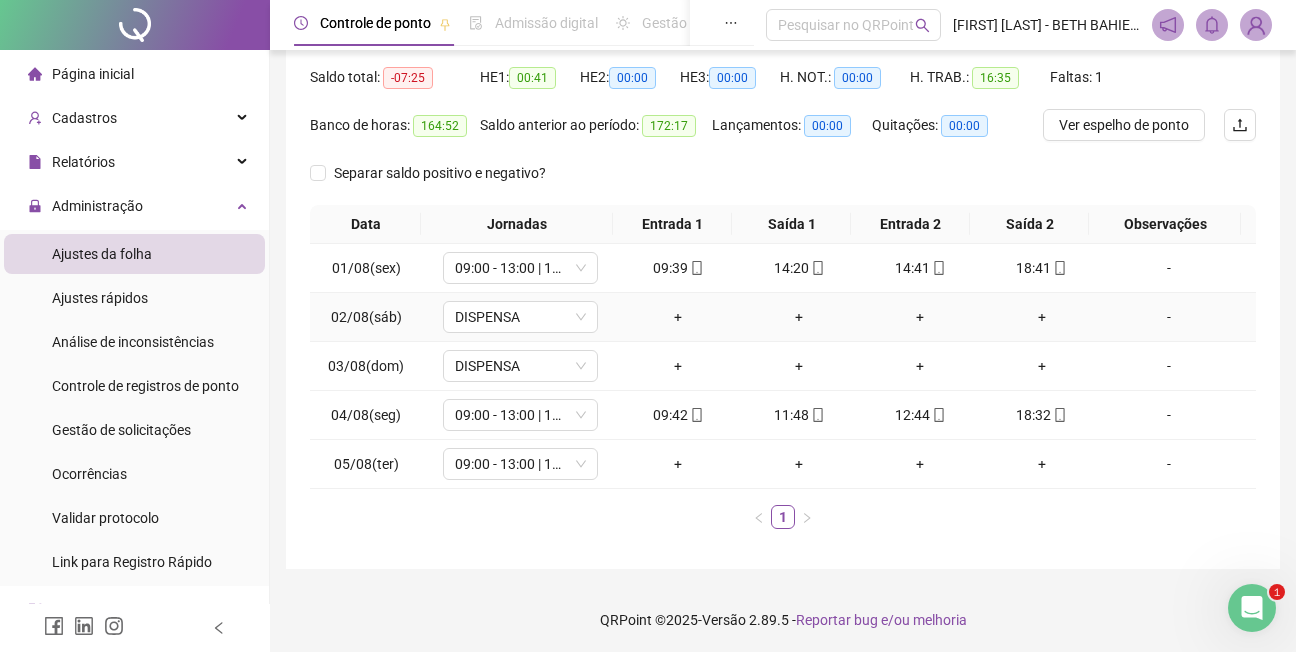 scroll, scrollTop: 204, scrollLeft: 0, axis: vertical 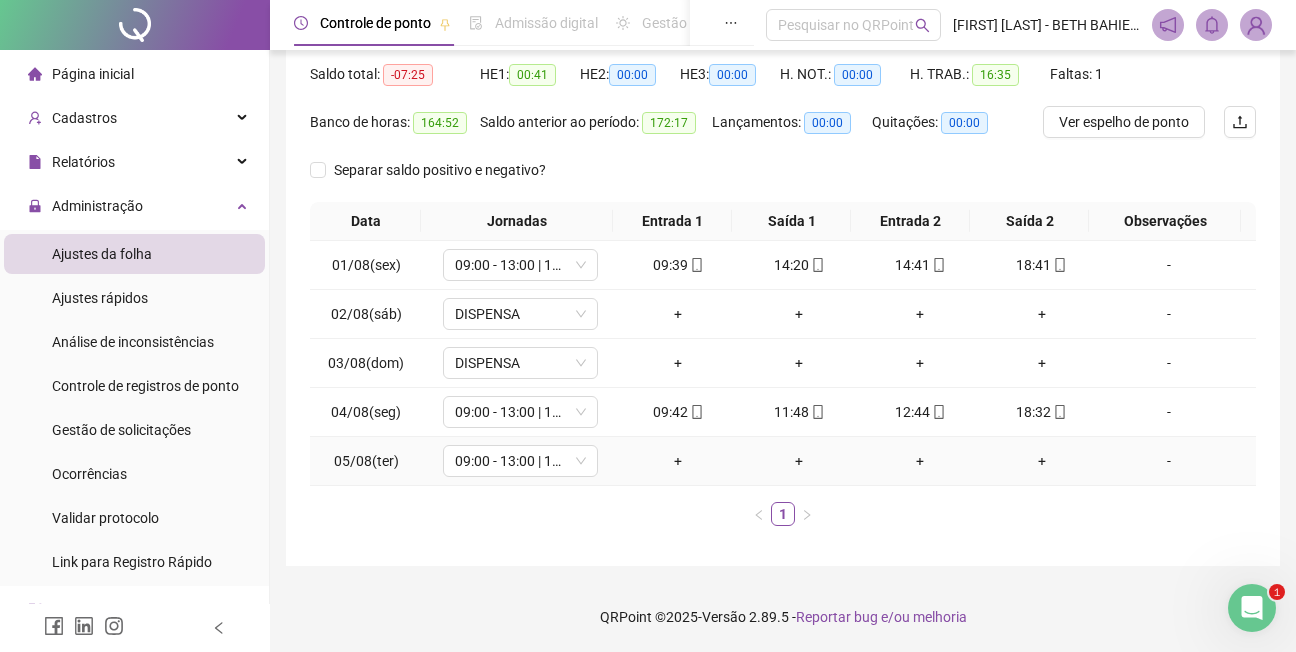 click on "-" at bounding box center (1169, 461) 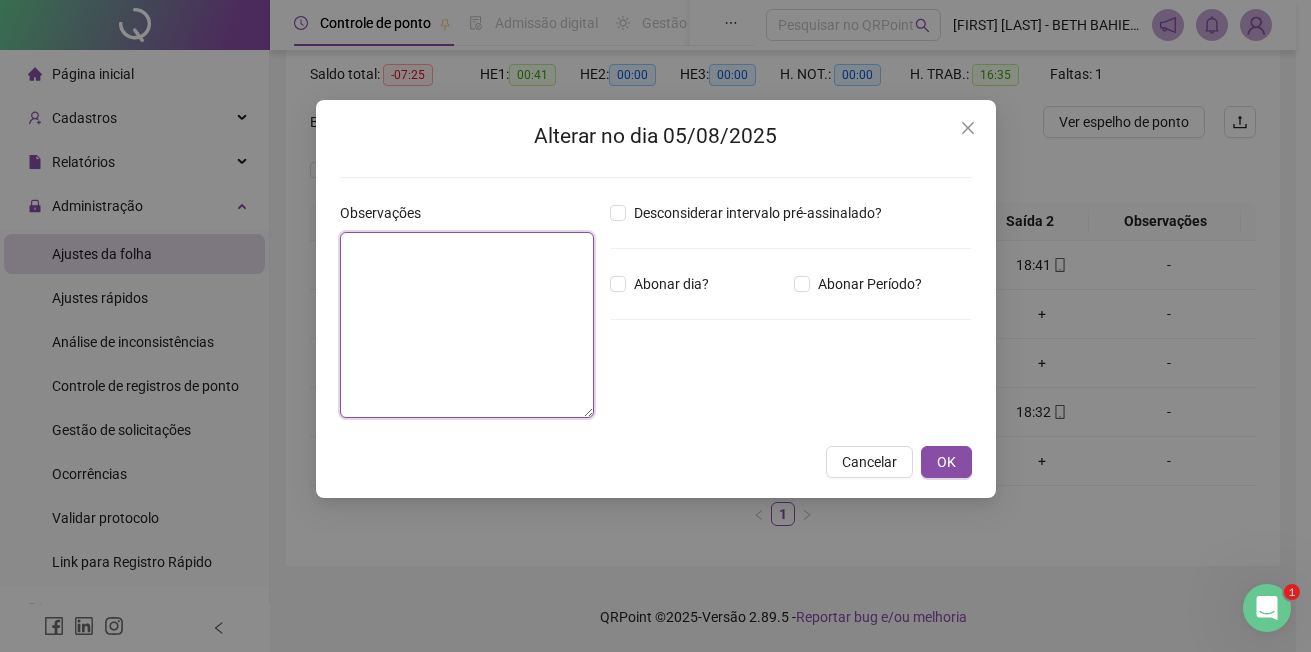 click at bounding box center (467, 325) 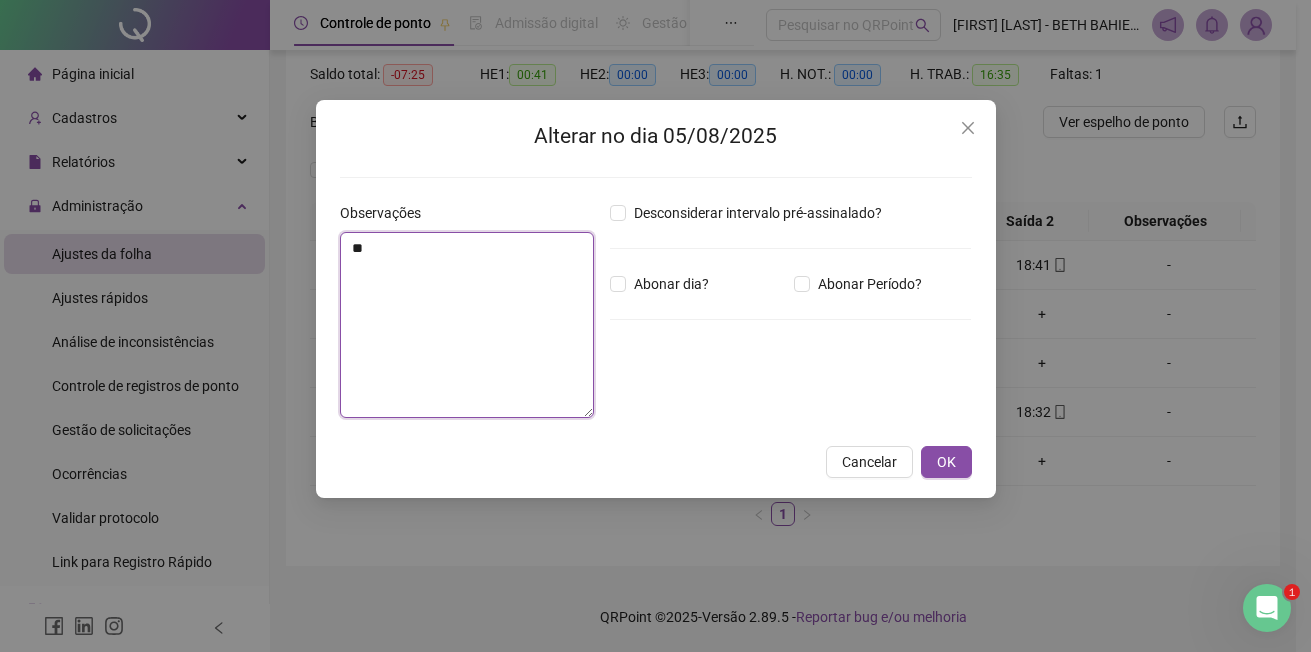 type on "*" 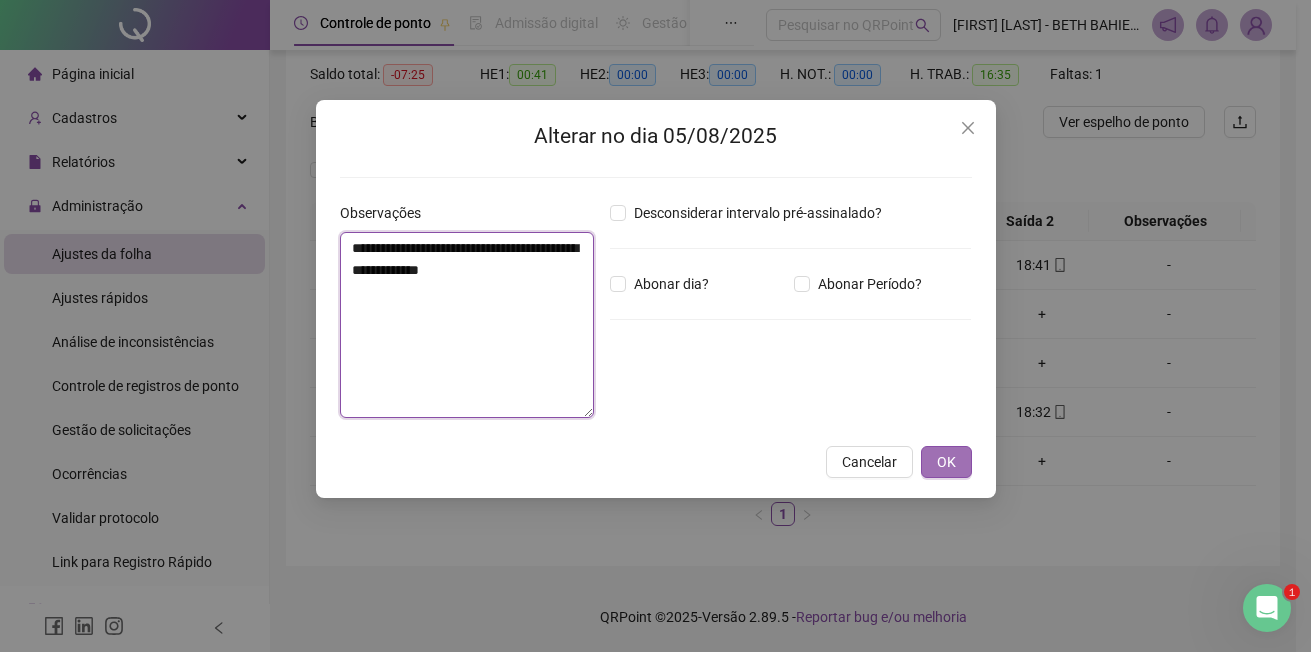 type on "**********" 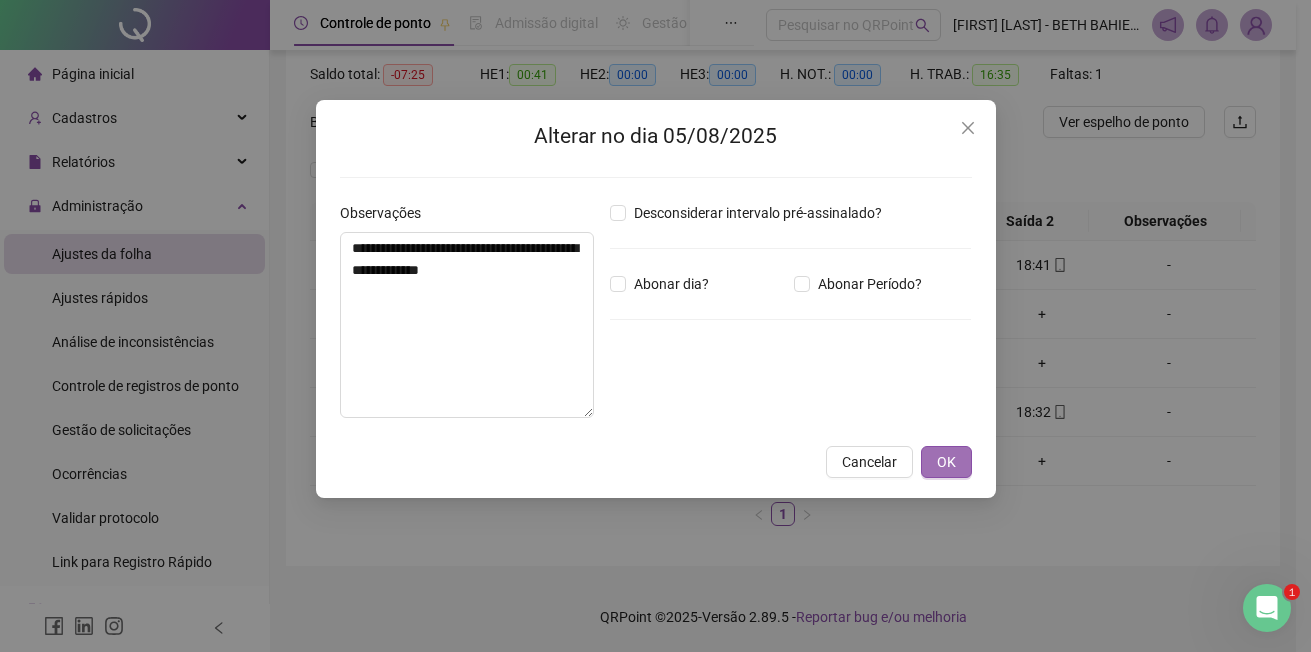 click on "OK" at bounding box center (946, 462) 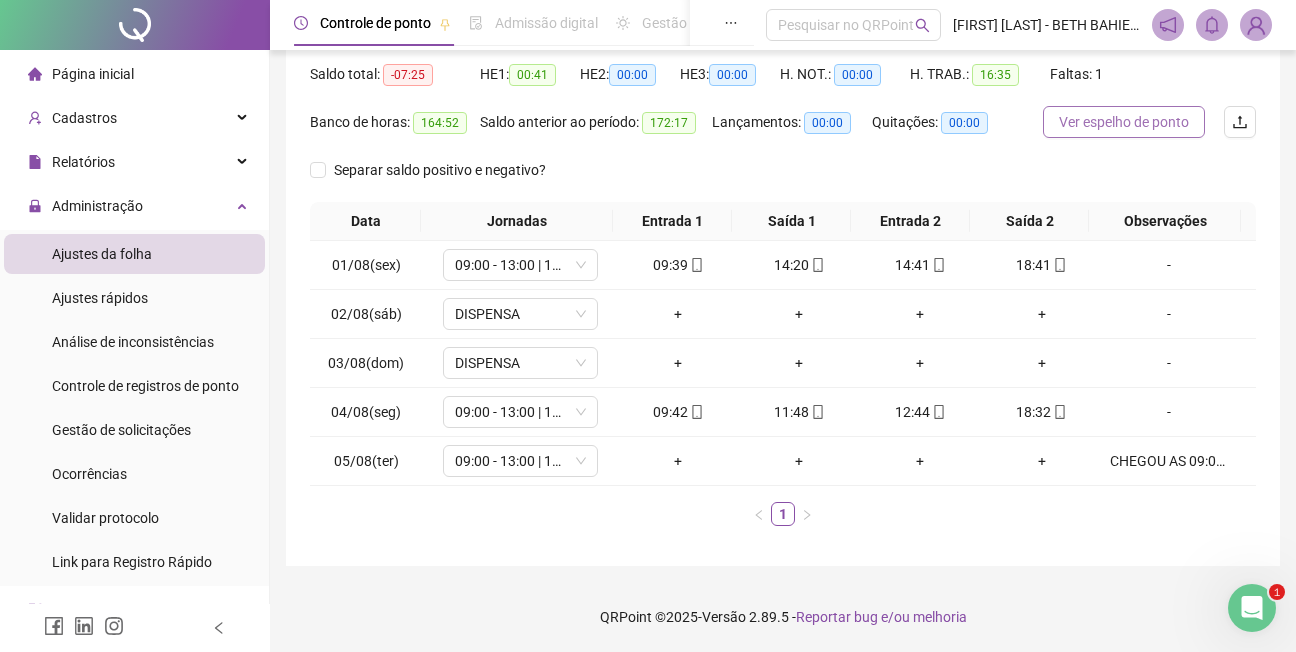 click on "Ver espelho de ponto" at bounding box center (1124, 122) 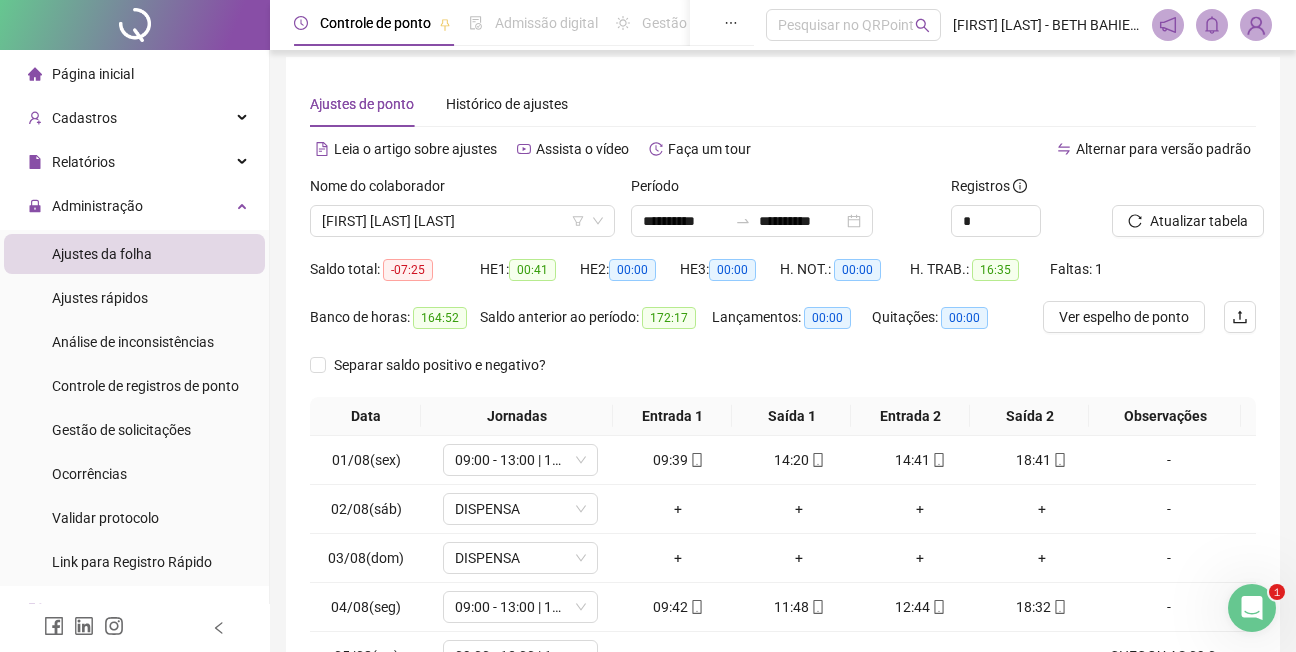 scroll, scrollTop: 4, scrollLeft: 0, axis: vertical 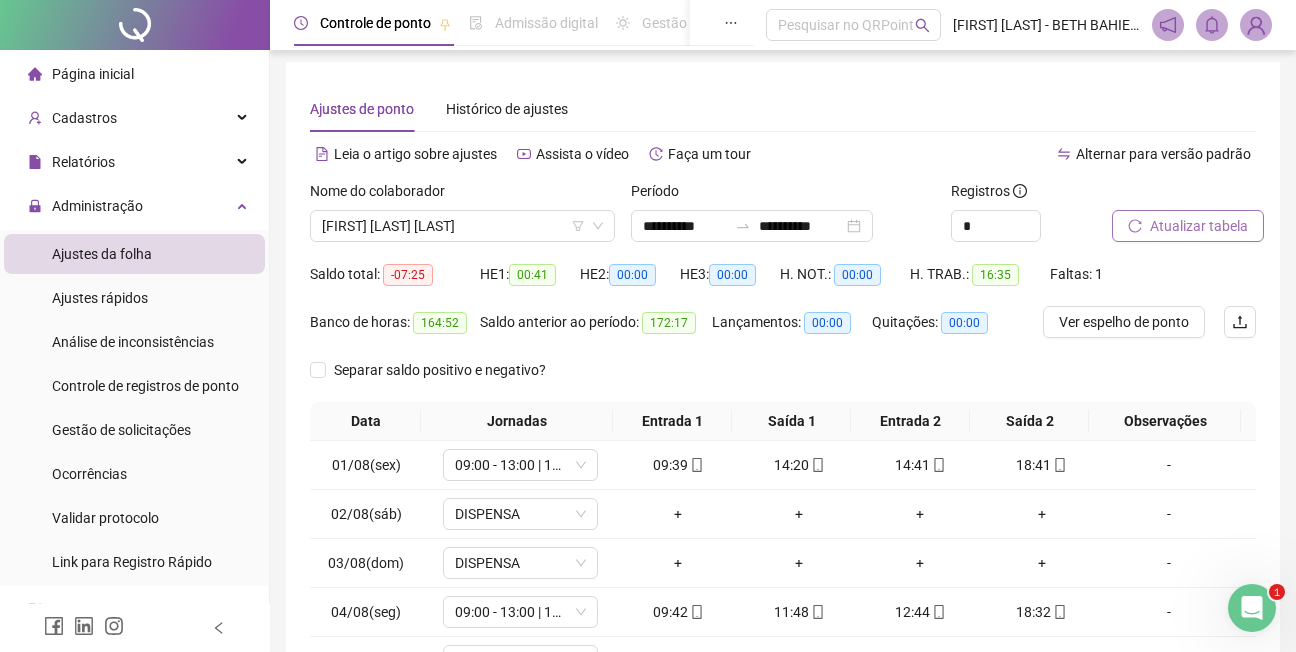 click on "Atualizar tabela" at bounding box center (1199, 226) 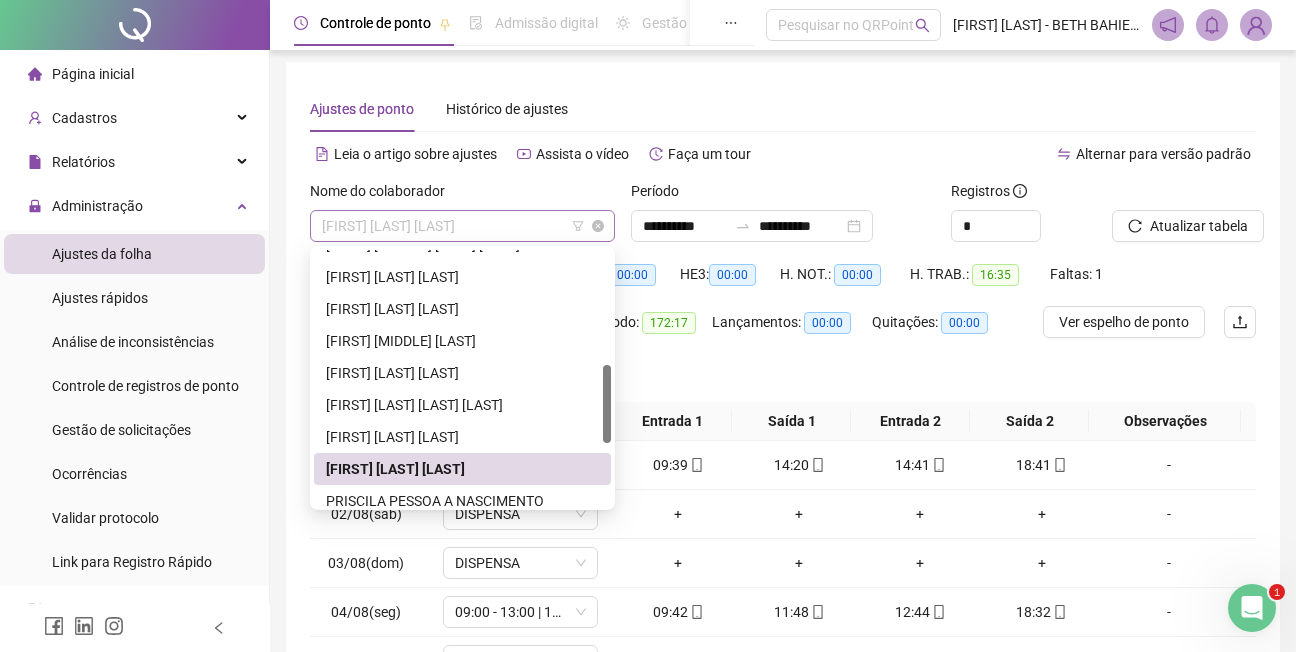 click on "[FIRST] [LAST] [LAST]" at bounding box center (462, 226) 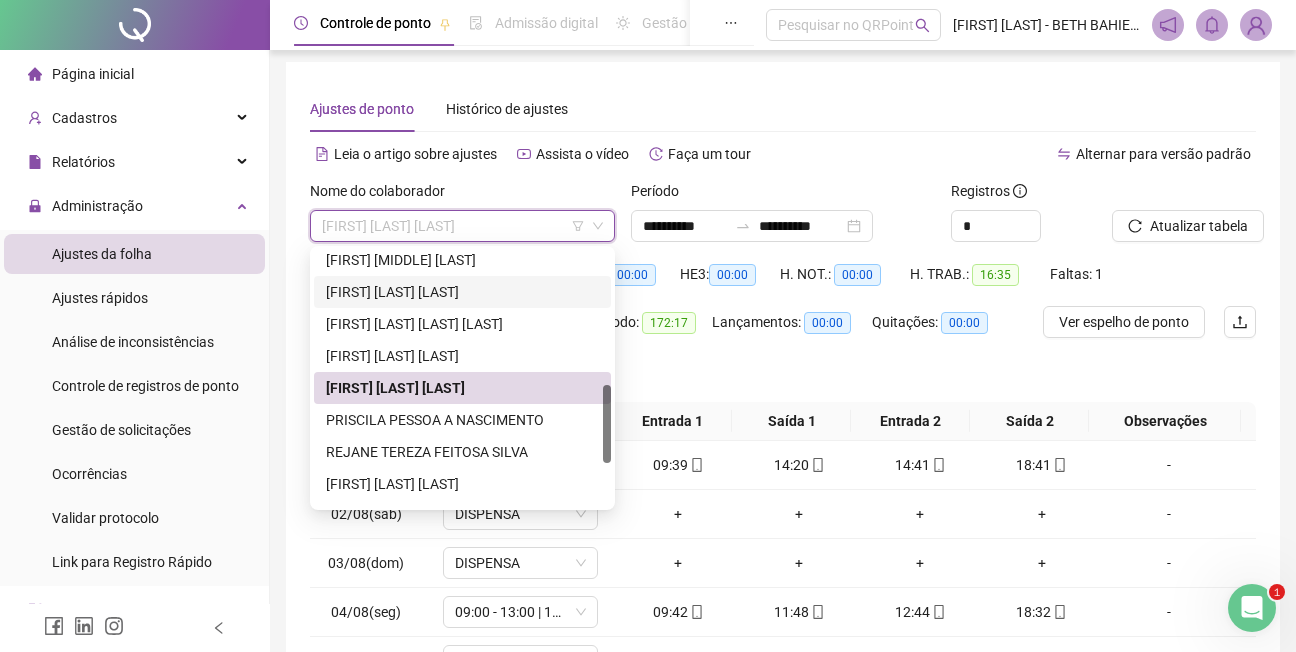 scroll, scrollTop: 503, scrollLeft: 0, axis: vertical 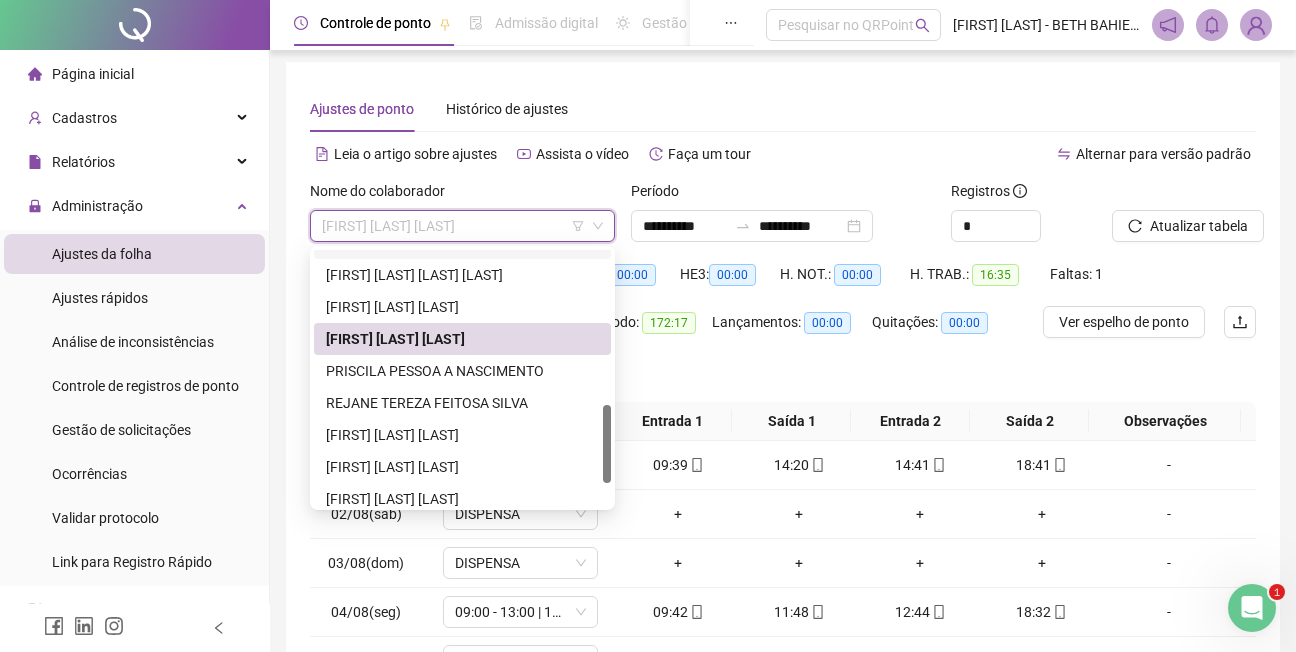 drag, startPoint x: 607, startPoint y: 429, endPoint x: 599, endPoint y: 469, distance: 40.792156 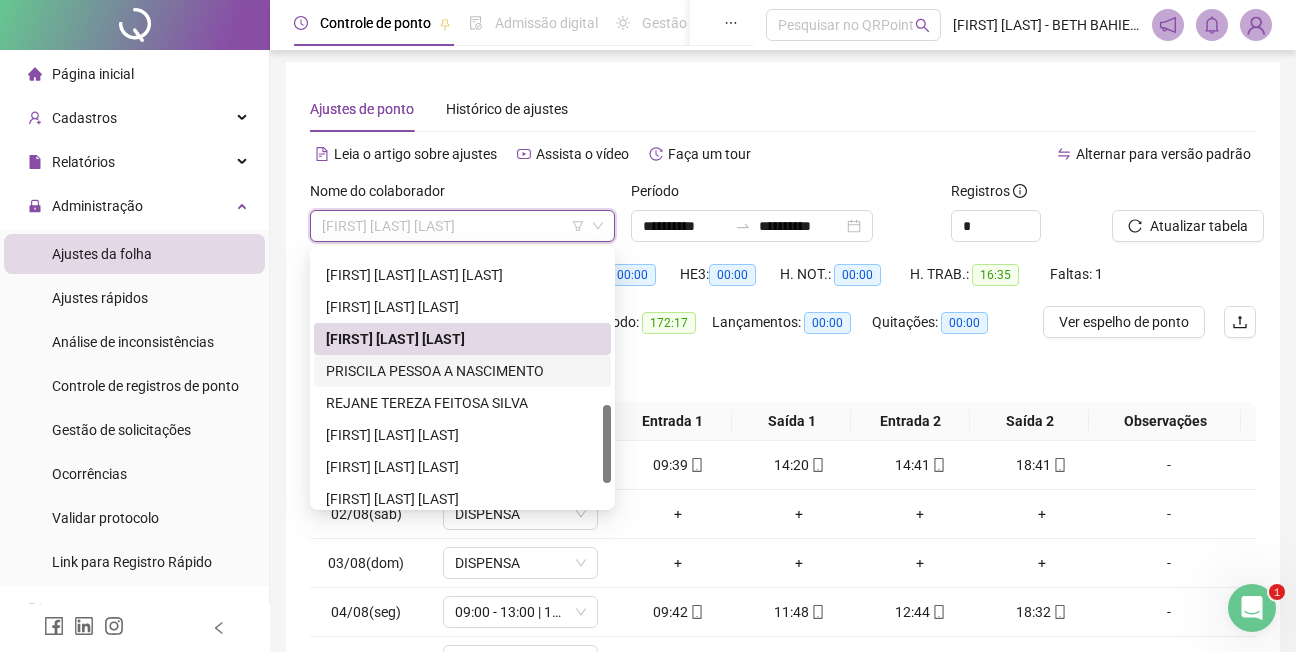 click on "PRISCILA PESSOA A NASCIMENTO" at bounding box center (462, 371) 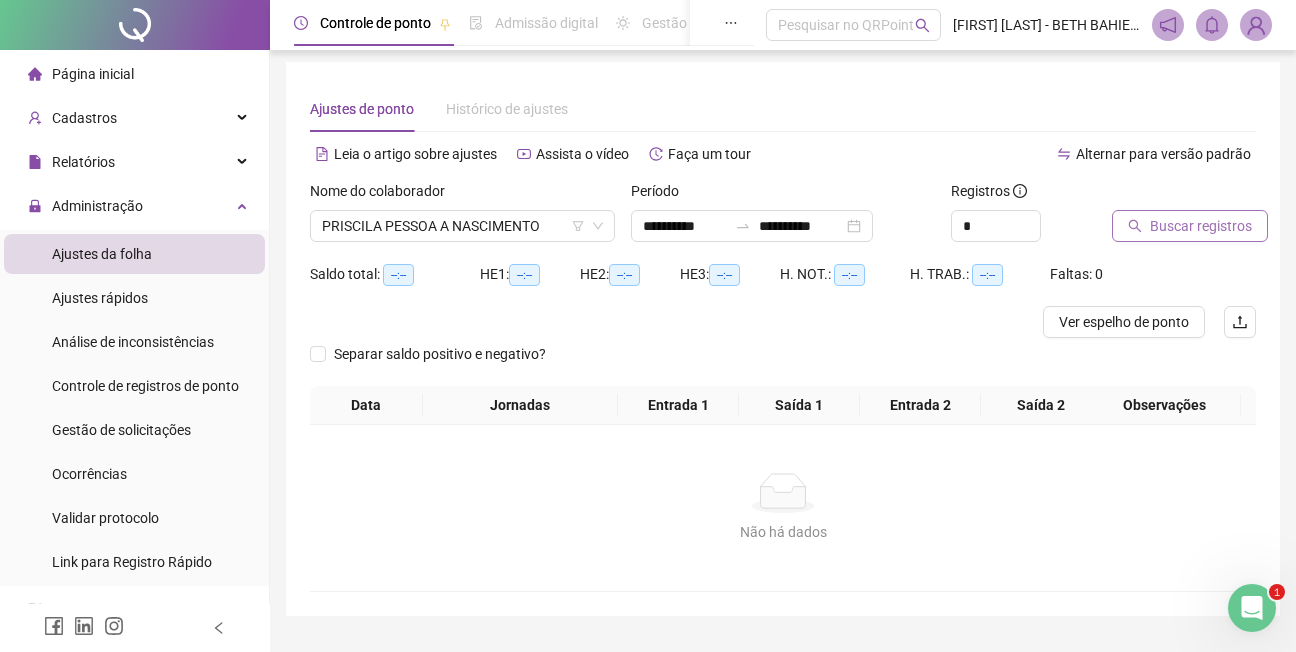 click on "Buscar registros" at bounding box center [1201, 226] 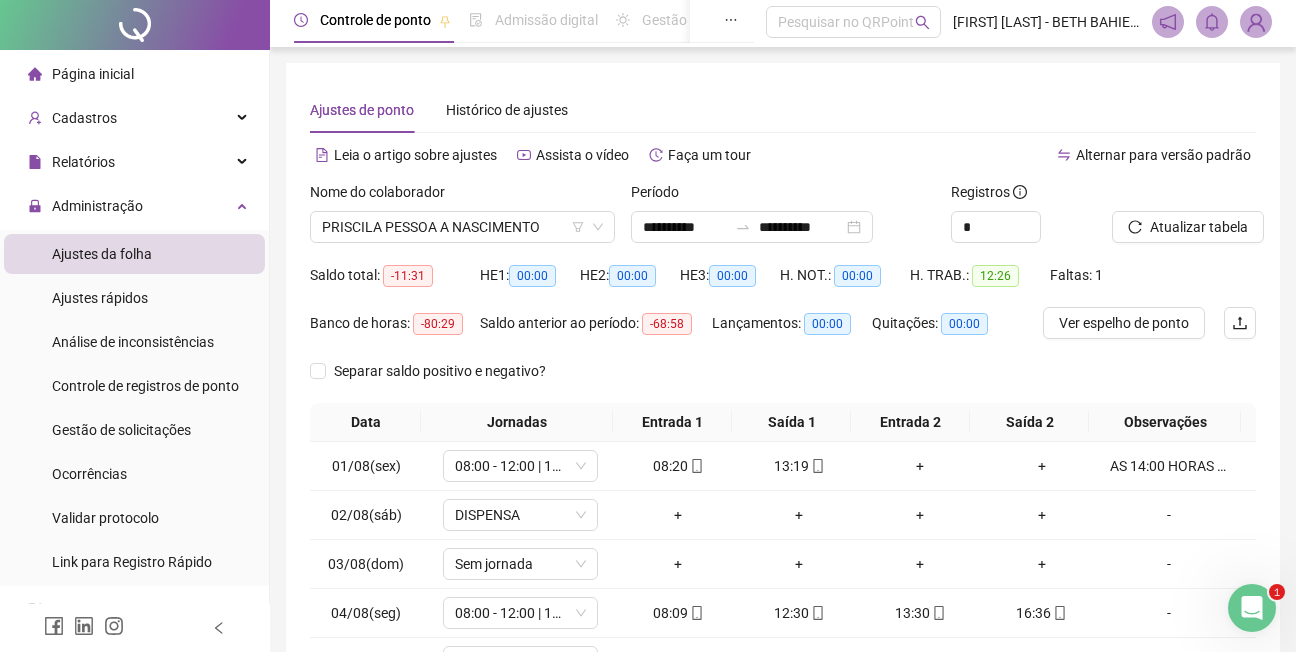 scroll, scrollTop: 0, scrollLeft: 0, axis: both 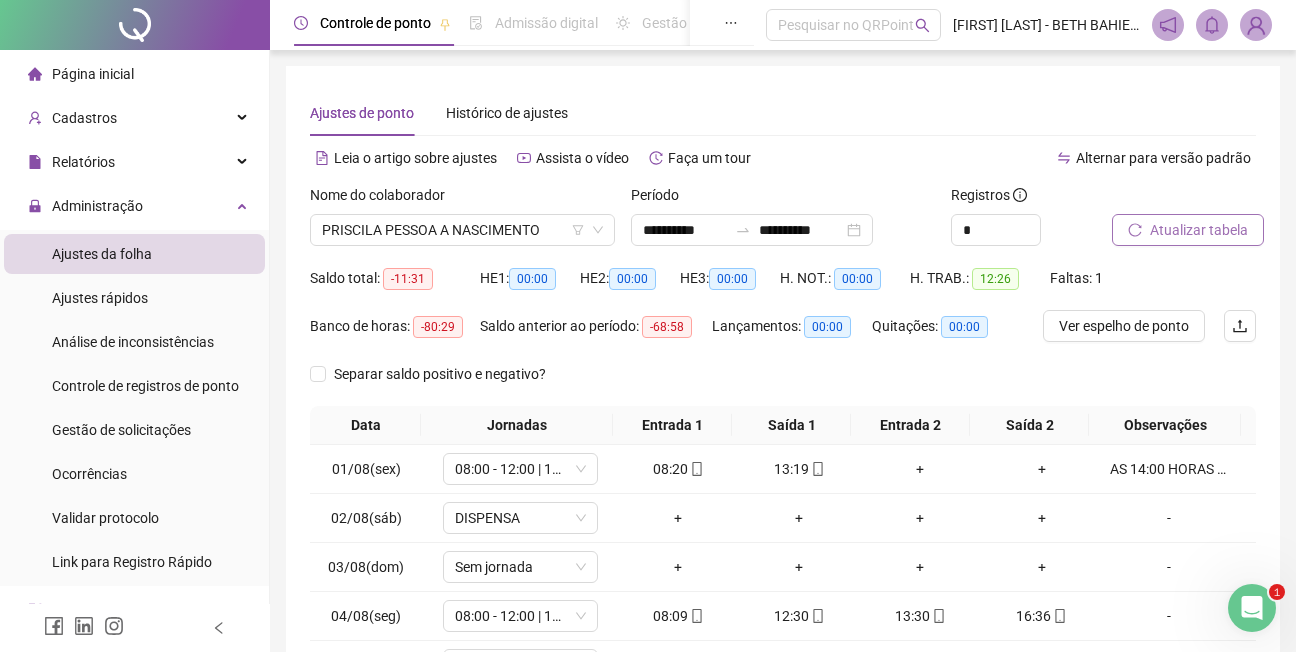 click on "Atualizar tabela" at bounding box center (1199, 230) 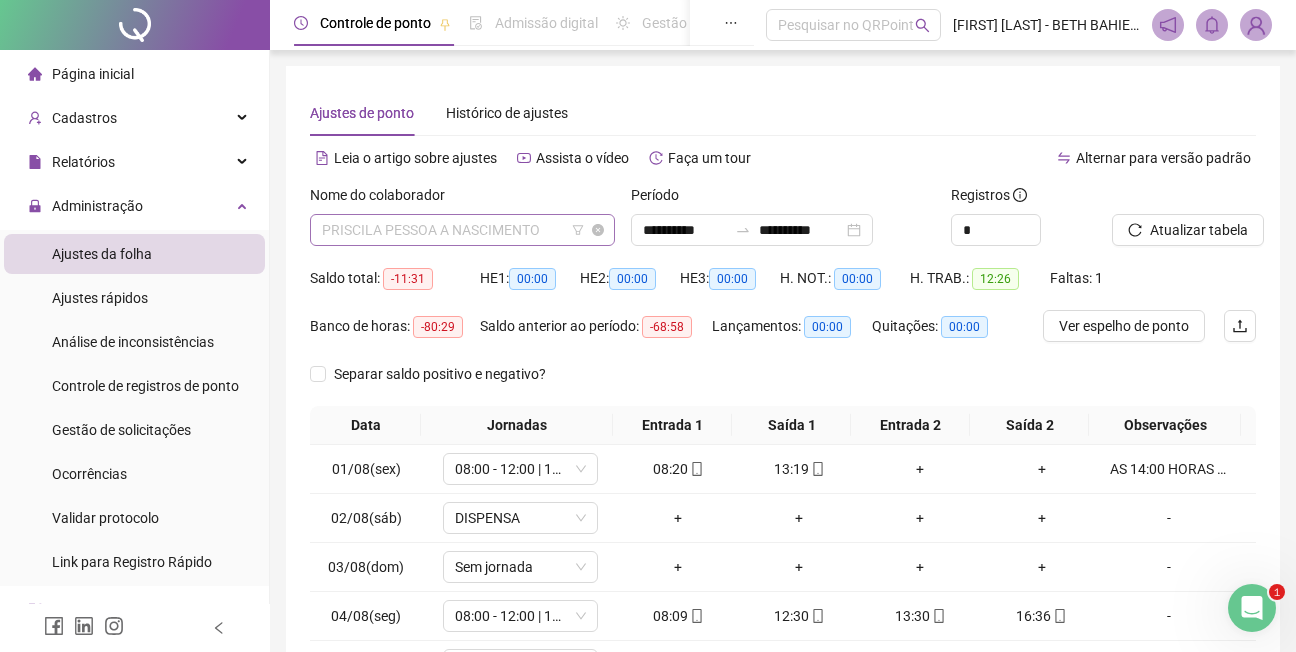 click on "PRISCILA PESSOA A NASCIMENTO" at bounding box center [462, 230] 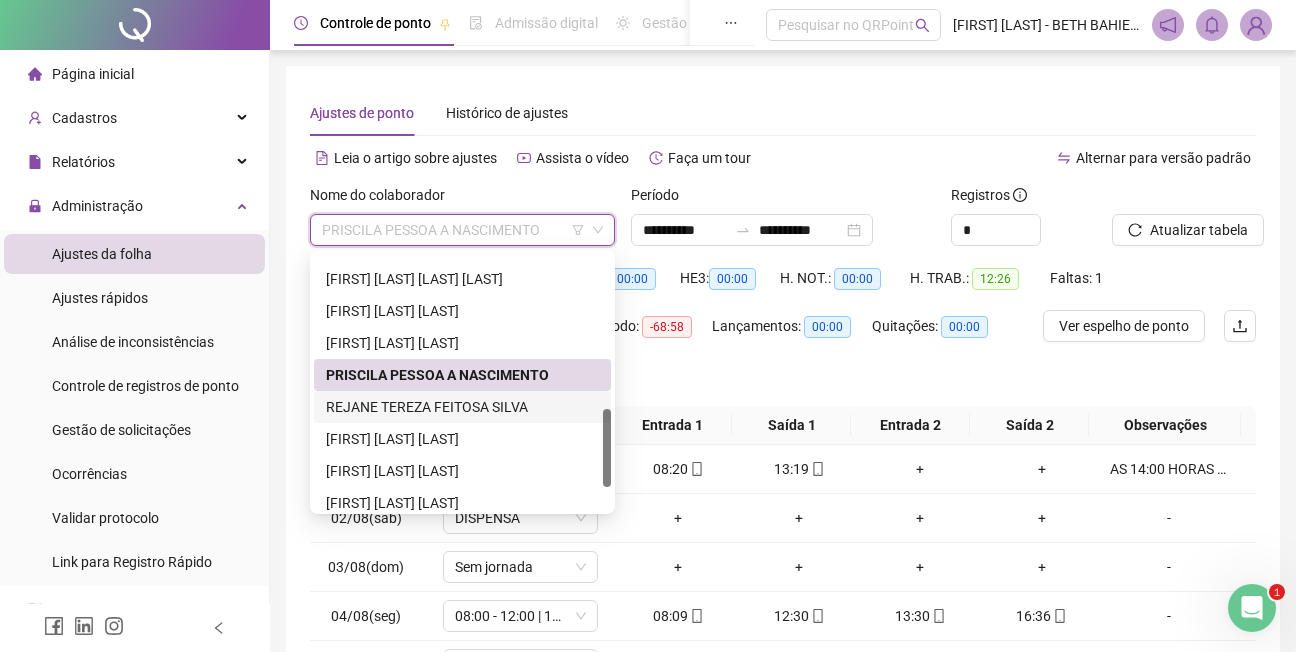 click on "REJANE TEREZA FEITOSA SILVA" at bounding box center (462, 407) 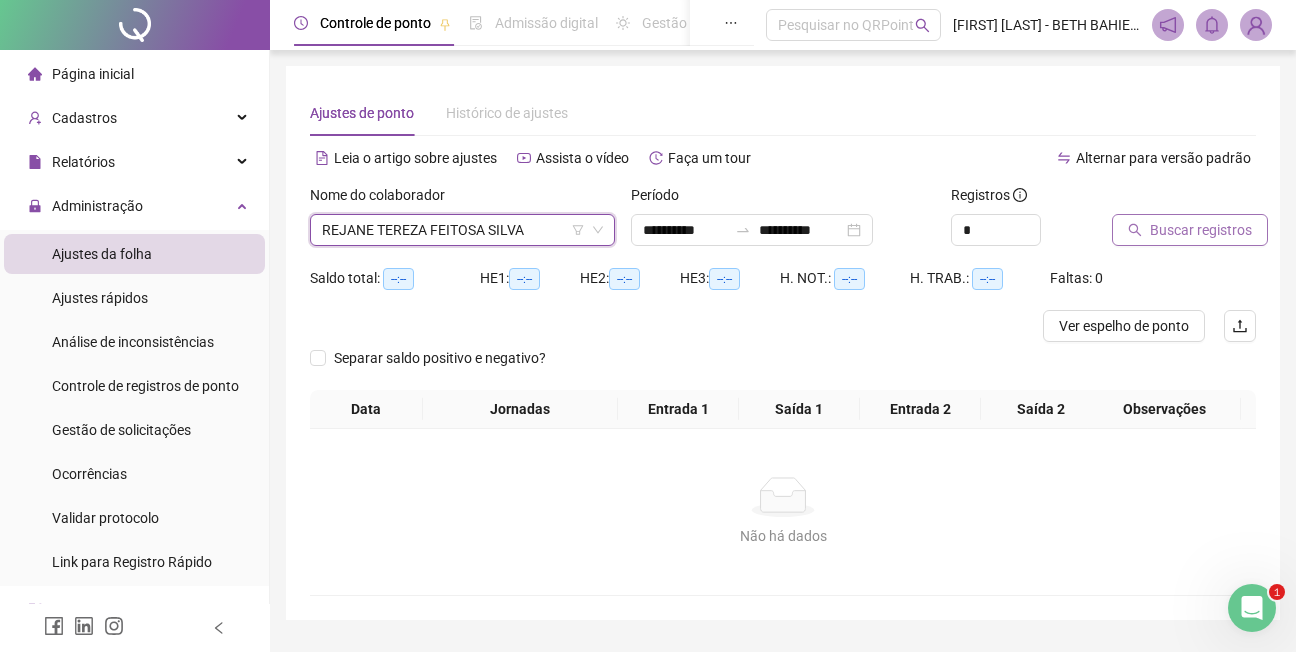 click on "Buscar registros" at bounding box center [1201, 230] 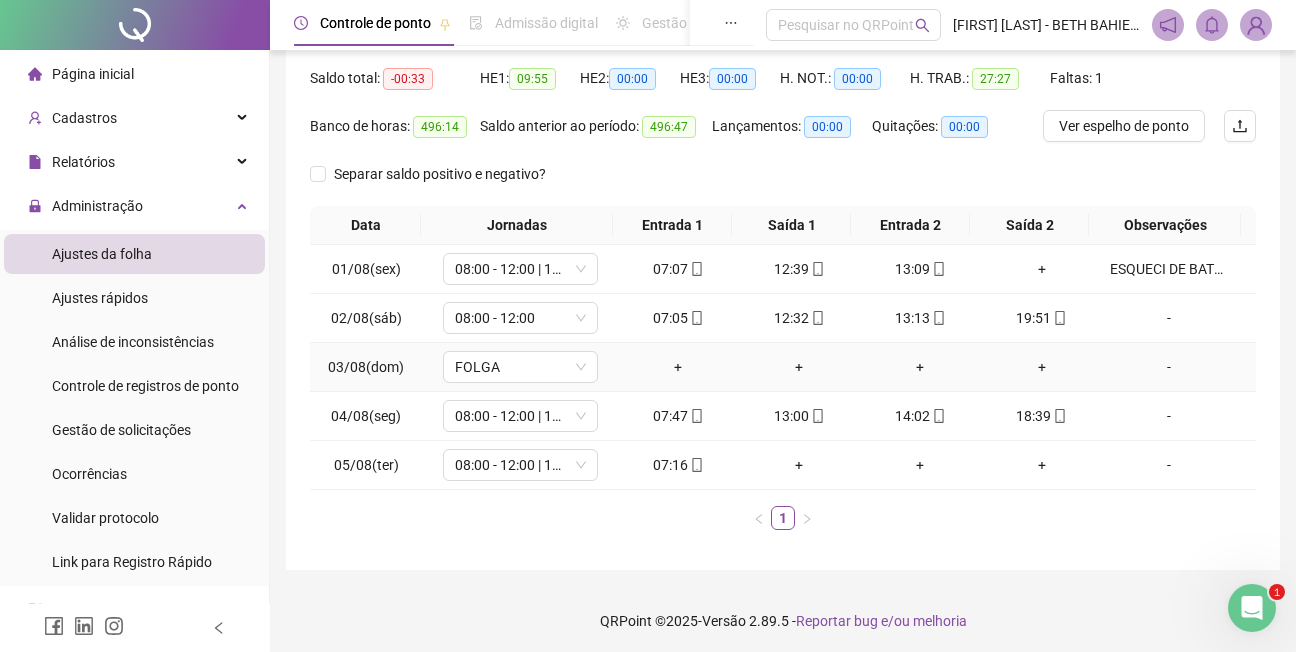 scroll, scrollTop: 0, scrollLeft: 0, axis: both 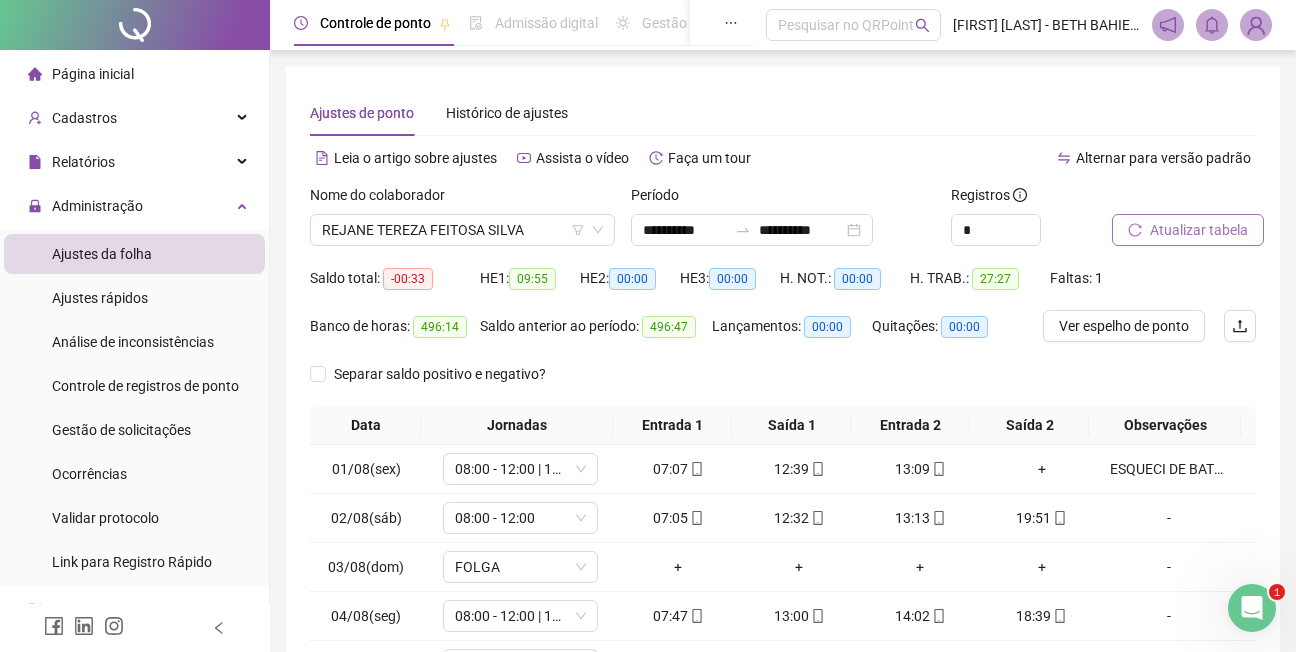 click on "Atualizar tabela" at bounding box center [1199, 230] 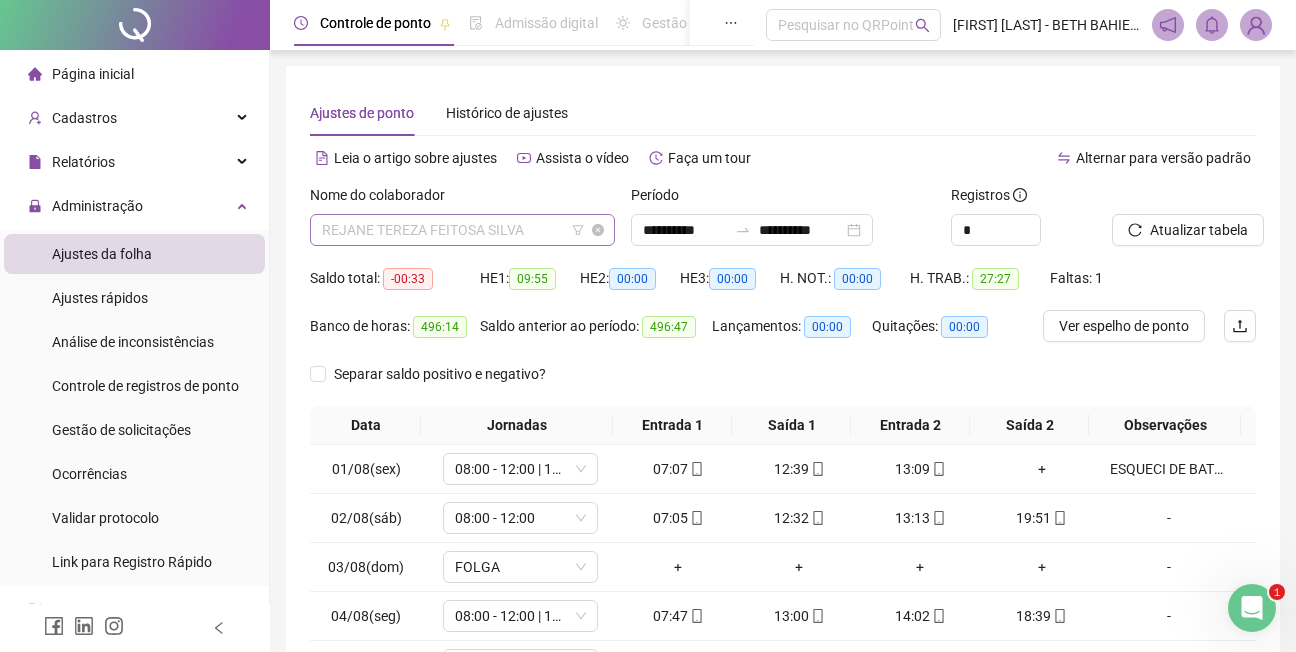 click on "REJANE TEREZA FEITOSA SILVA" at bounding box center (462, 230) 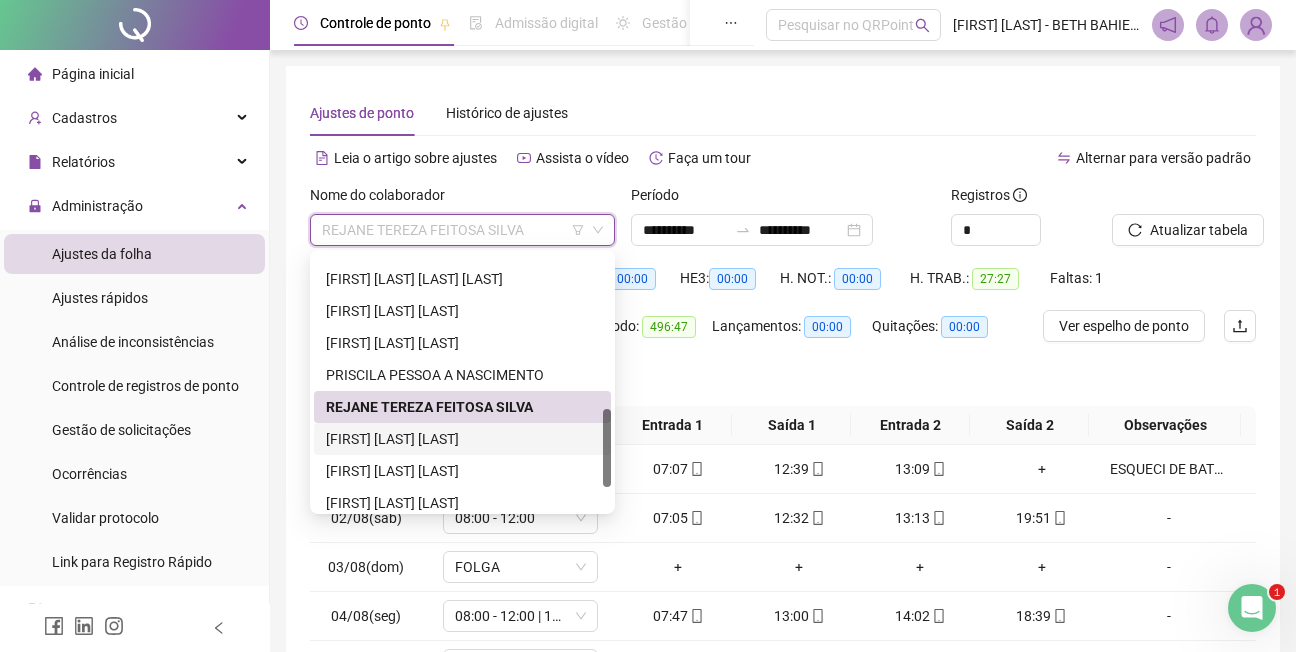 click on "[FIRST] [LAST] [LAST]" at bounding box center [462, 439] 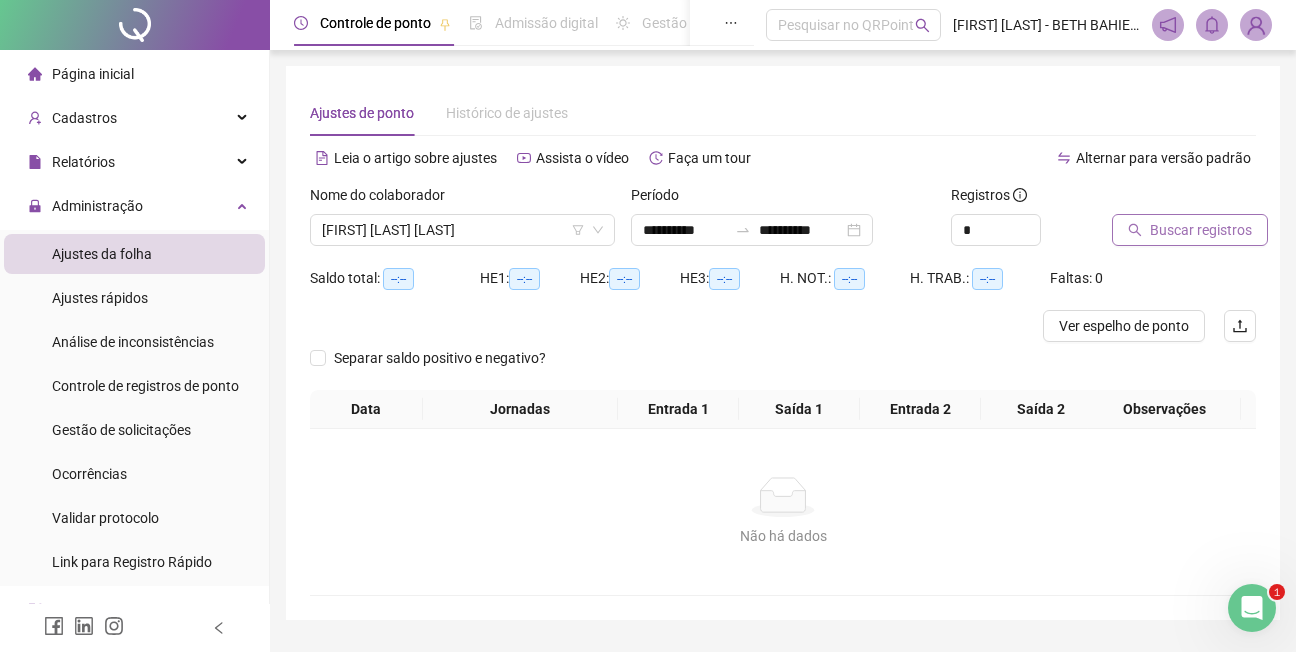 click on "Buscar registros" at bounding box center [1201, 230] 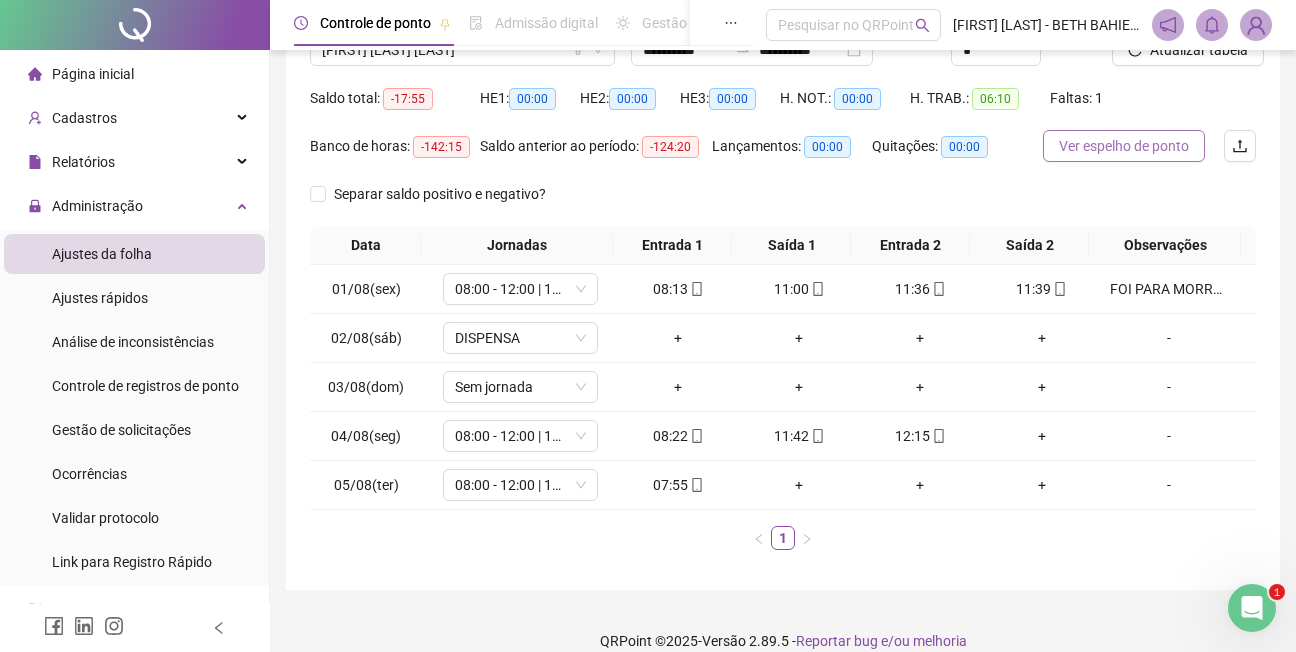 scroll, scrollTop: 204, scrollLeft: 0, axis: vertical 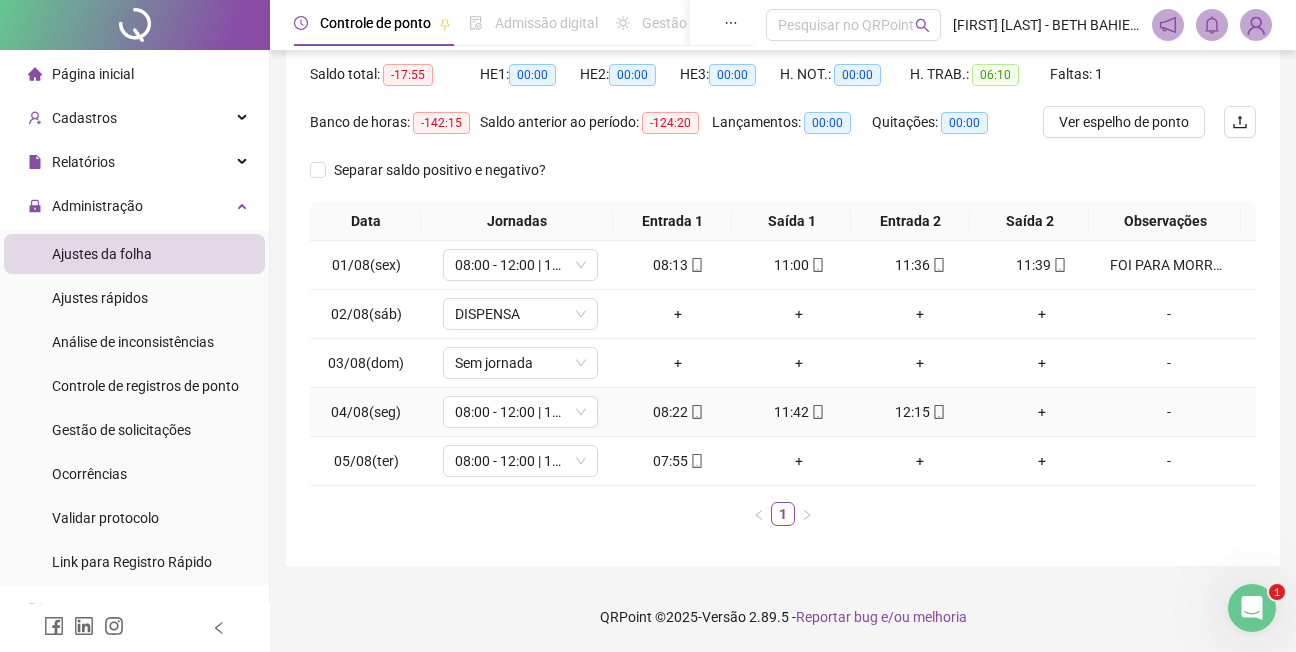 click on "-" at bounding box center (1169, 412) 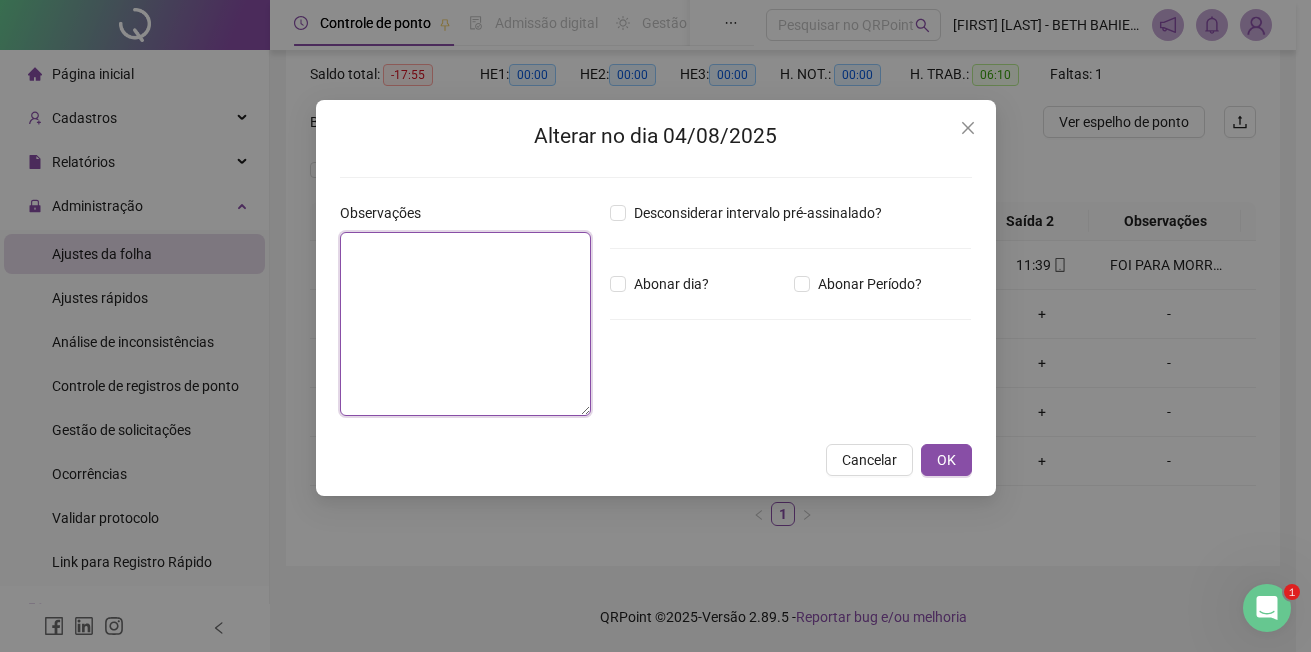 click at bounding box center [465, 324] 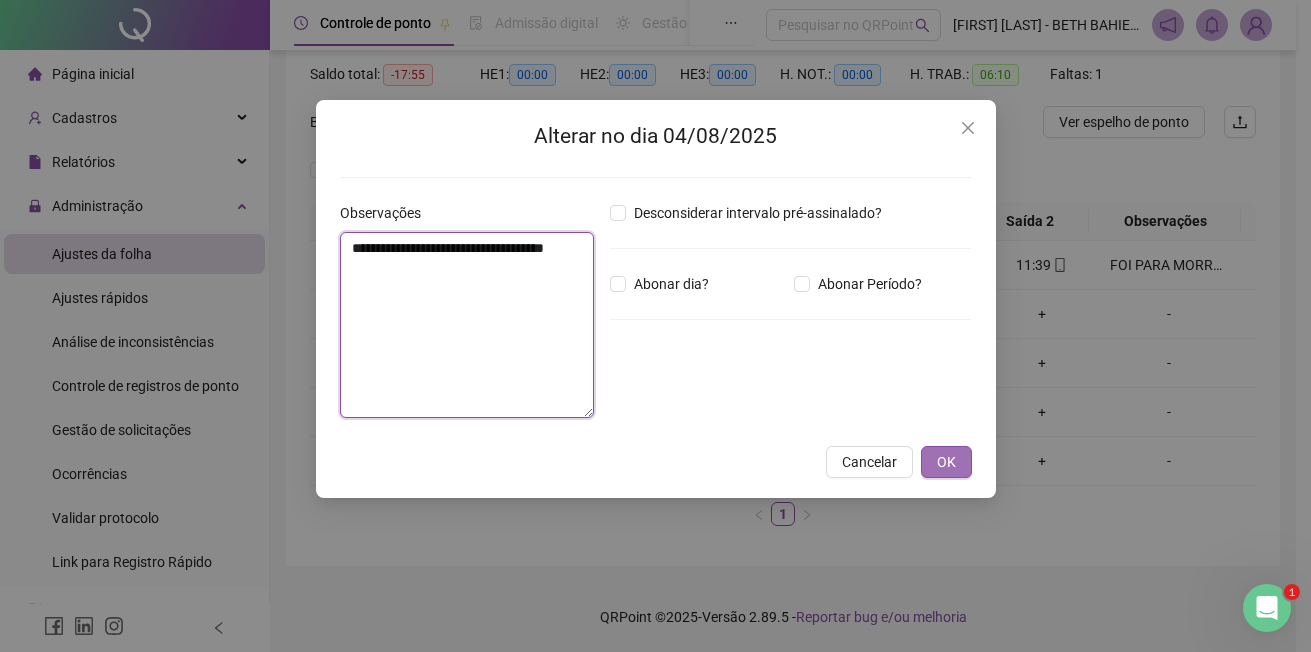 type on "**********" 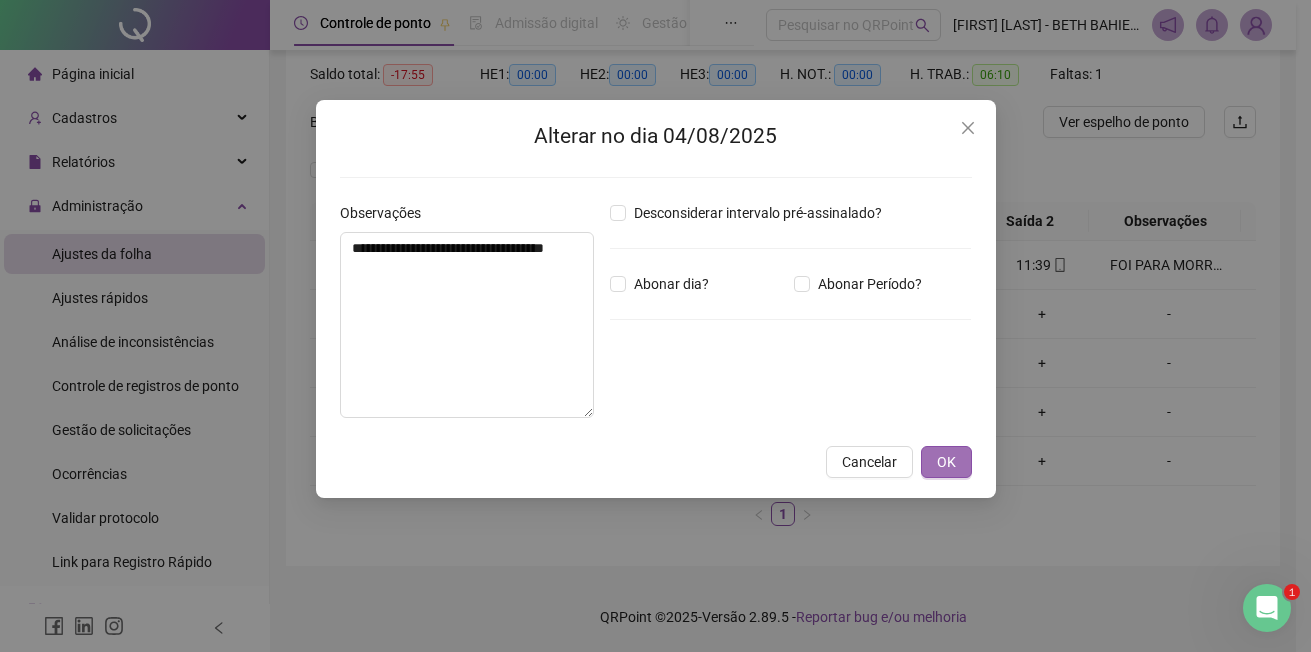 click on "OK" at bounding box center (946, 462) 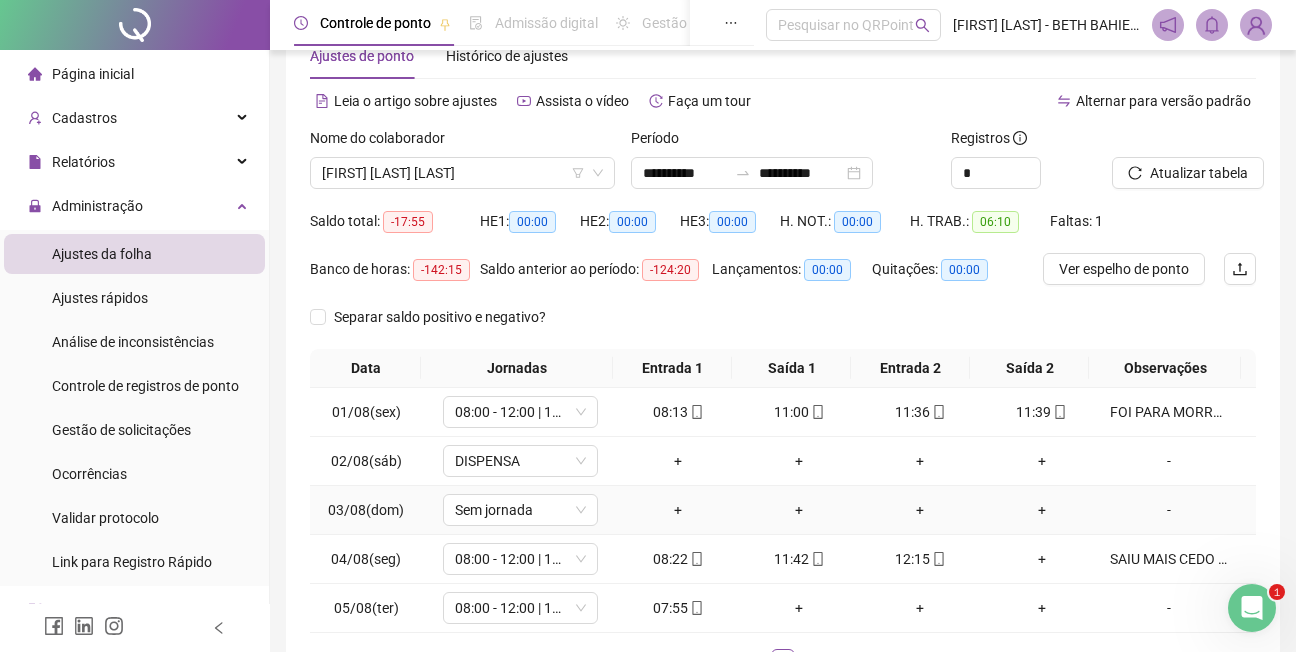 scroll, scrollTop: 4, scrollLeft: 0, axis: vertical 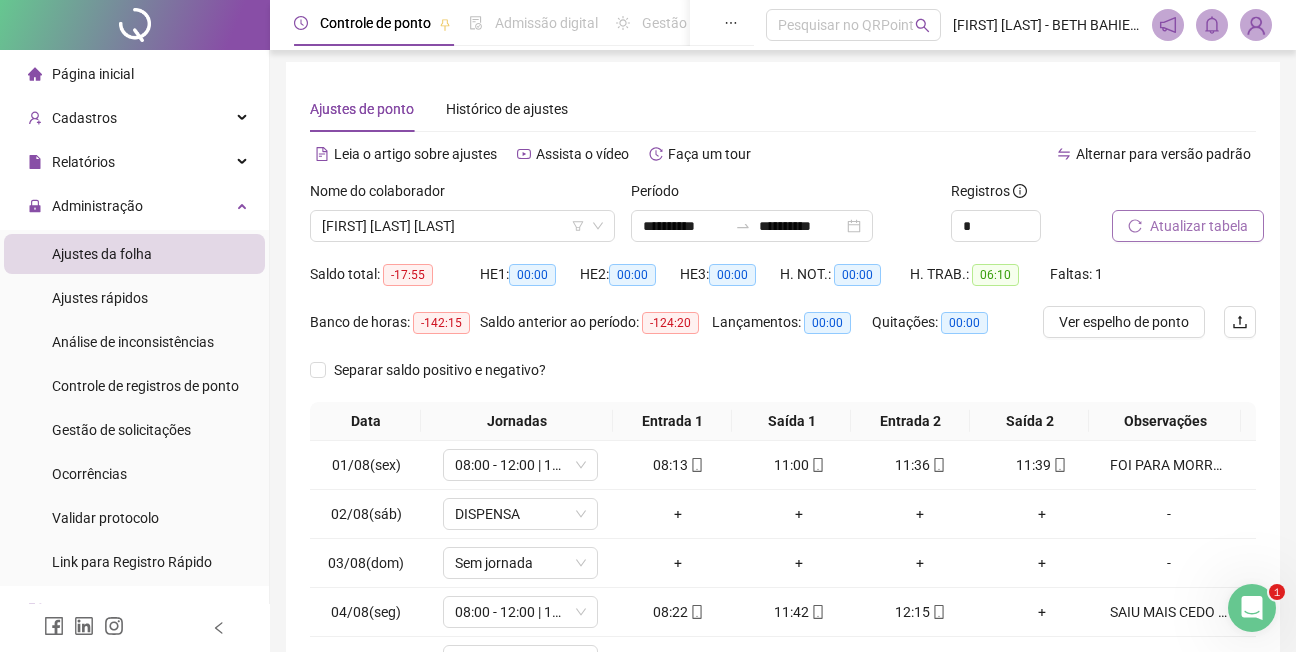 click on "Atualizar tabela" at bounding box center [1199, 226] 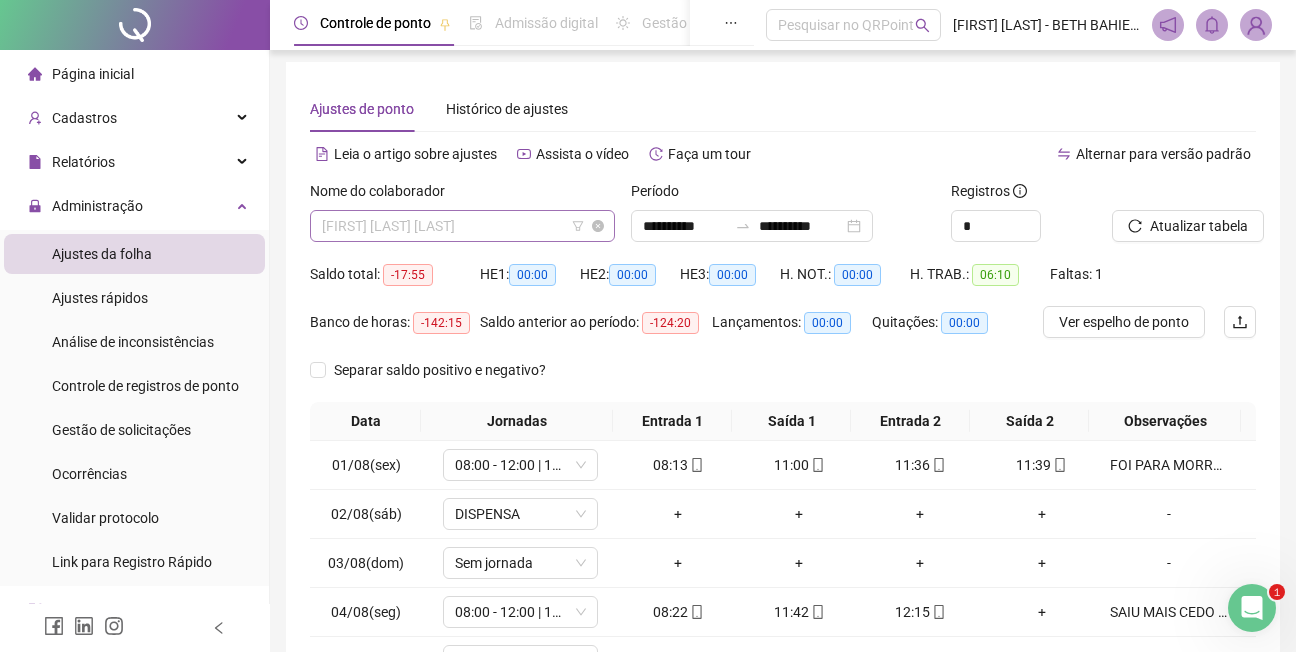 click on "[FIRST] [LAST] [LAST]" at bounding box center [462, 226] 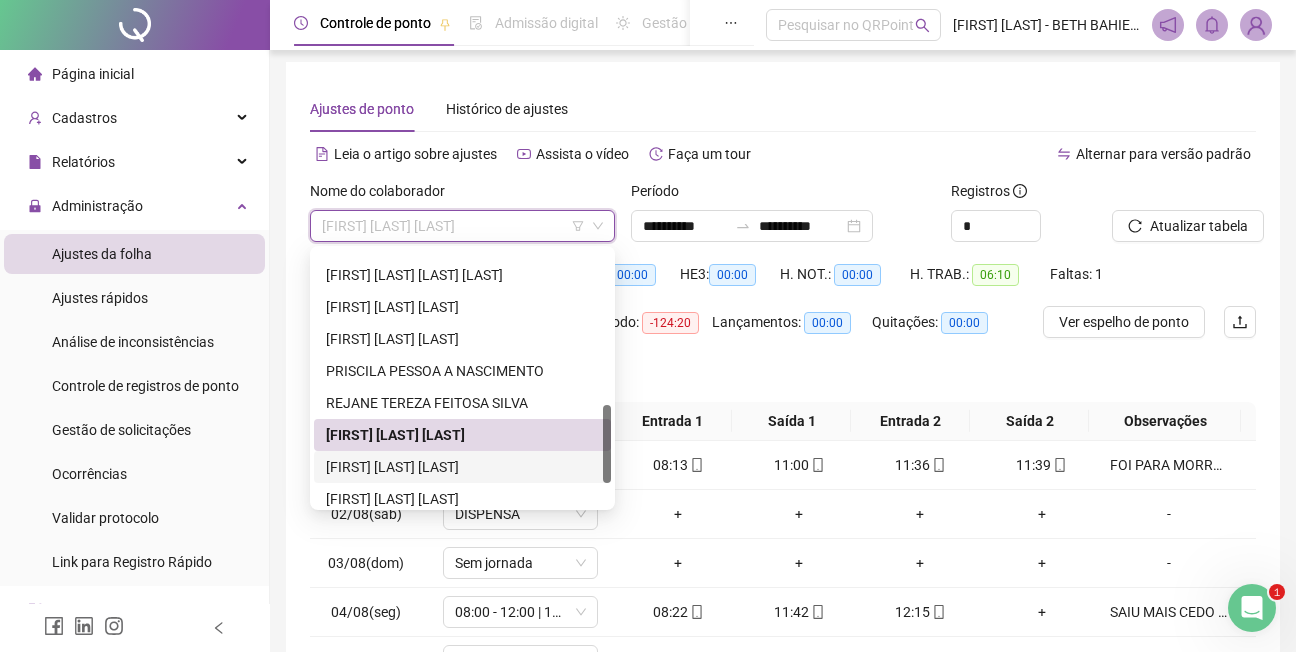 click on "[FIRST] [LAST] [LAST]" at bounding box center [462, 467] 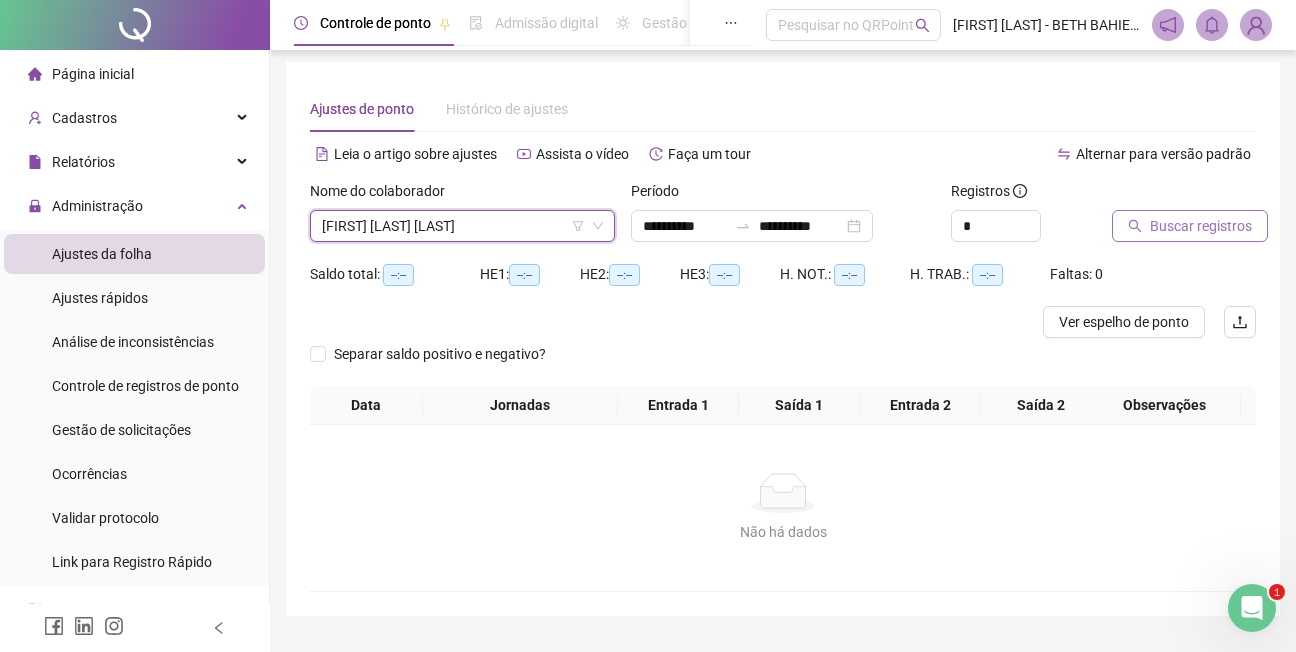 click on "Buscar registros" at bounding box center [1201, 226] 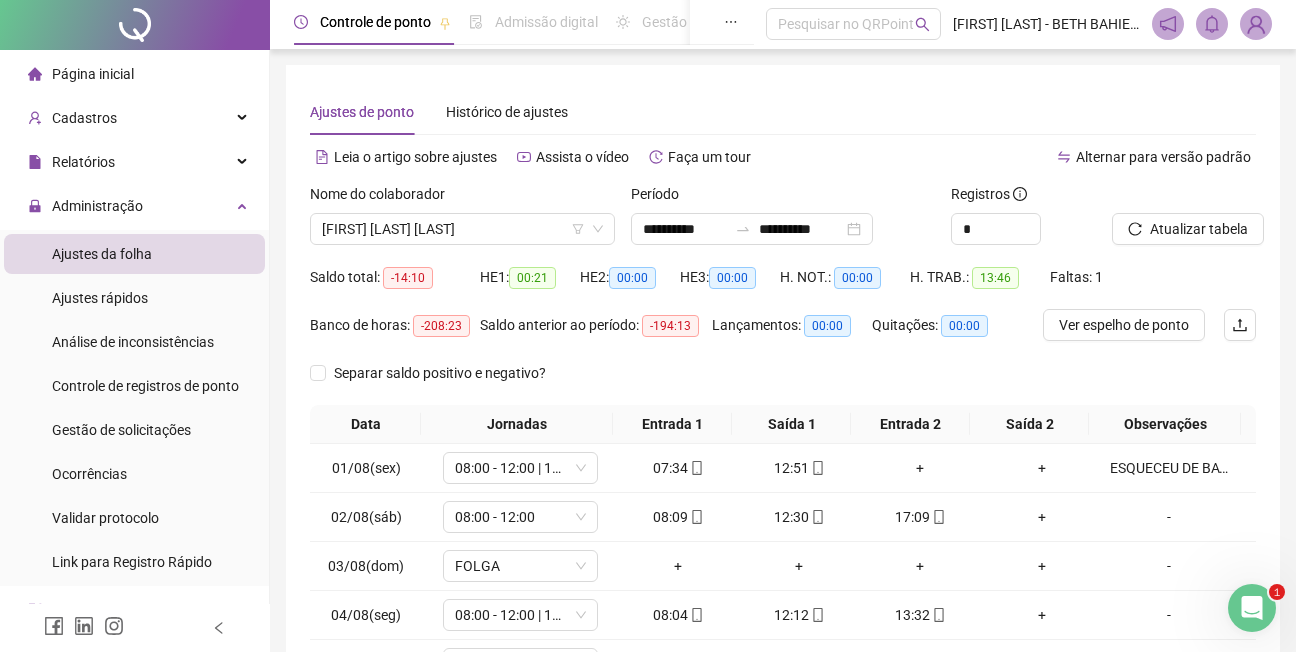 scroll, scrollTop: 0, scrollLeft: 0, axis: both 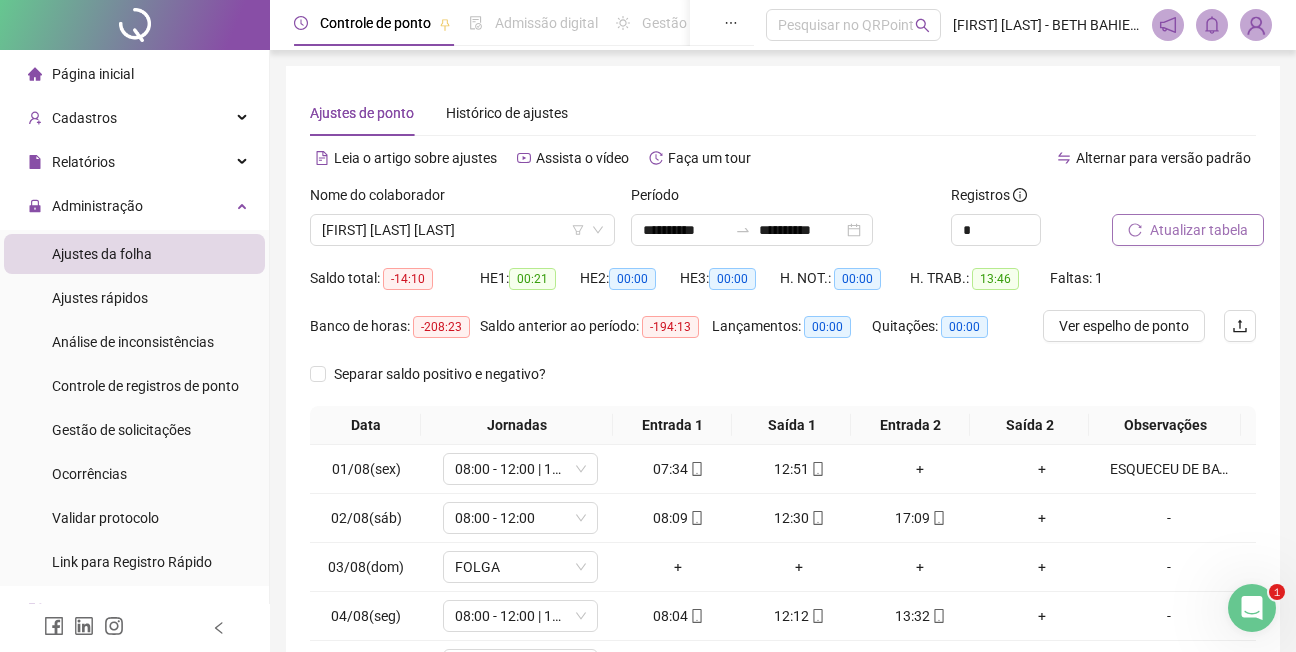 click on "Atualizar tabela" at bounding box center [1199, 230] 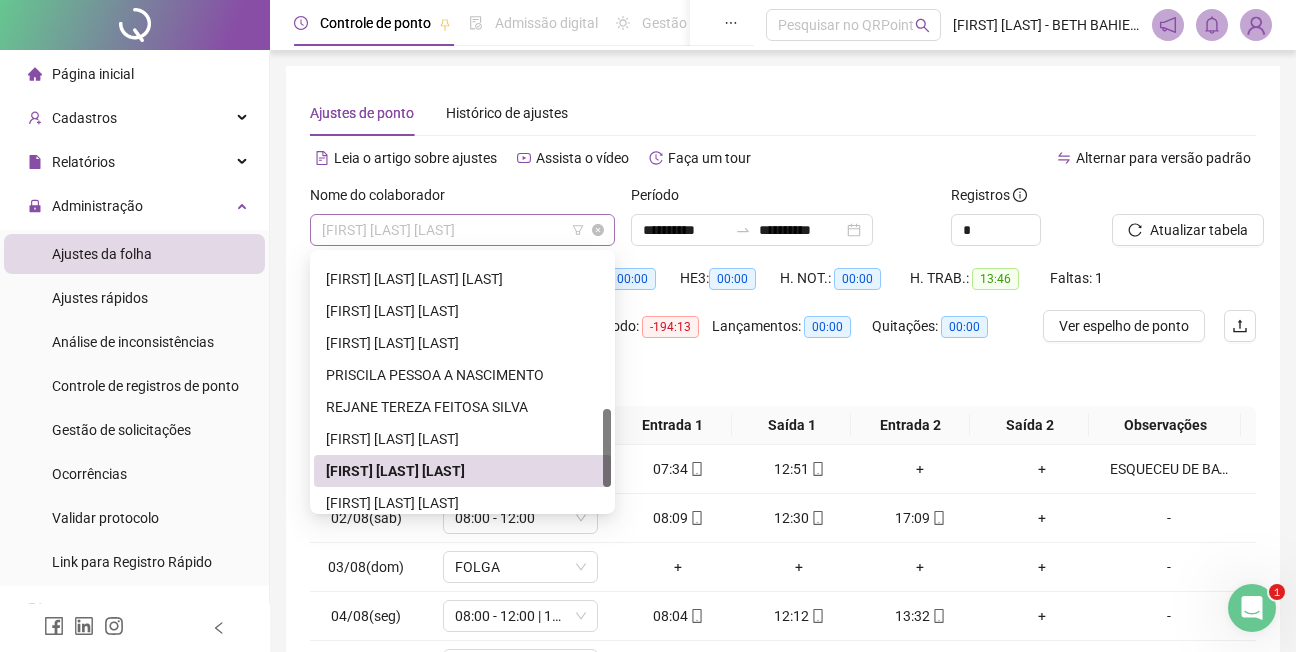click on "[FIRST] [LAST] [LAST]" at bounding box center [462, 230] 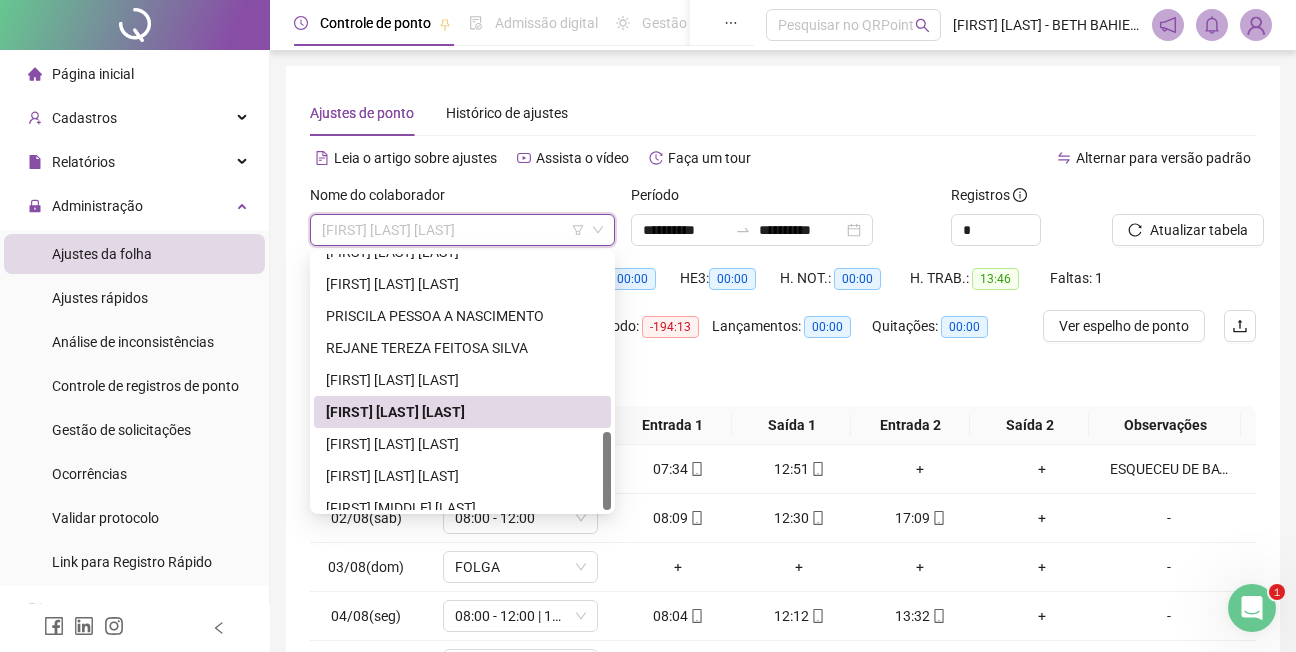 scroll, scrollTop: 576, scrollLeft: 0, axis: vertical 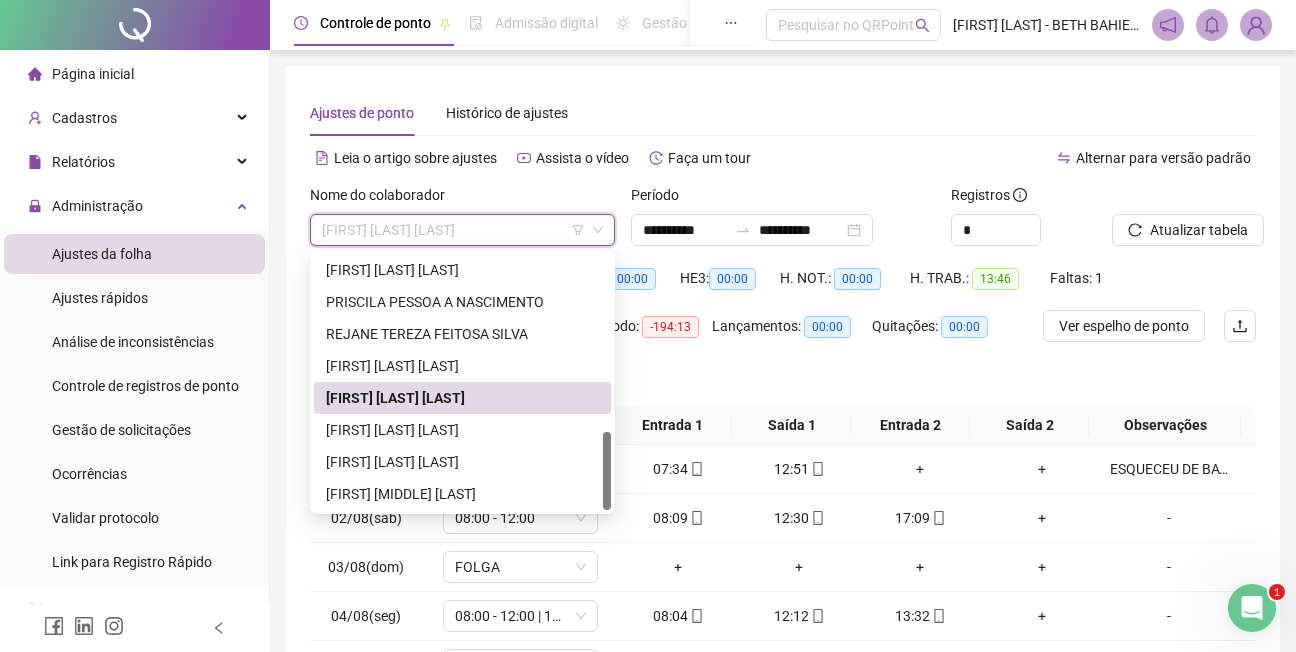 drag, startPoint x: 607, startPoint y: 464, endPoint x: 607, endPoint y: 494, distance: 30 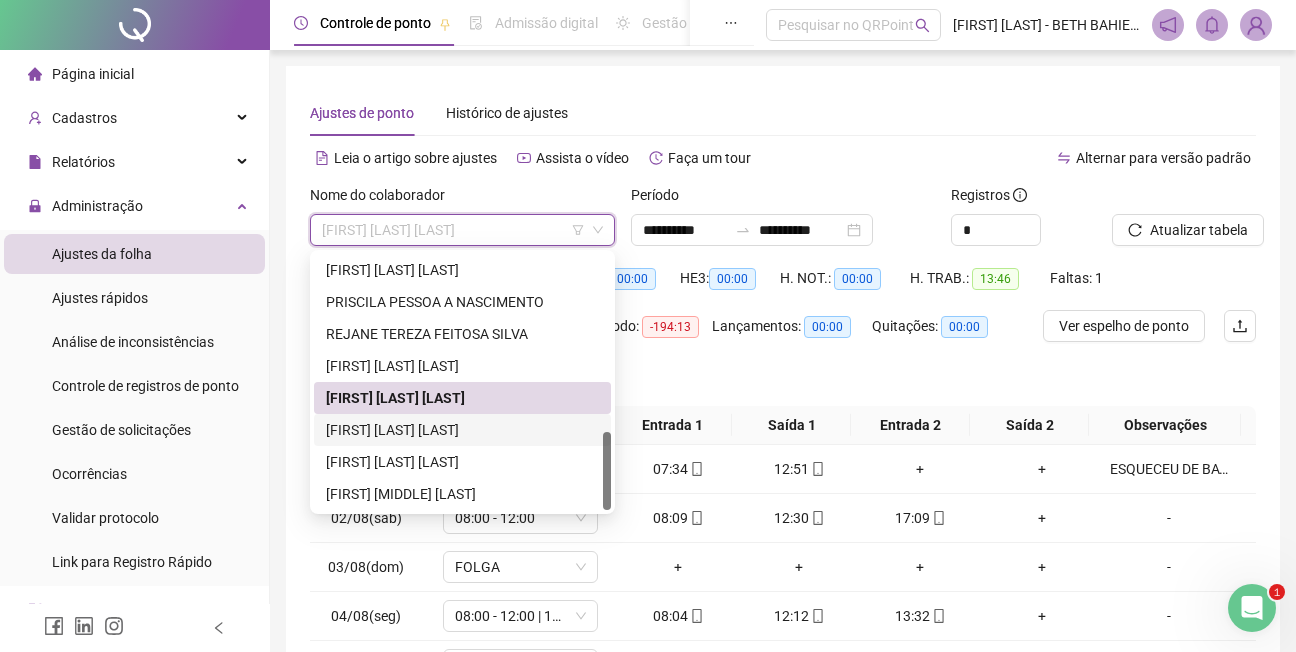 click on "[FIRST] [LAST] [LAST]" at bounding box center (462, 430) 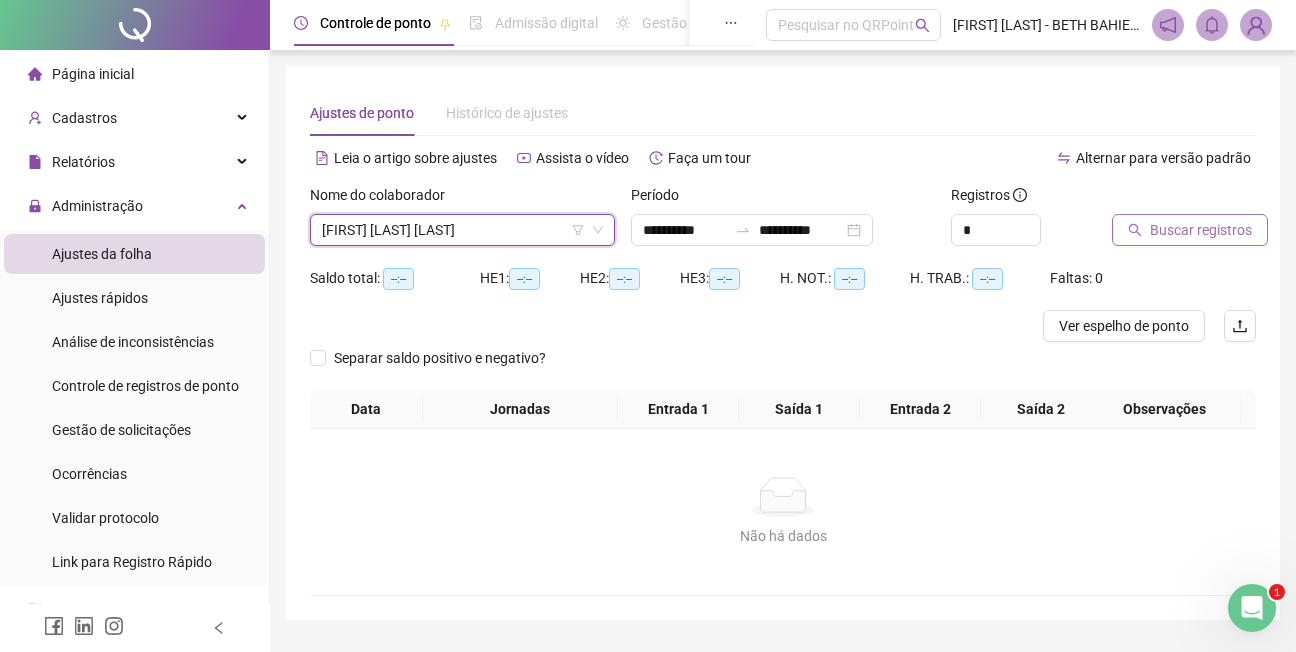 click on "Buscar registros" at bounding box center [1201, 230] 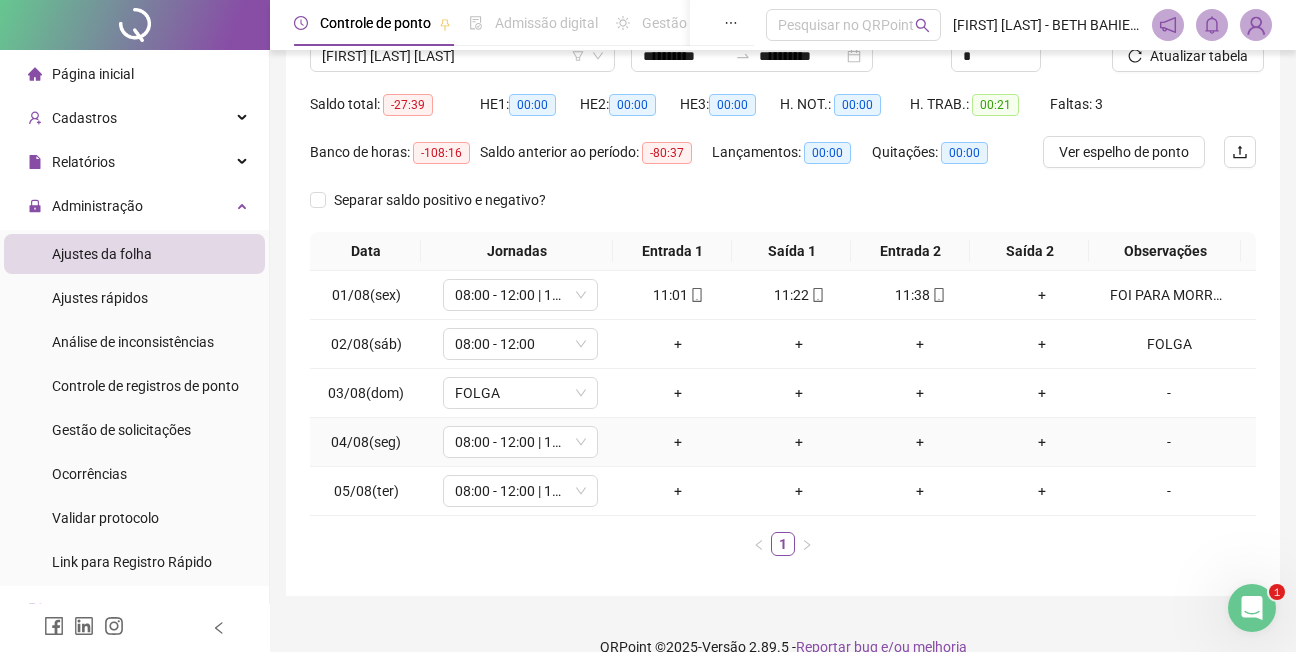 scroll, scrollTop: 200, scrollLeft: 0, axis: vertical 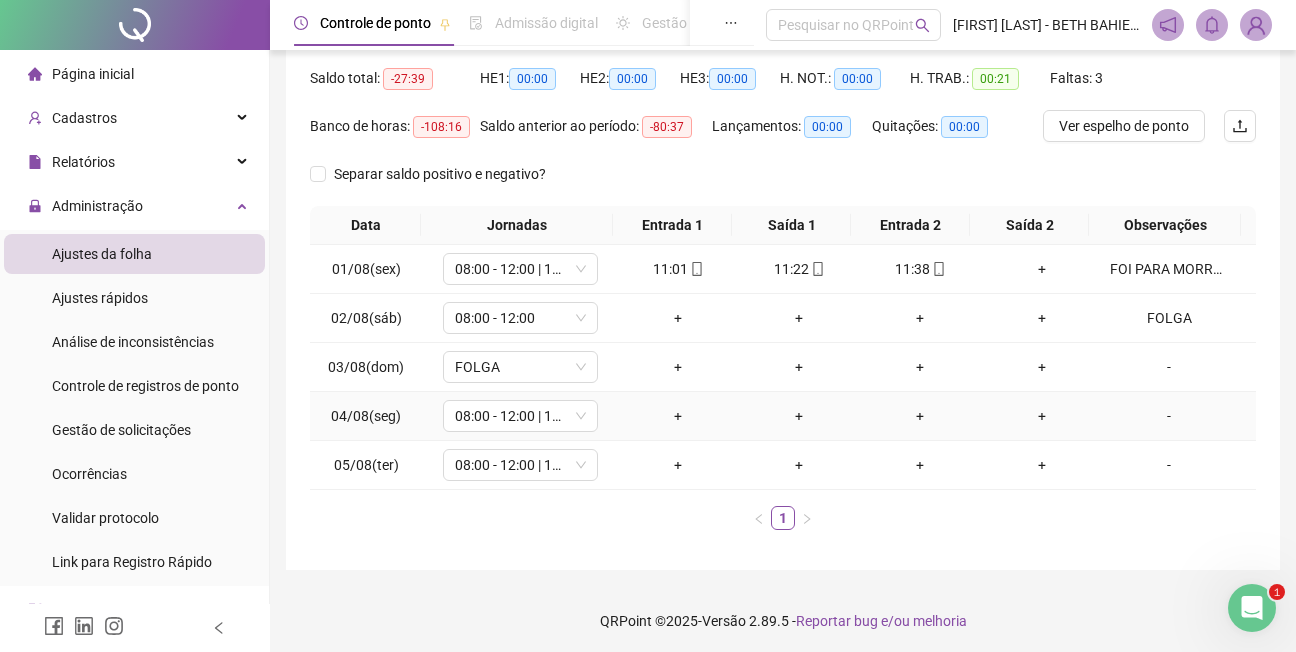 click on "-" at bounding box center (1169, 416) 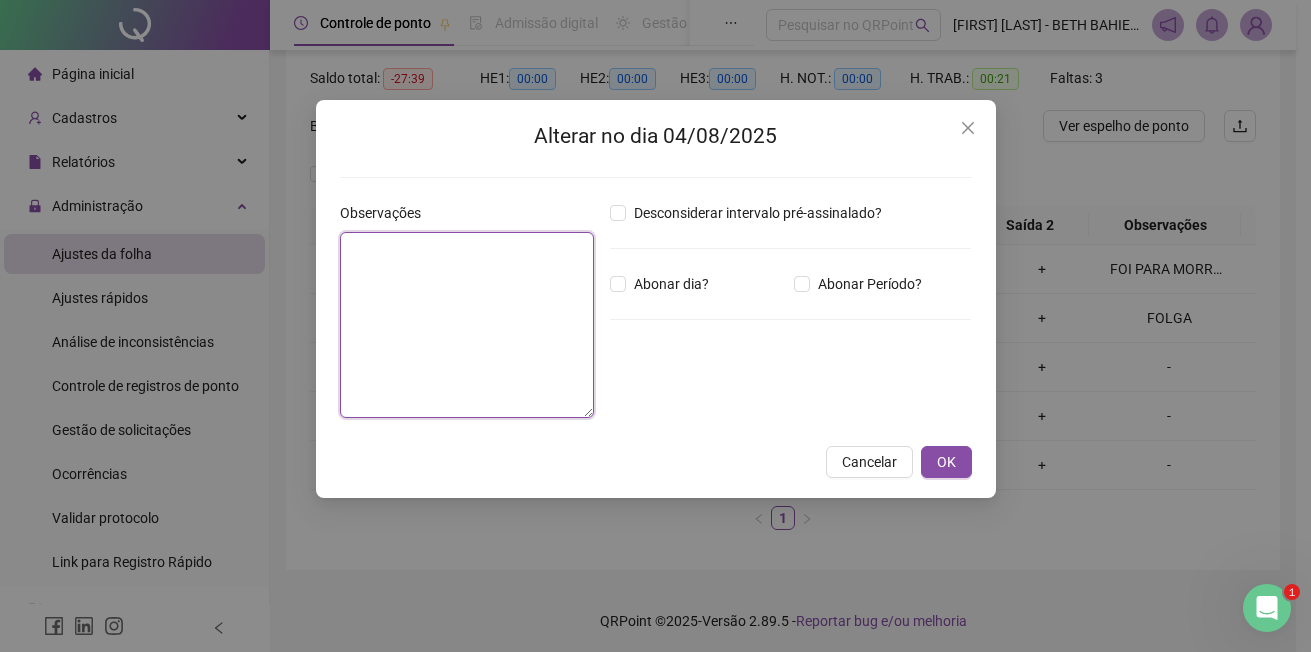 click at bounding box center [467, 325] 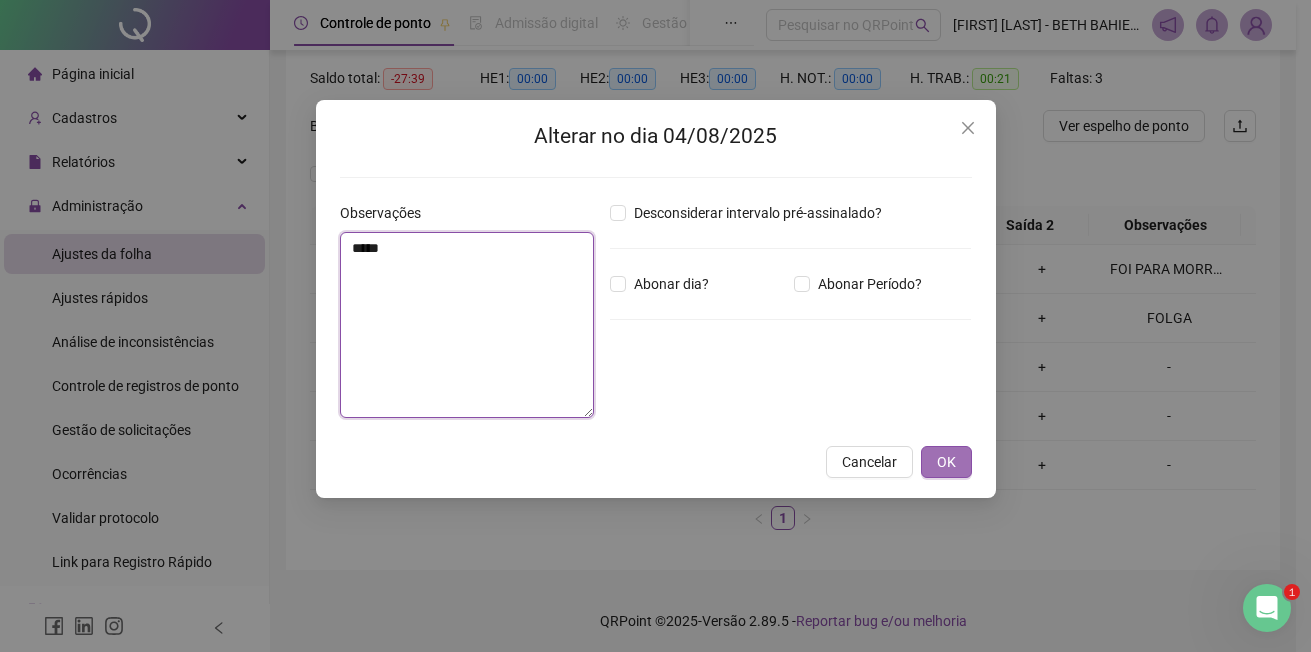 type on "*****" 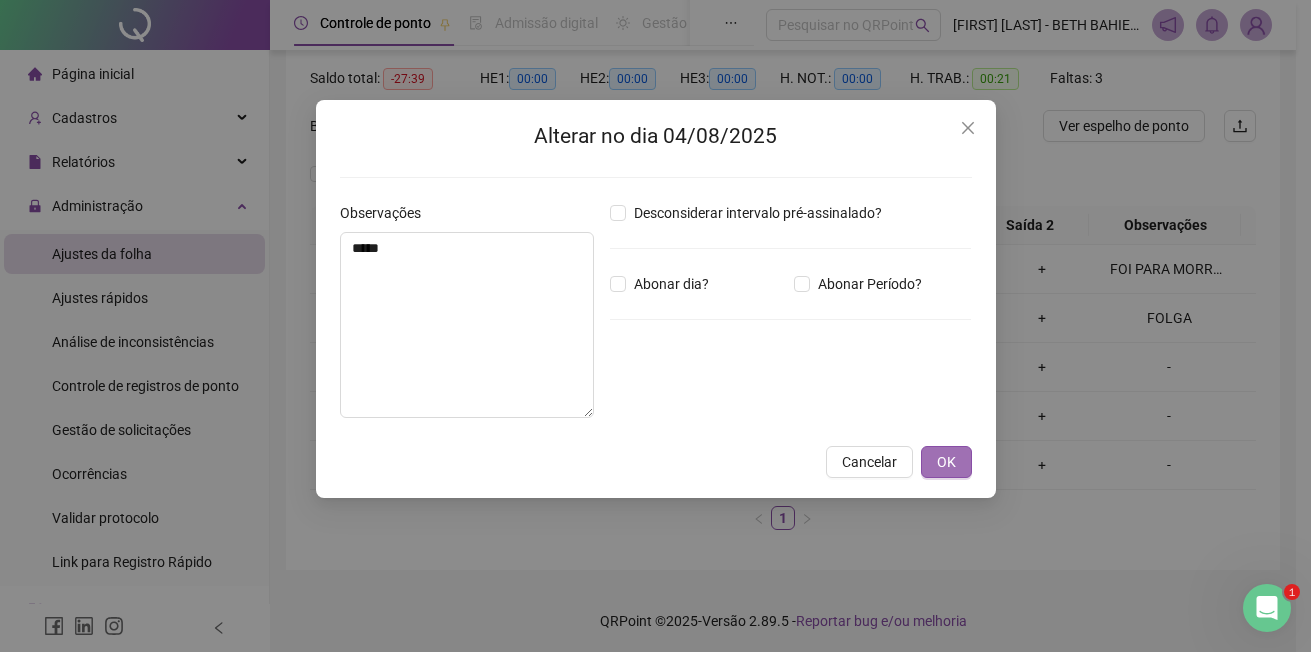 click on "OK" at bounding box center [946, 462] 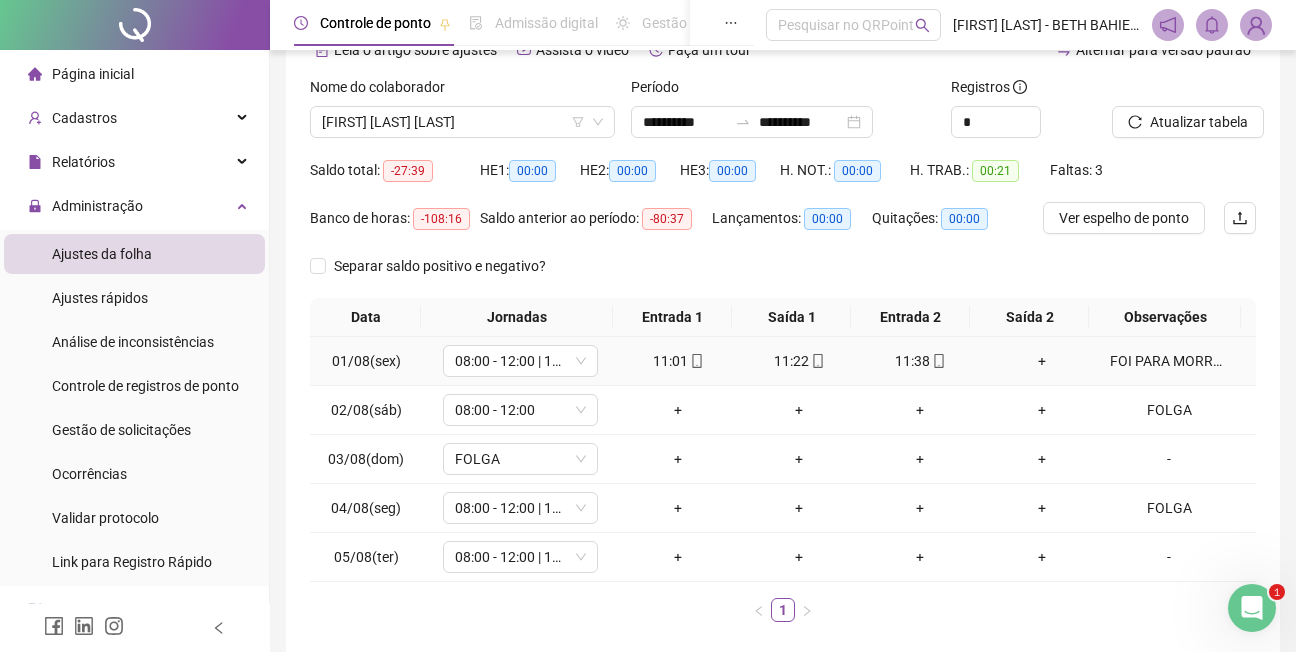 scroll, scrollTop: 0, scrollLeft: 0, axis: both 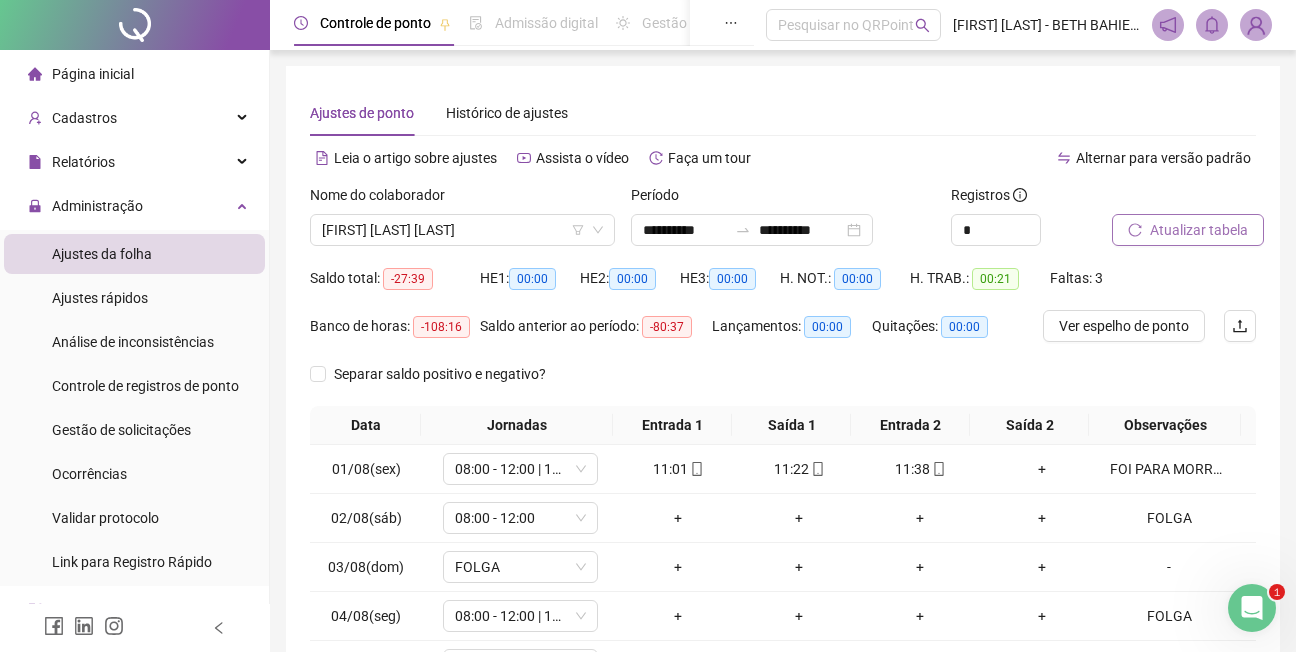 click on "Atualizar tabela" at bounding box center [1199, 230] 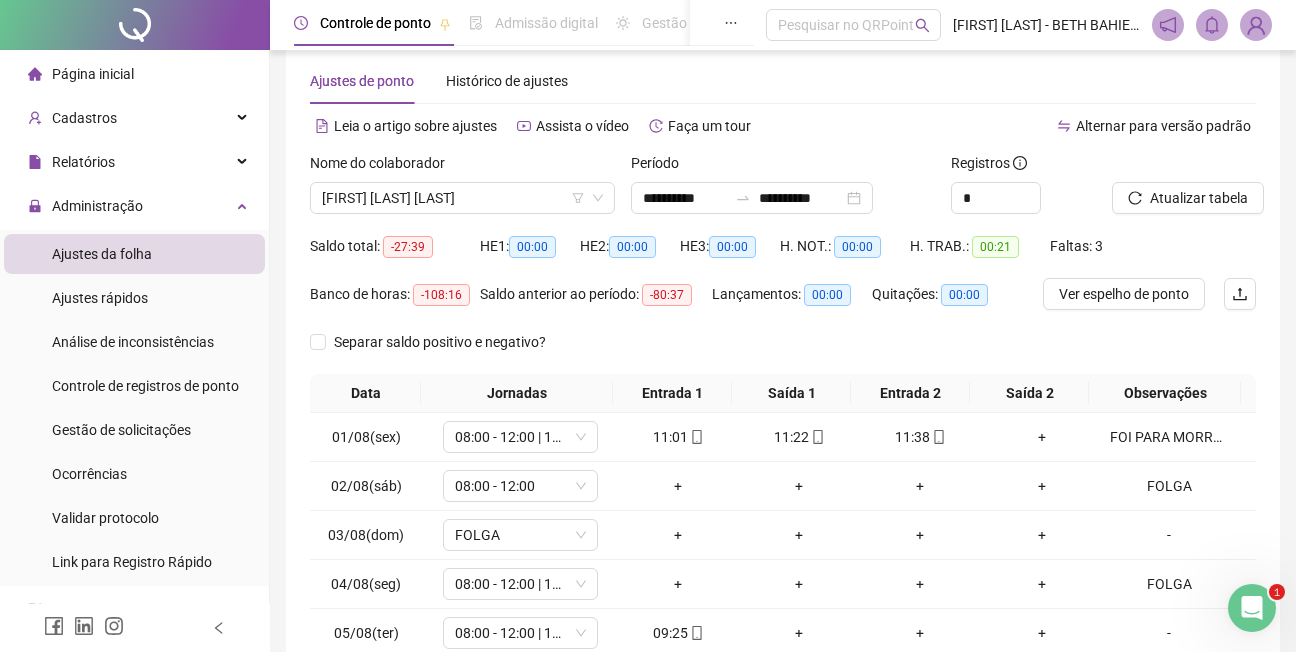 scroll, scrollTop: 0, scrollLeft: 0, axis: both 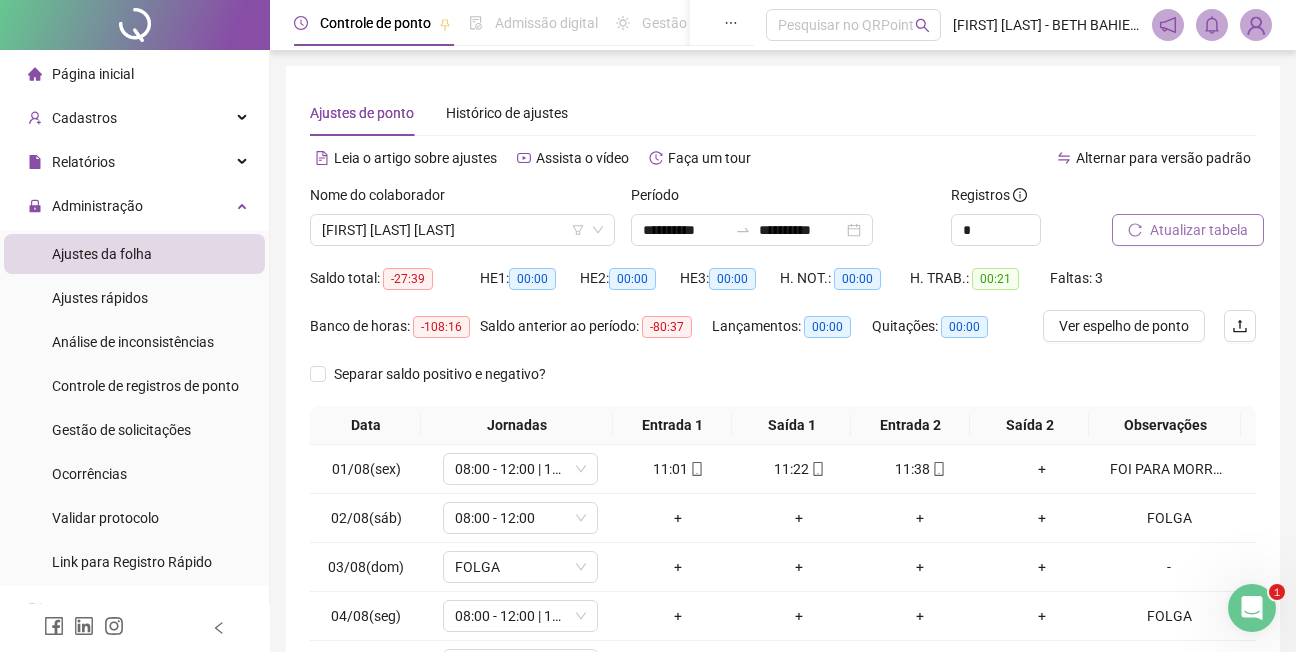 click on "Atualizar tabela" at bounding box center (1199, 230) 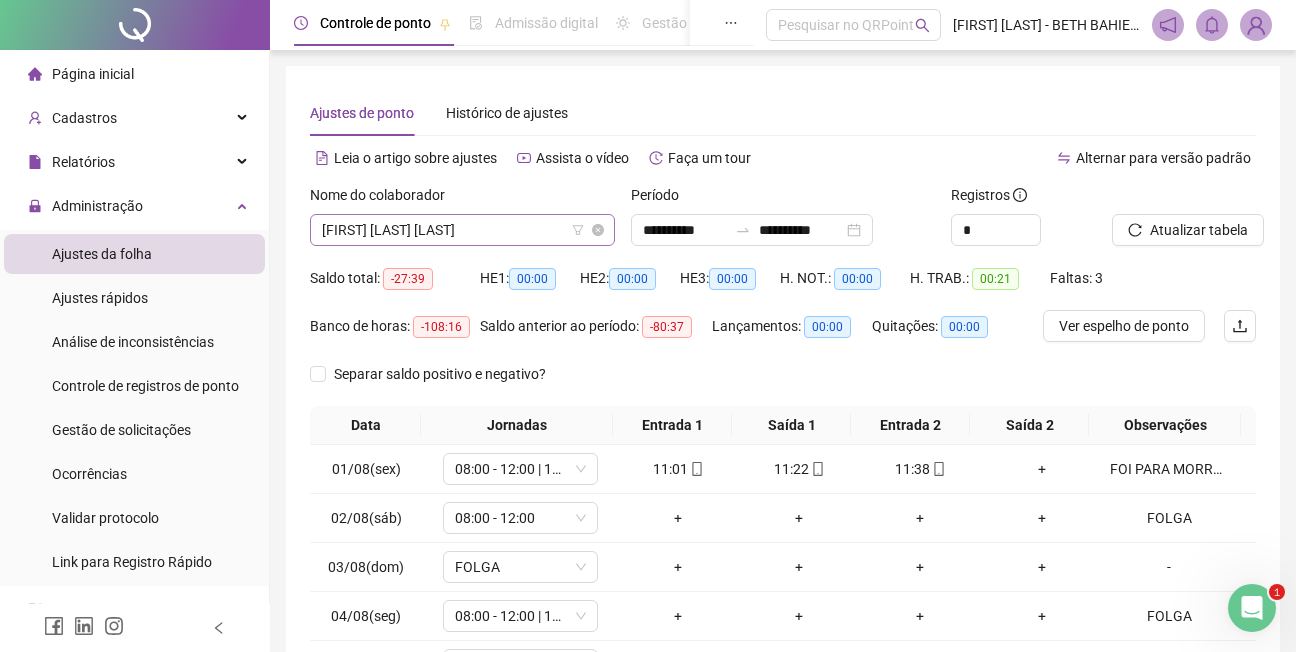 click on "[FIRST] [LAST] [LAST]" at bounding box center (462, 230) 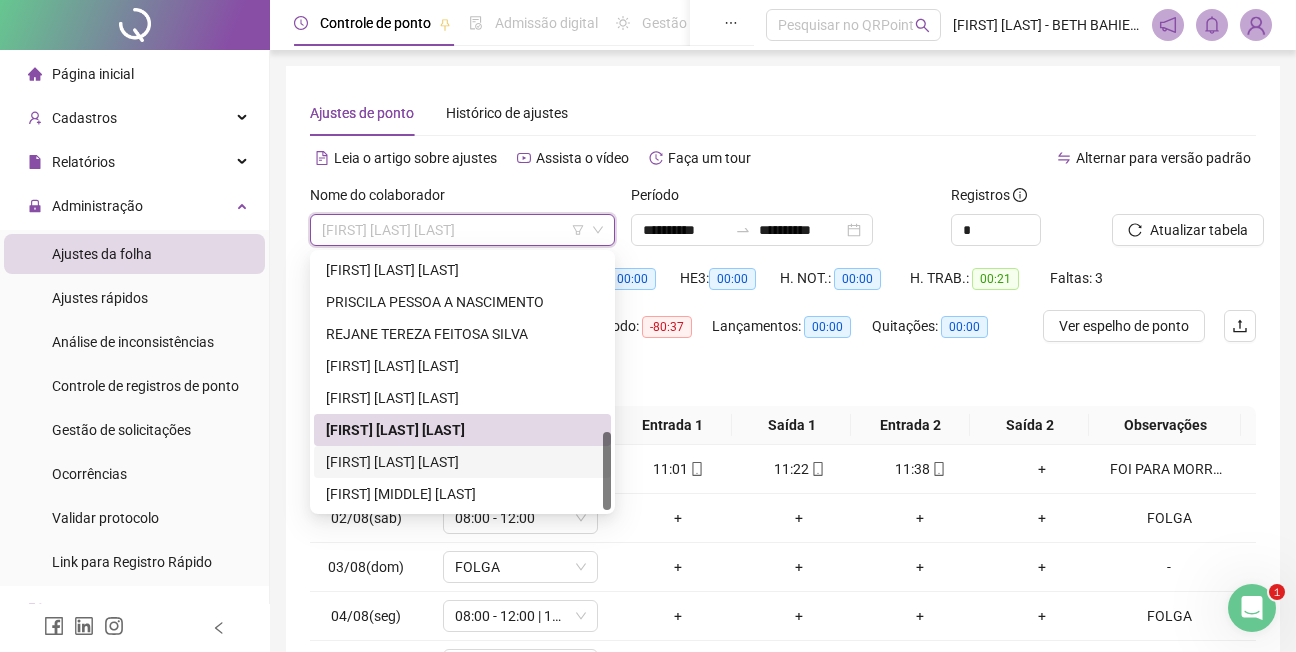 click on "[FIRST] [LAST] [LAST]" at bounding box center (462, 462) 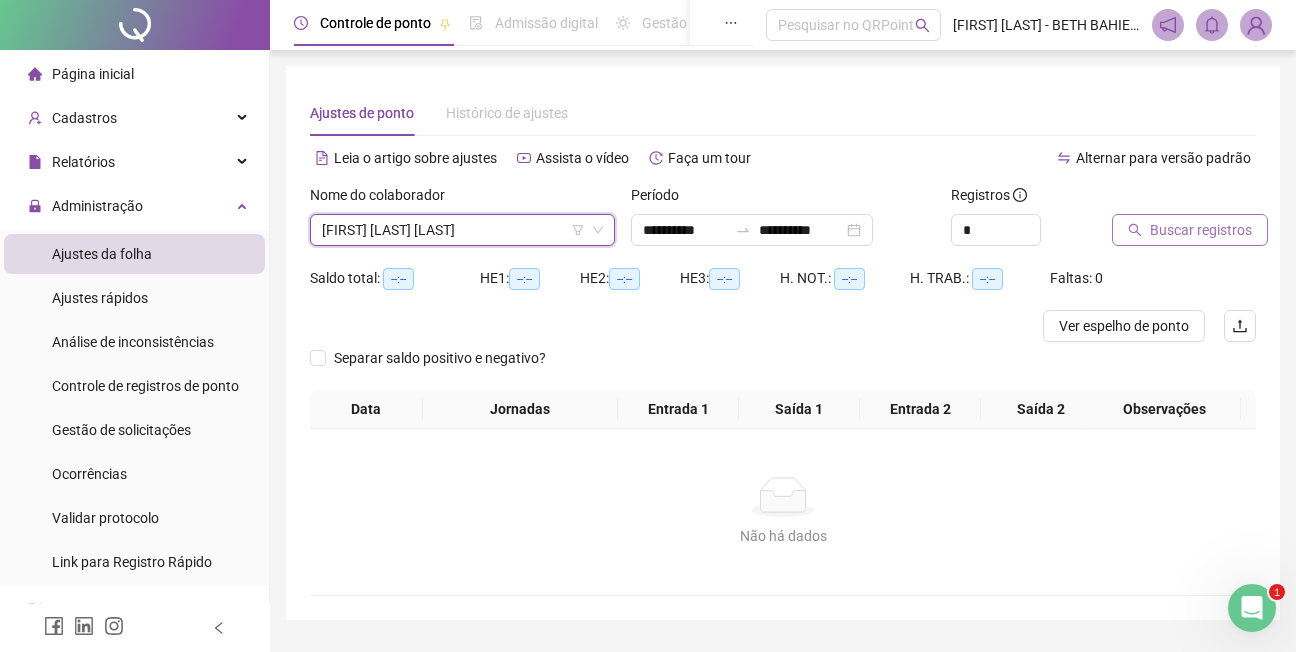 click on "Buscar registros" at bounding box center (1201, 230) 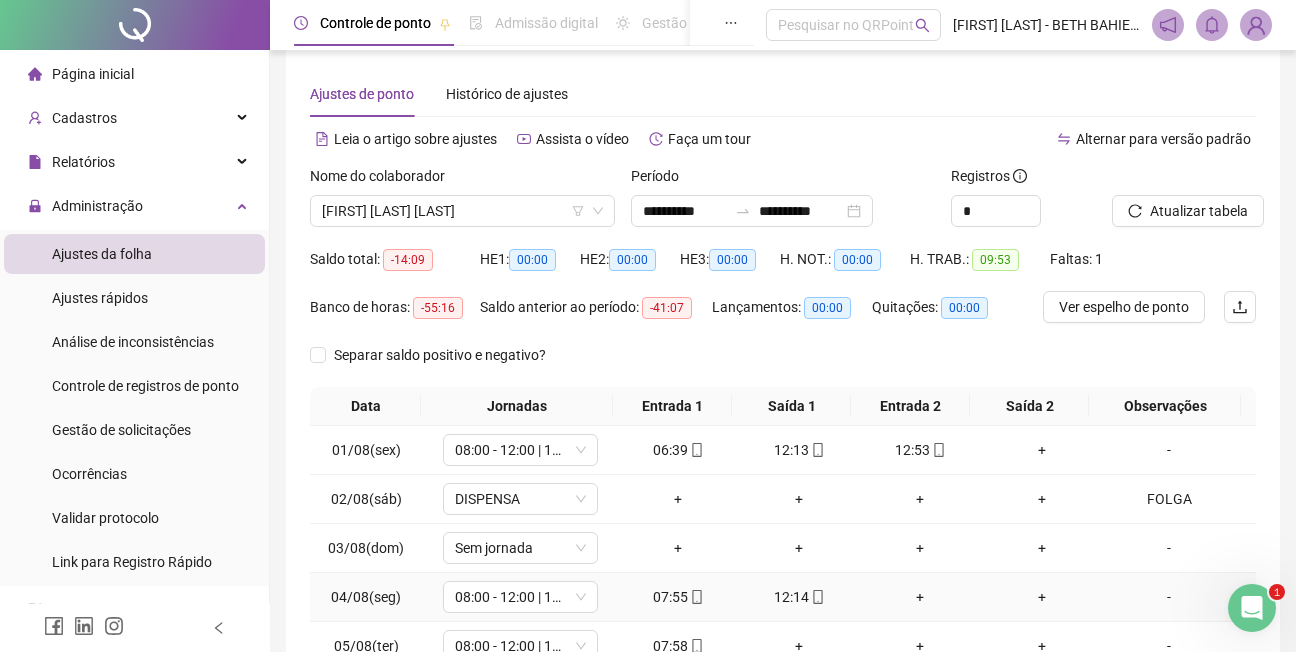 scroll, scrollTop: 0, scrollLeft: 0, axis: both 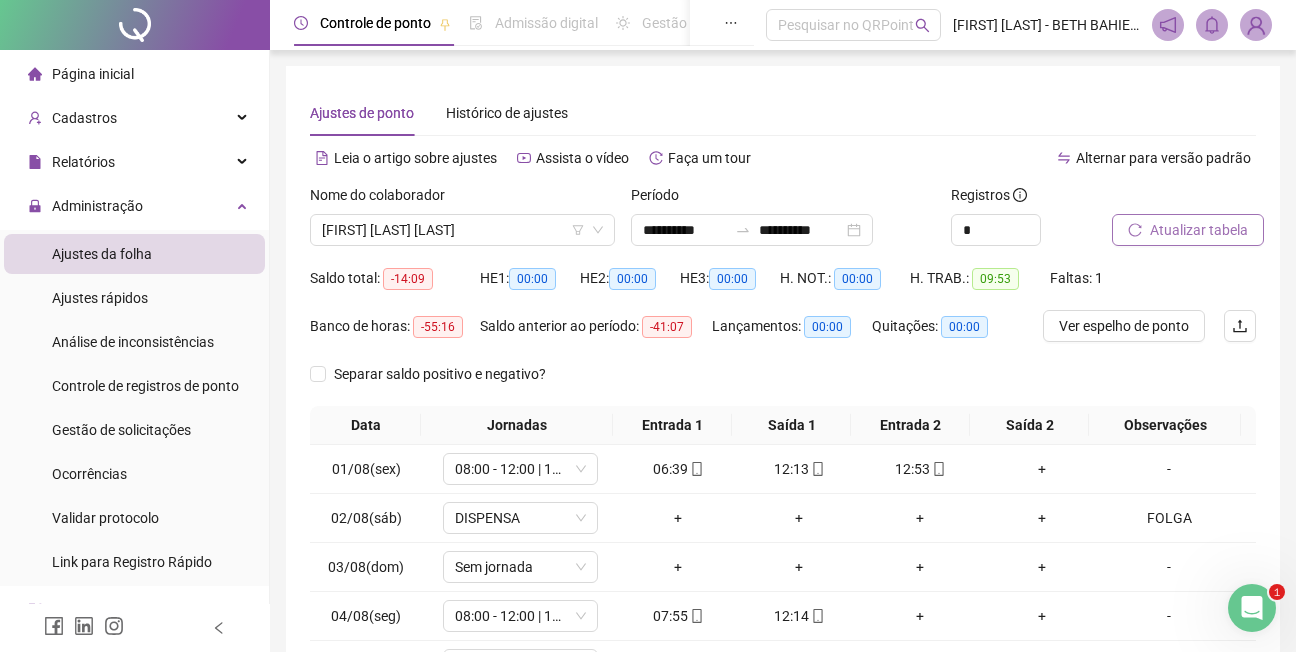 click on "Atualizar tabela" at bounding box center (1199, 230) 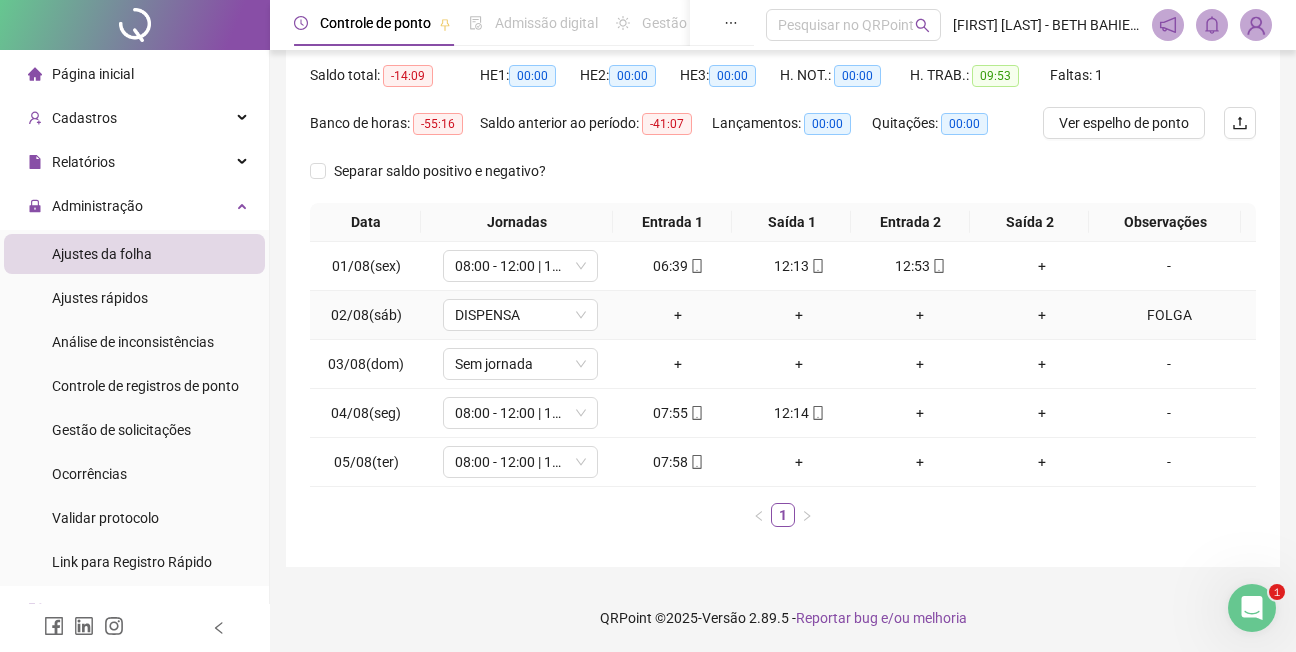 scroll, scrollTop: 204, scrollLeft: 0, axis: vertical 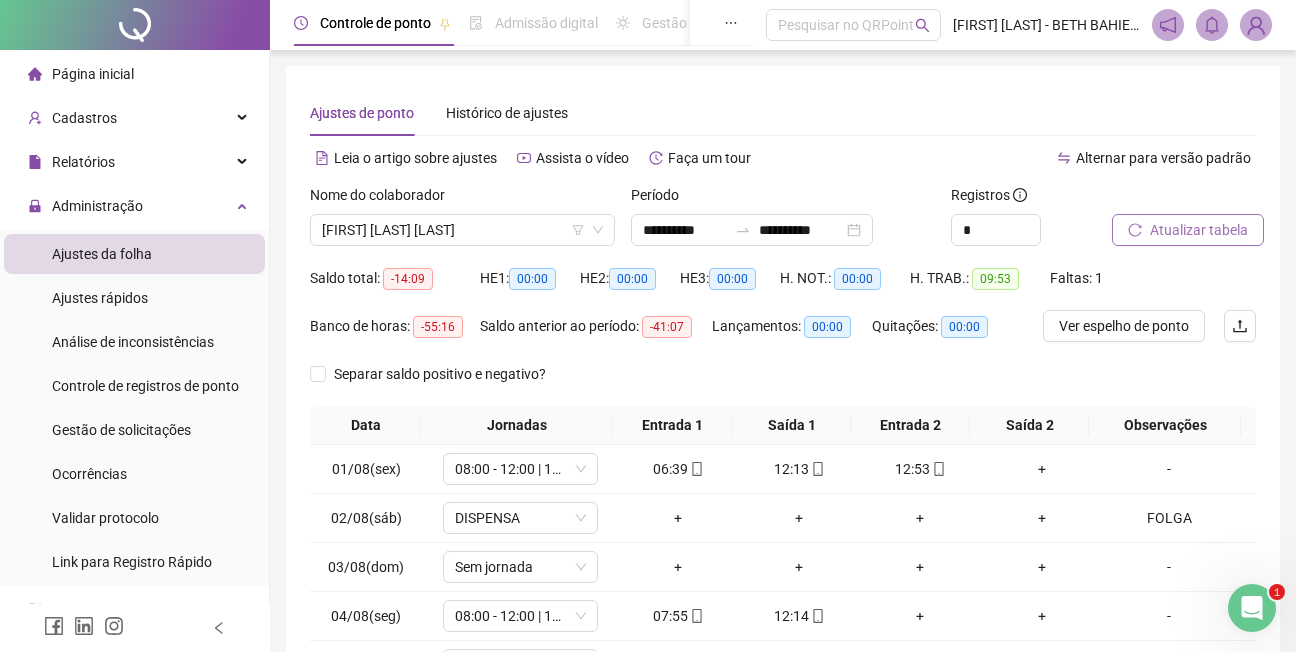 click on "Atualizar tabela" at bounding box center (1199, 230) 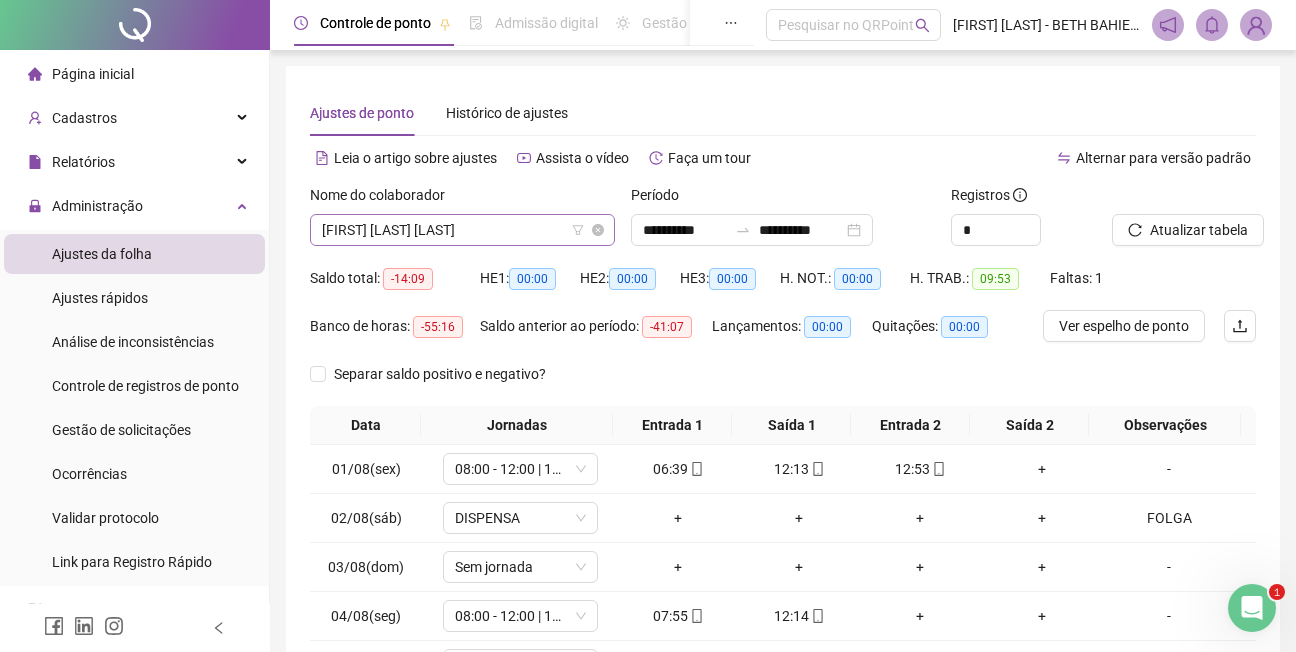 click on "[FIRST] [LAST] [LAST]" at bounding box center [462, 230] 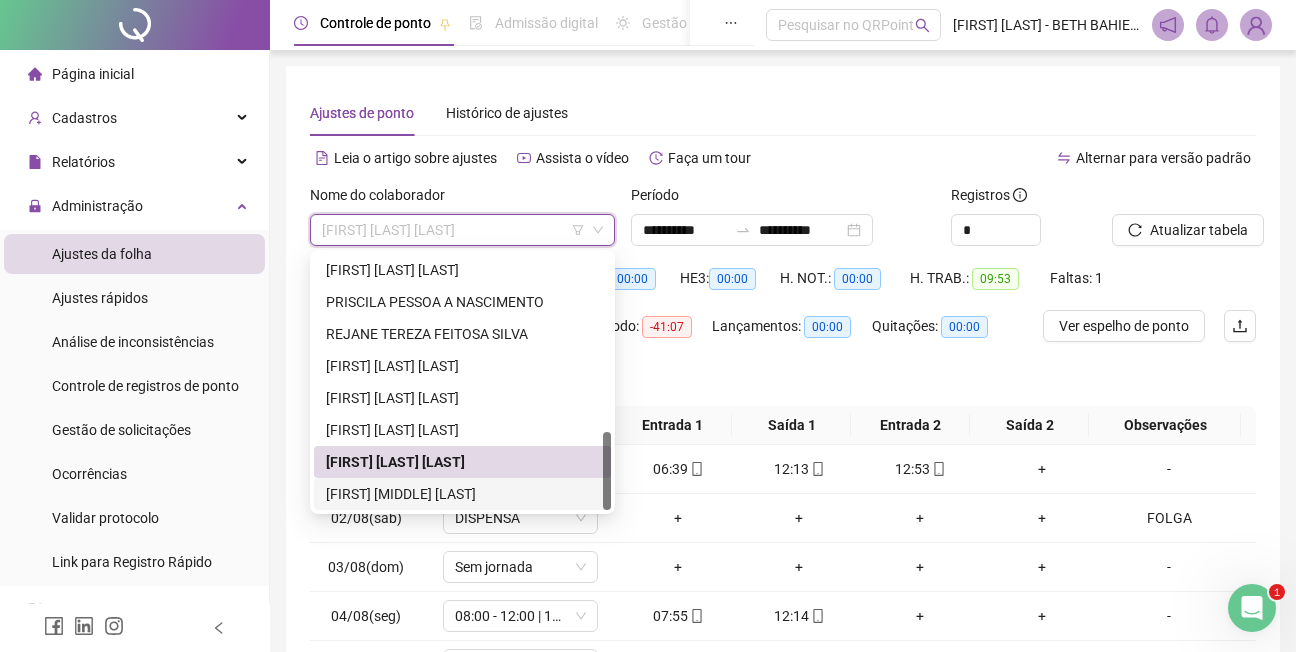 click on "[FIRST] [MIDDLE] [LAST]" at bounding box center (462, 494) 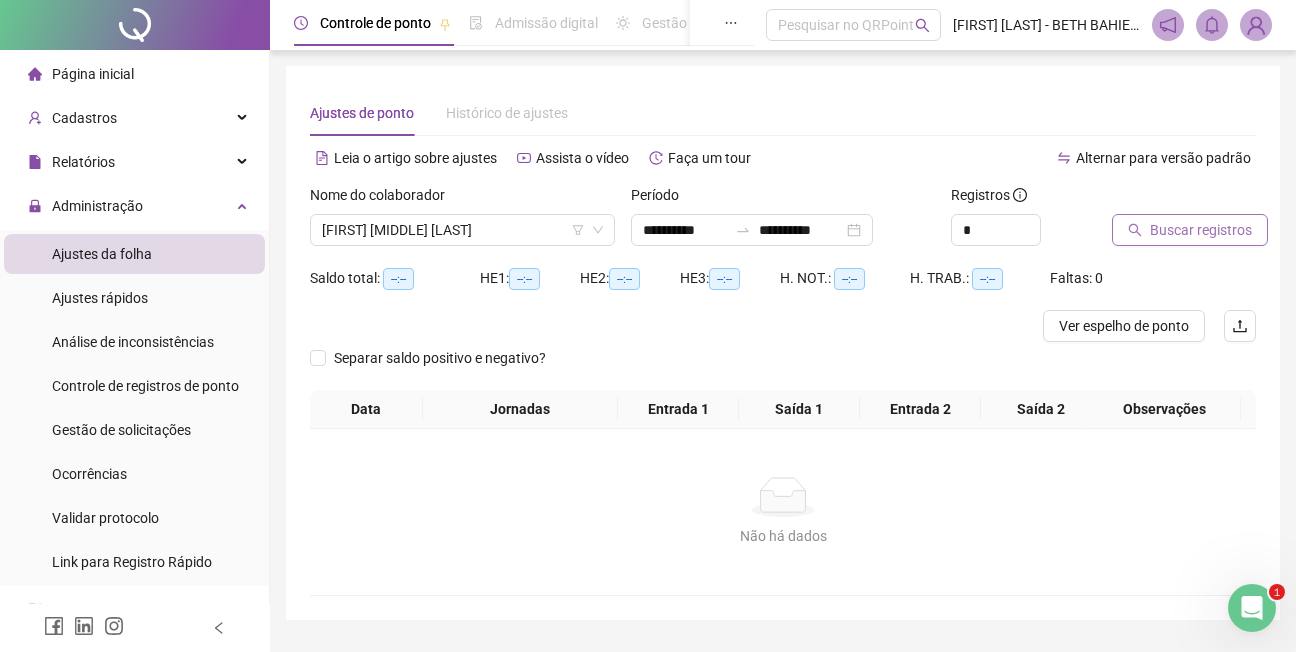 click on "Buscar registros" at bounding box center (1201, 230) 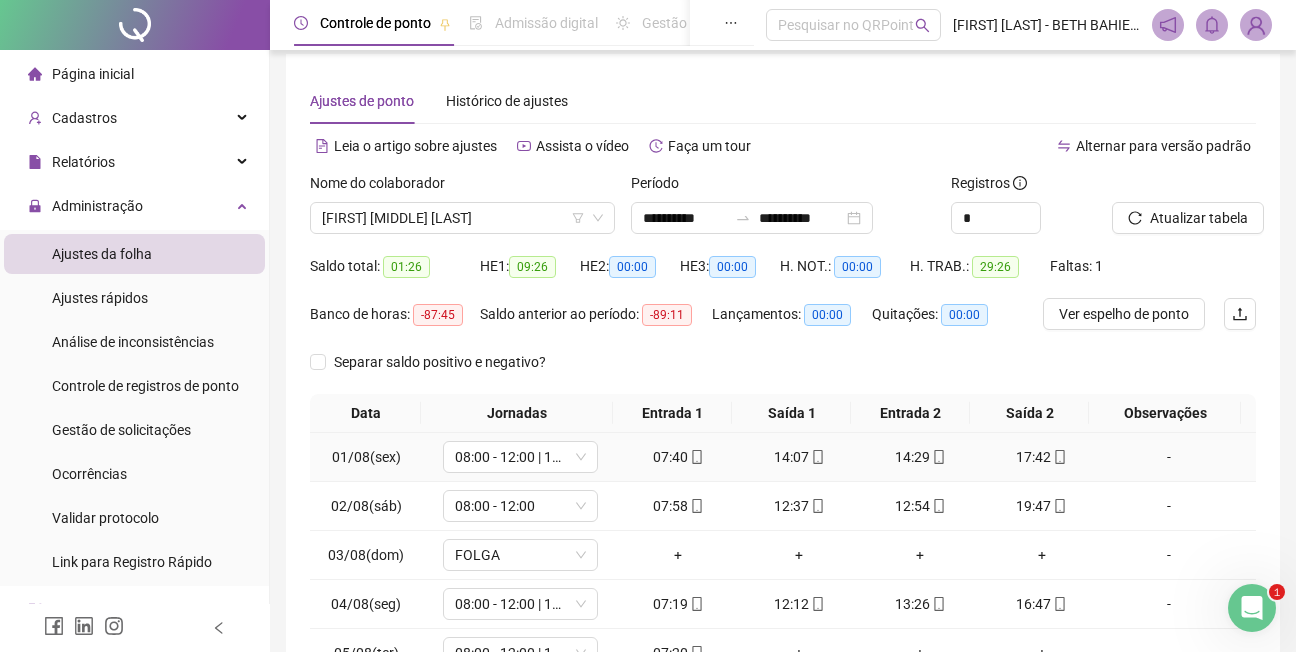 scroll, scrollTop: 0, scrollLeft: 0, axis: both 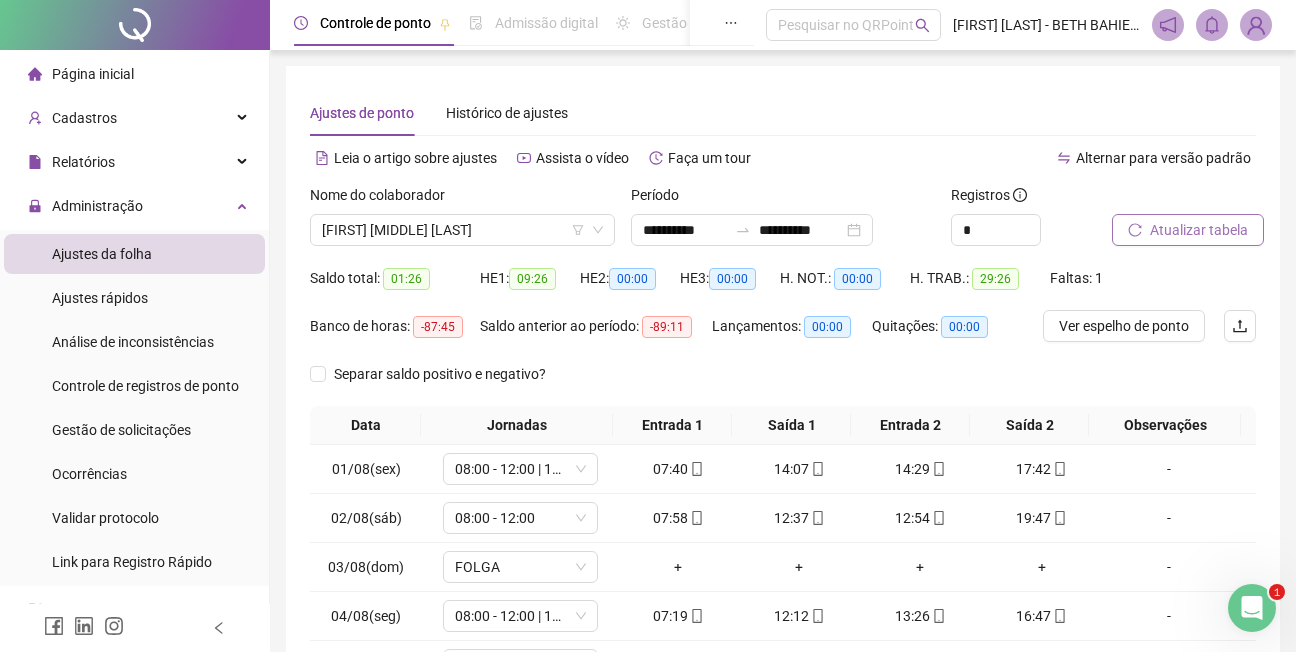 click on "Atualizar tabela" at bounding box center (1199, 230) 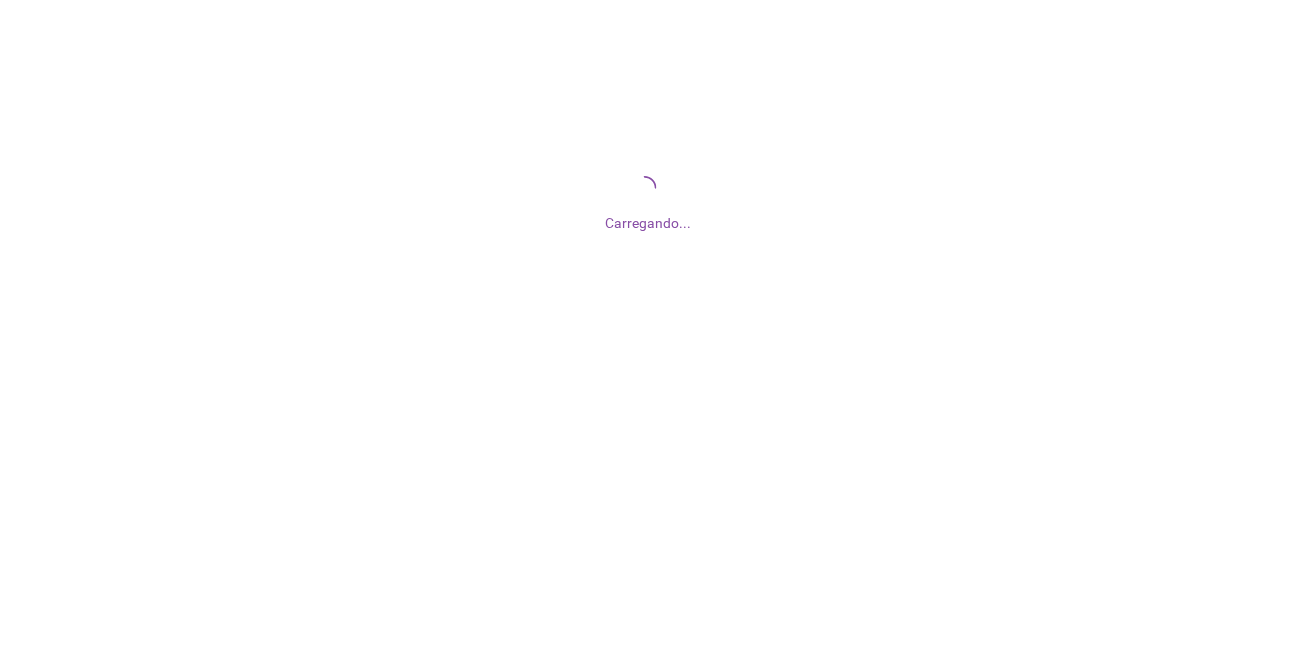 scroll, scrollTop: 0, scrollLeft: 0, axis: both 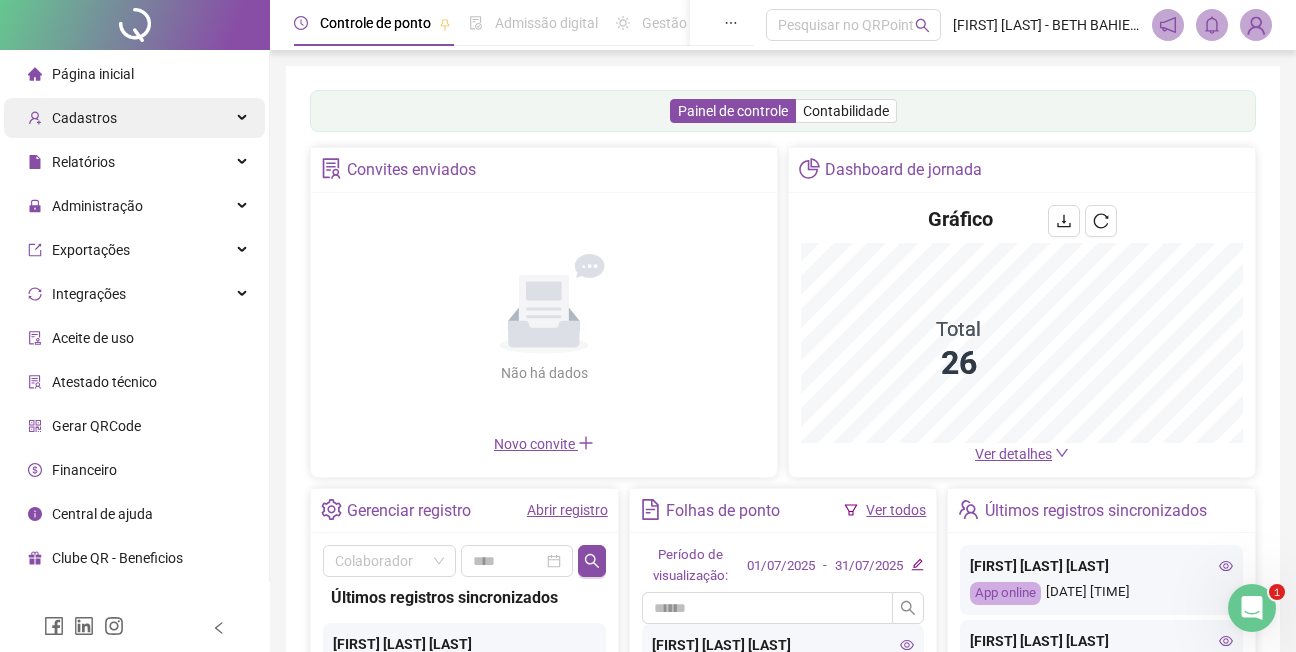 click on "Cadastros" at bounding box center (84, 118) 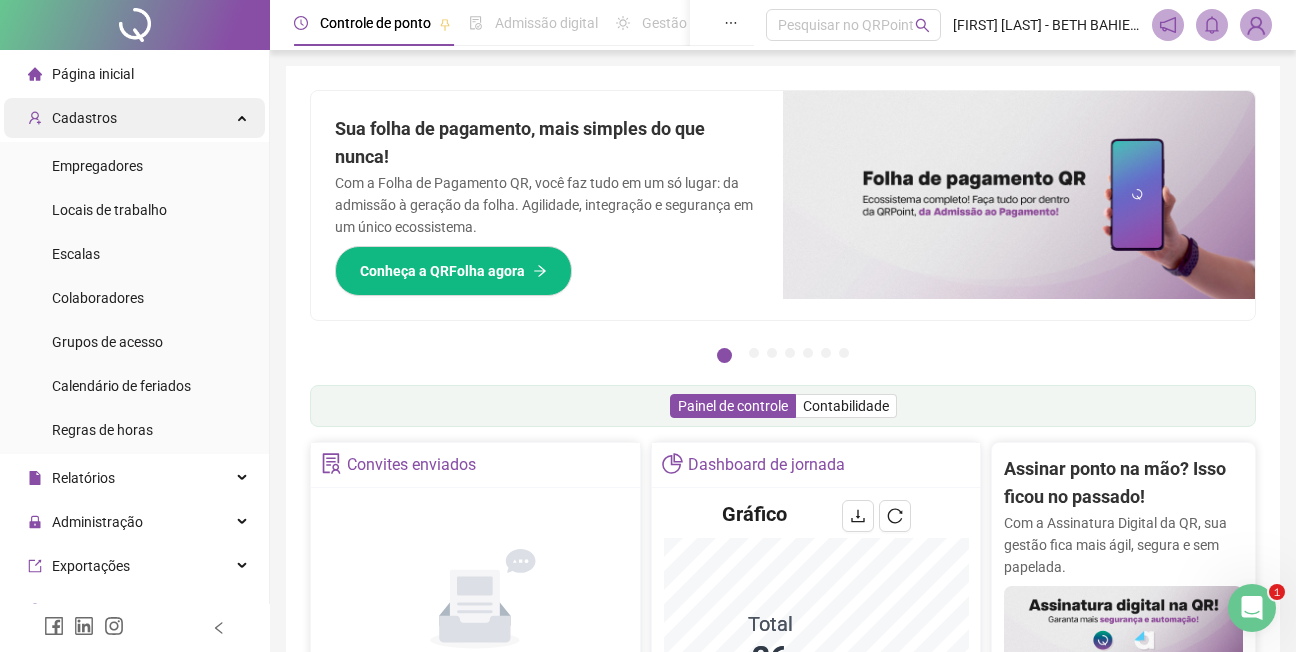 click on "Cadastros" at bounding box center (84, 118) 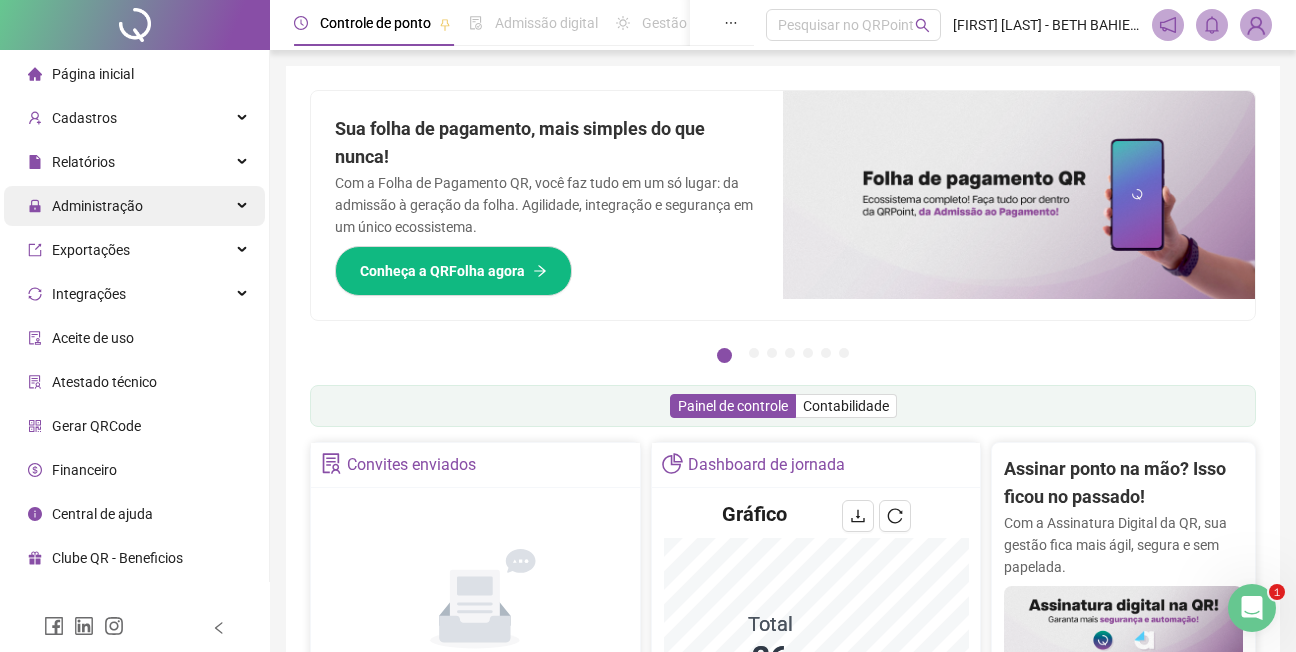 click on "Administração" at bounding box center [97, 206] 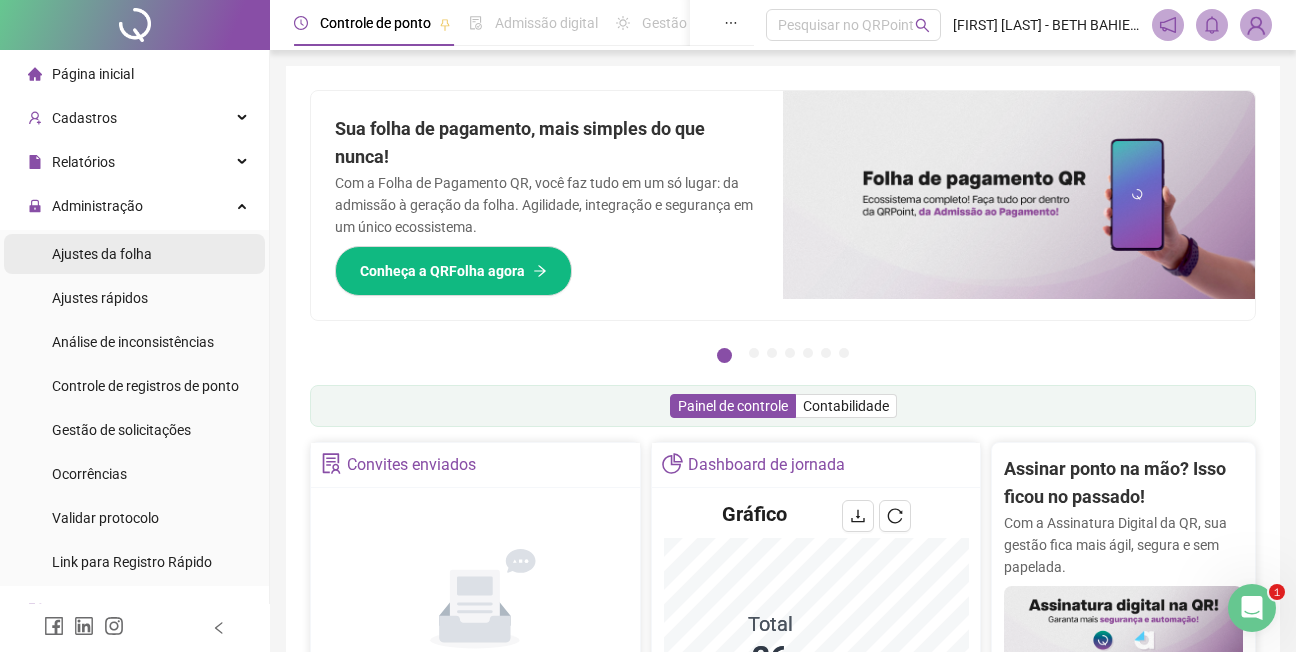 click on "Ajustes da folha" at bounding box center (102, 254) 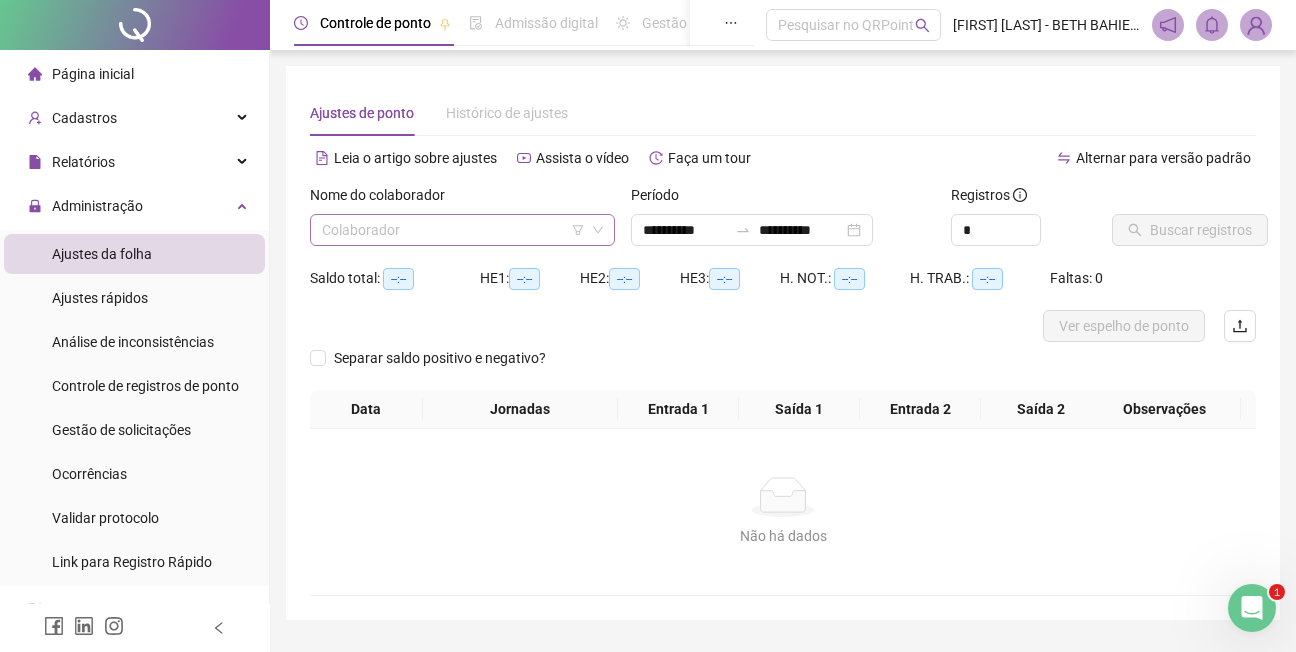 click at bounding box center (462, 230) 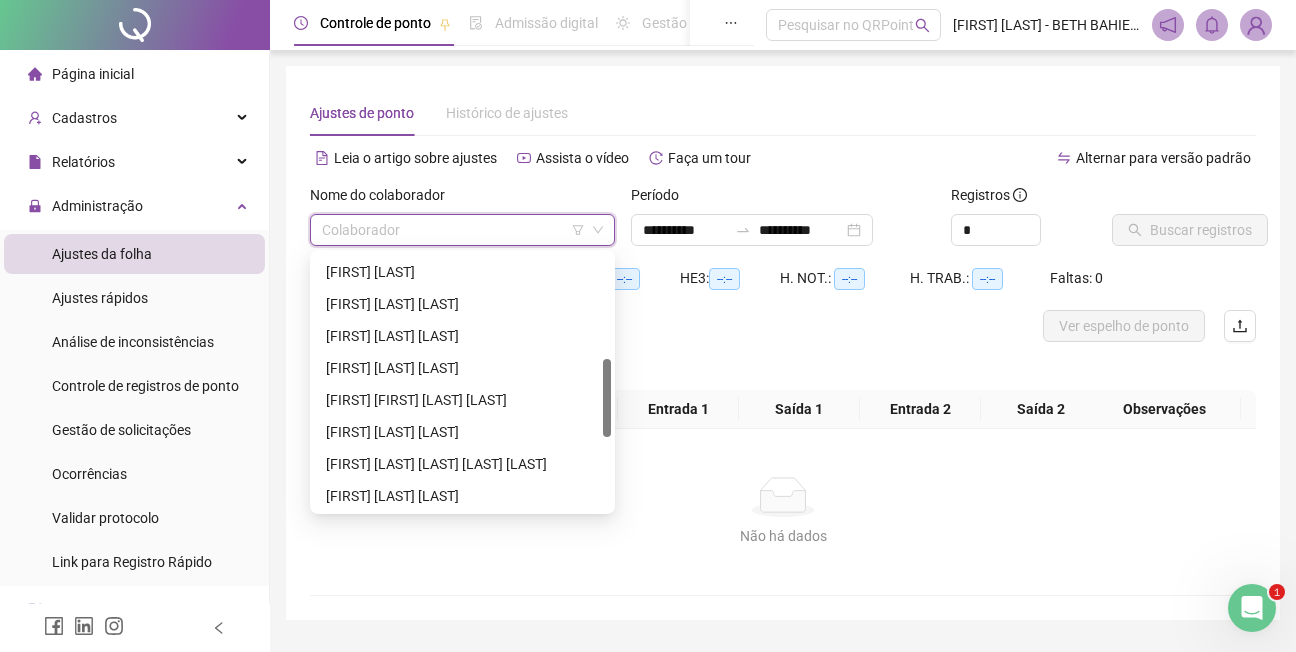 scroll, scrollTop: 350, scrollLeft: 0, axis: vertical 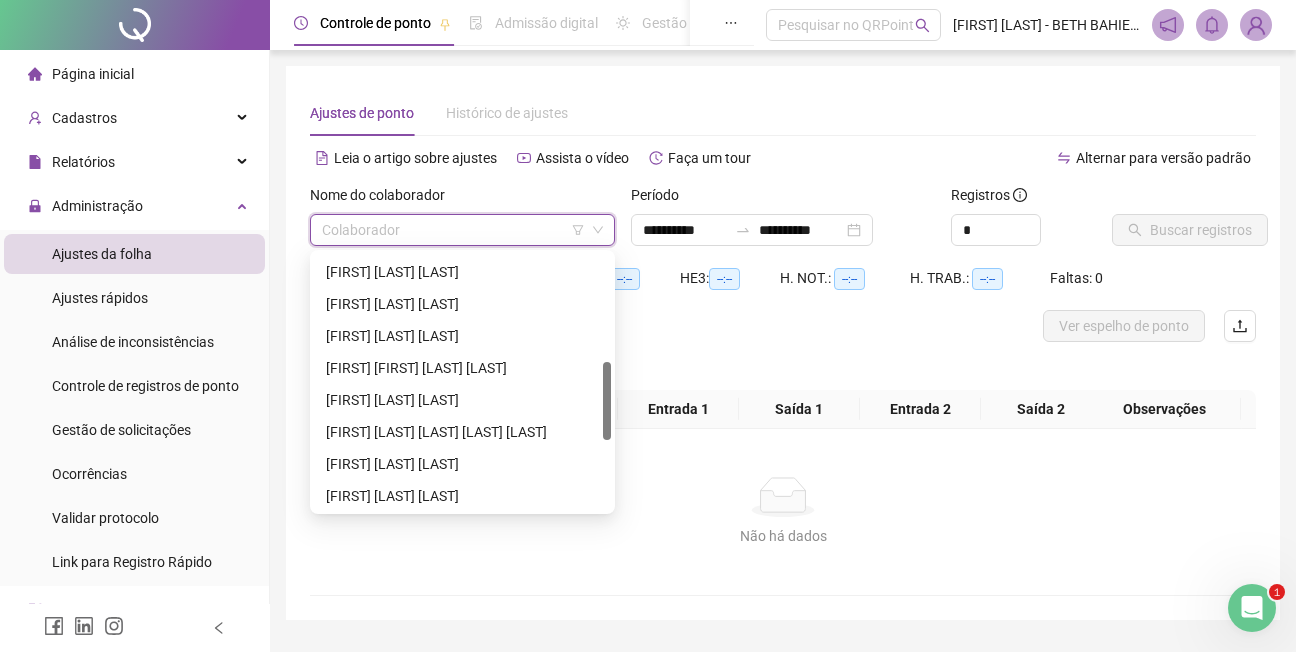drag, startPoint x: 605, startPoint y: 316, endPoint x: 604, endPoint y: 424, distance: 108.00463 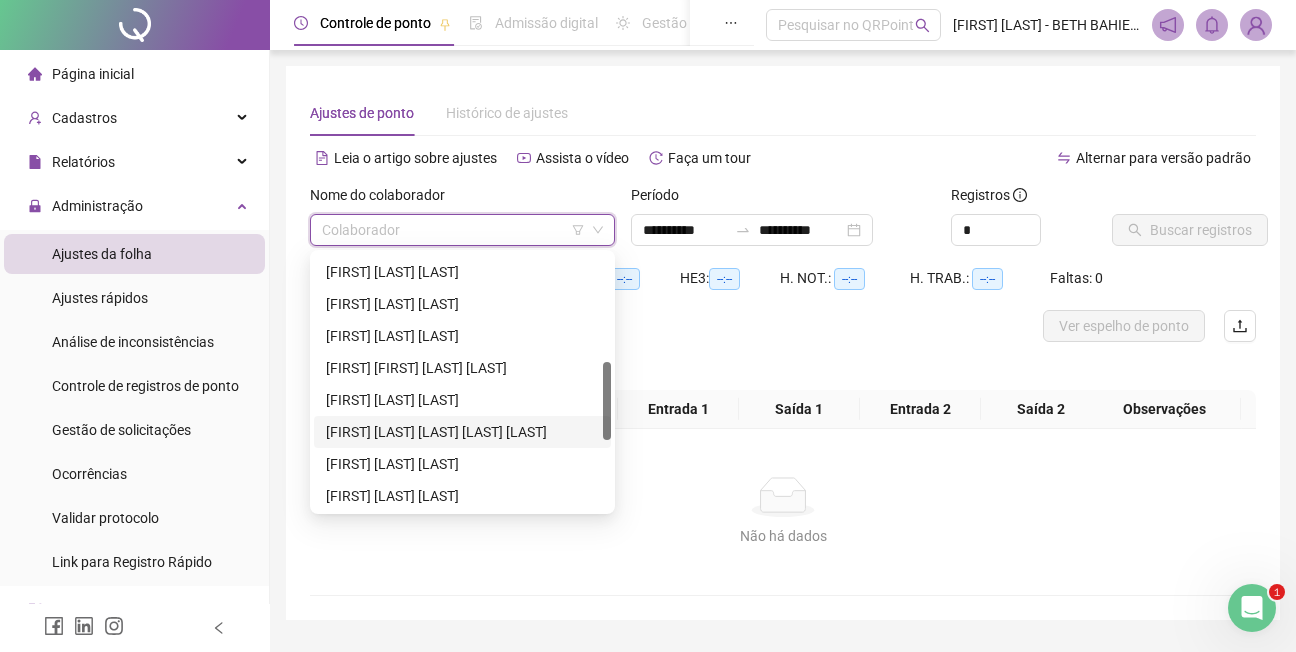 click on "[FIRST] [LAST] [LAST] [LAST]" at bounding box center (462, 432) 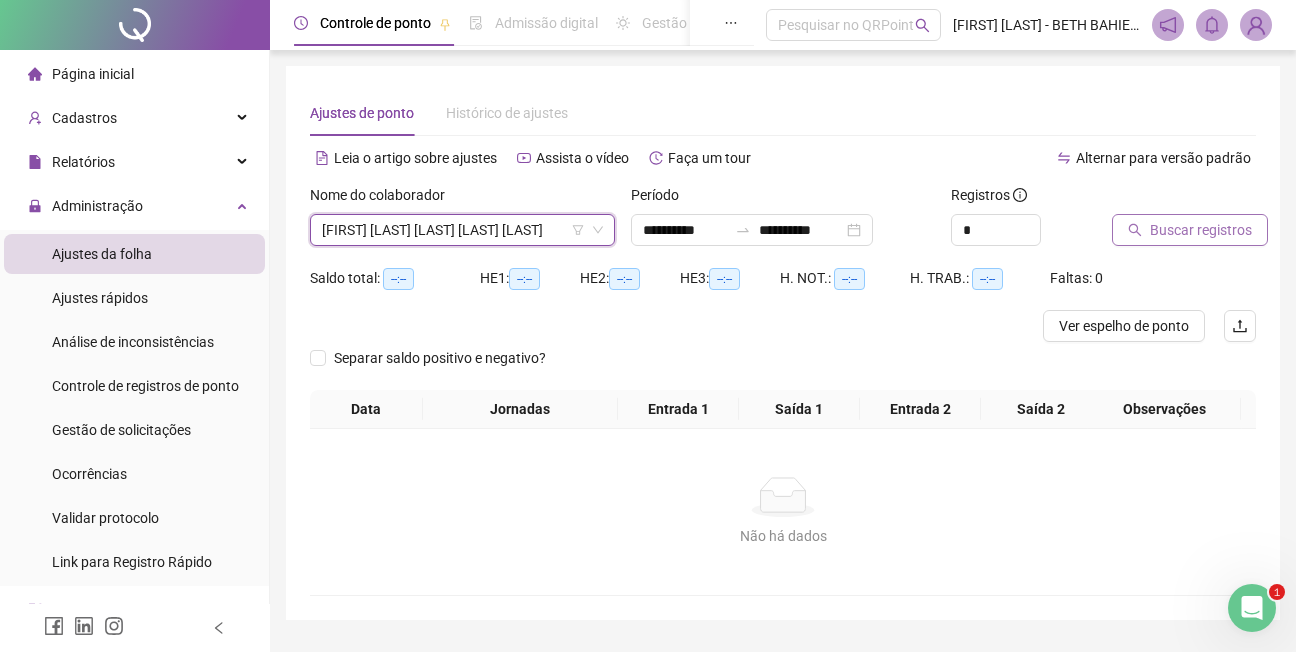 click on "Buscar registros" at bounding box center (1201, 230) 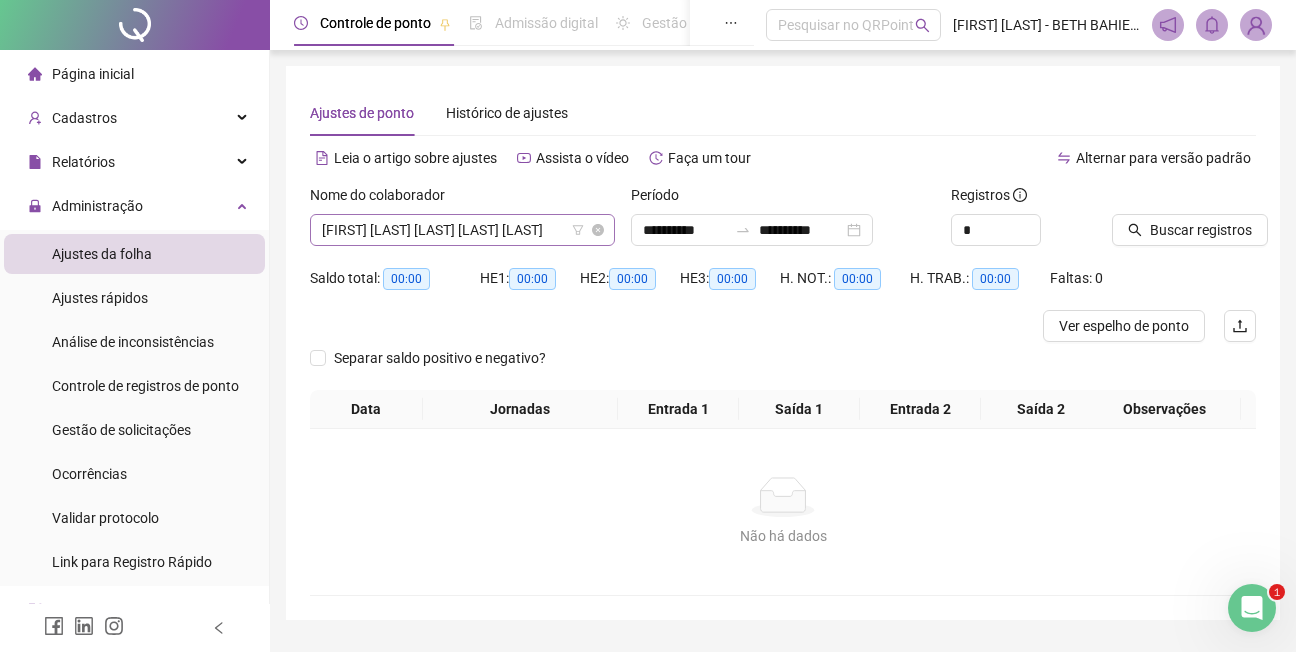 click on "[FIRST] [LAST] [LAST] [LAST]" at bounding box center [462, 230] 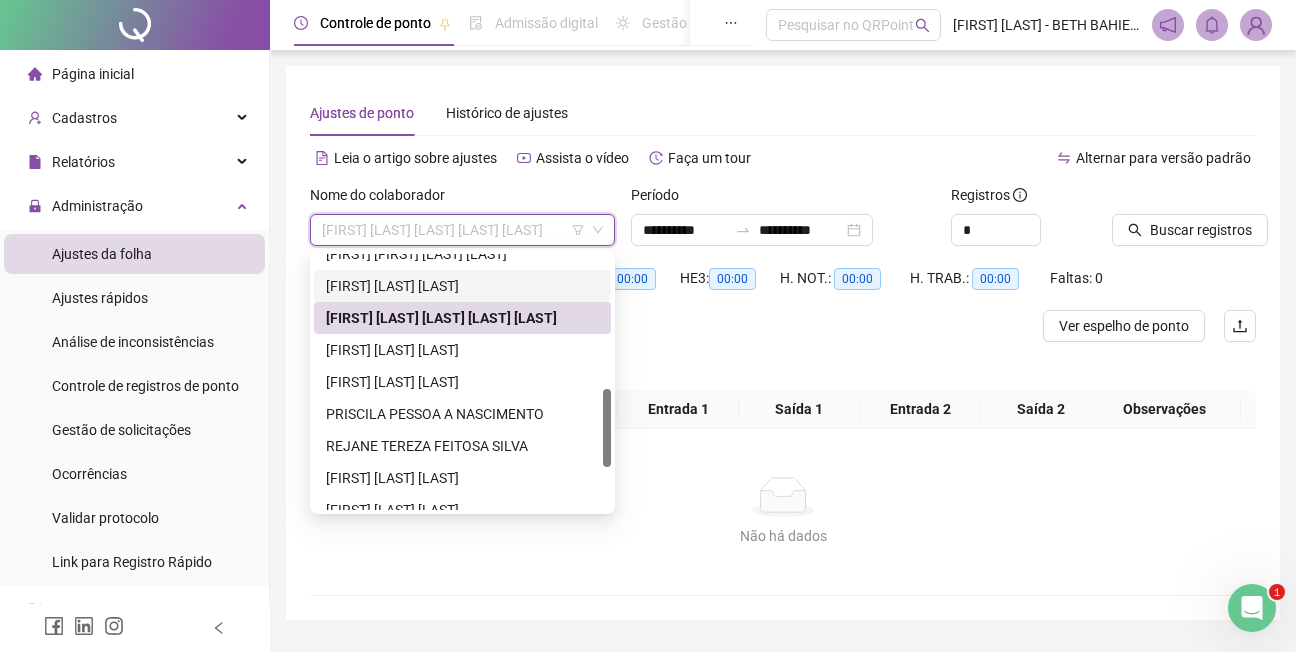 scroll, scrollTop: 576, scrollLeft: 0, axis: vertical 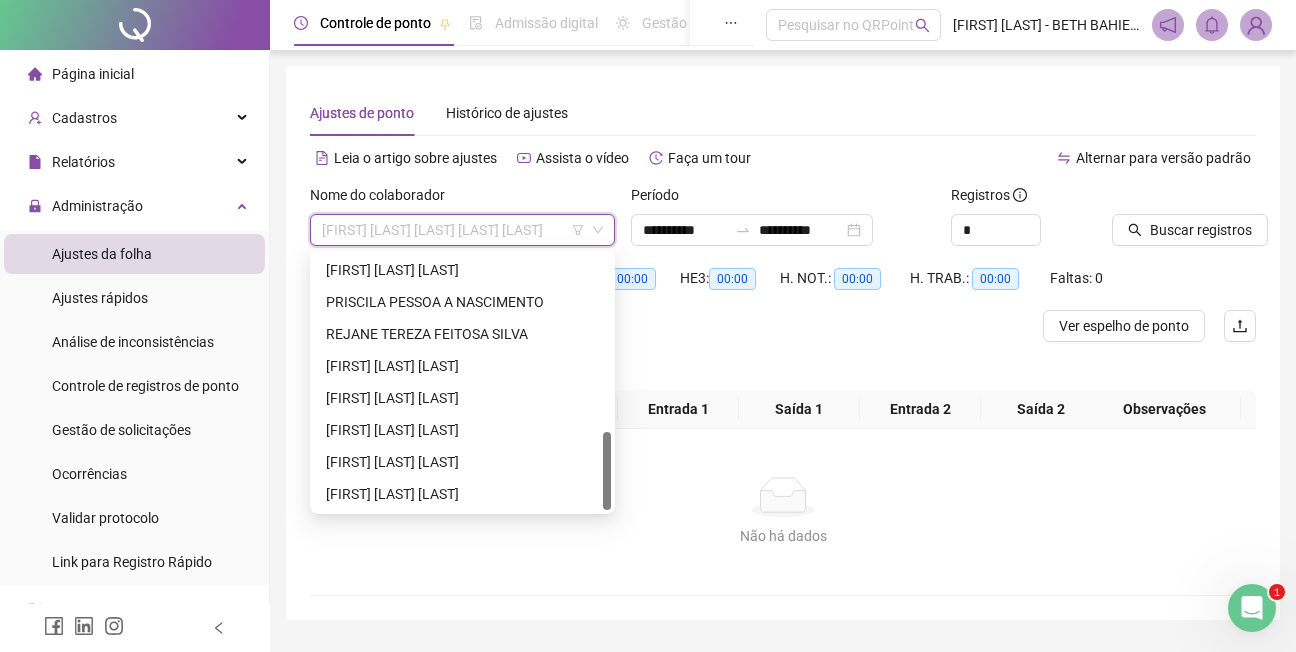 drag, startPoint x: 607, startPoint y: 426, endPoint x: 599, endPoint y: 502, distance: 76.41989 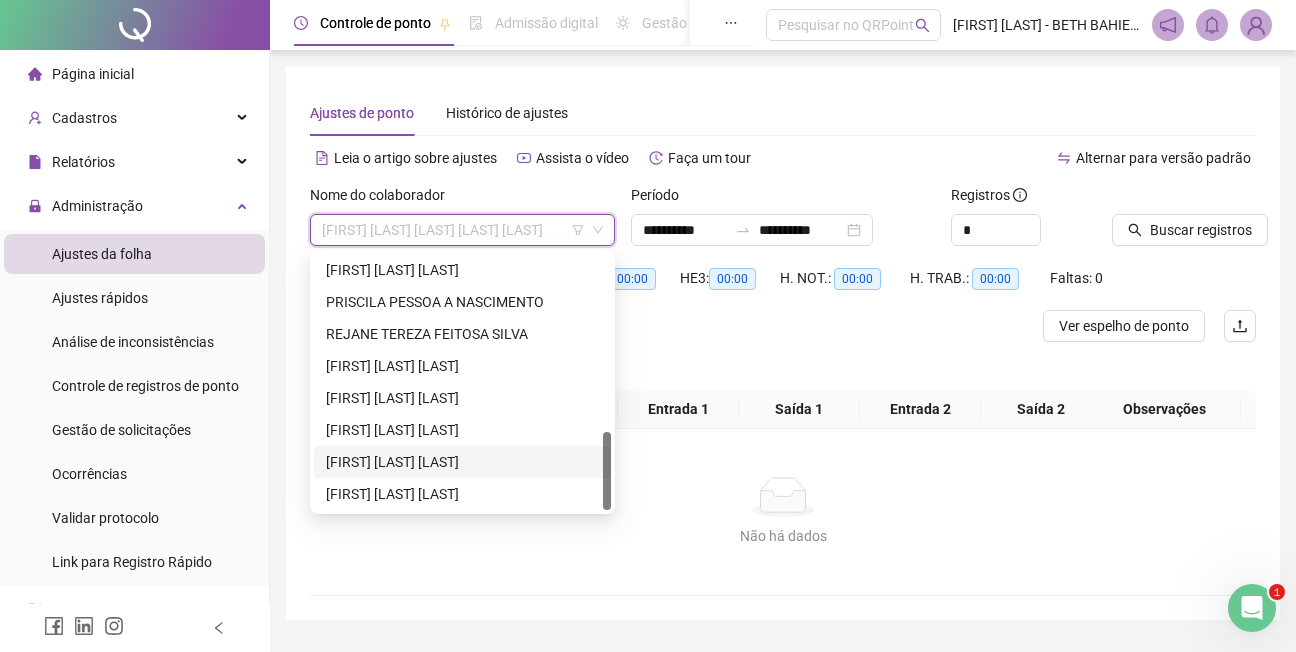click on "[FIRST] [LAST] [LAST]" at bounding box center [462, 462] 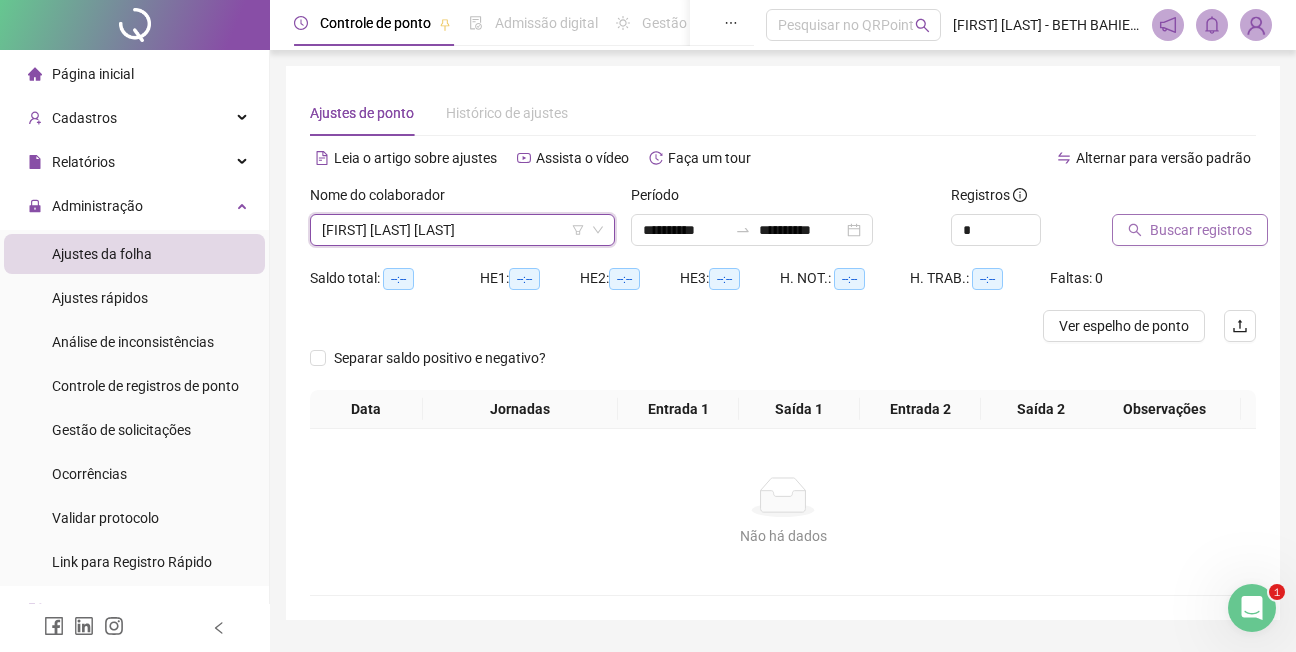 click on "Buscar registros" at bounding box center [1201, 230] 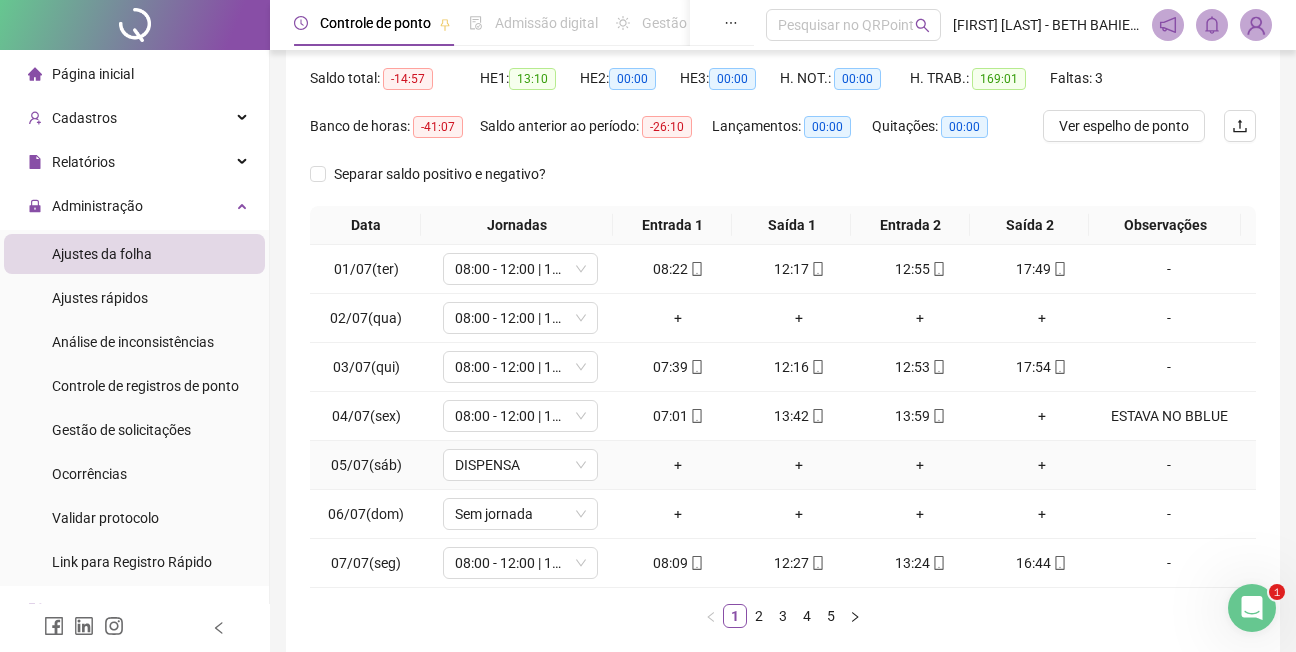 scroll, scrollTop: 0, scrollLeft: 0, axis: both 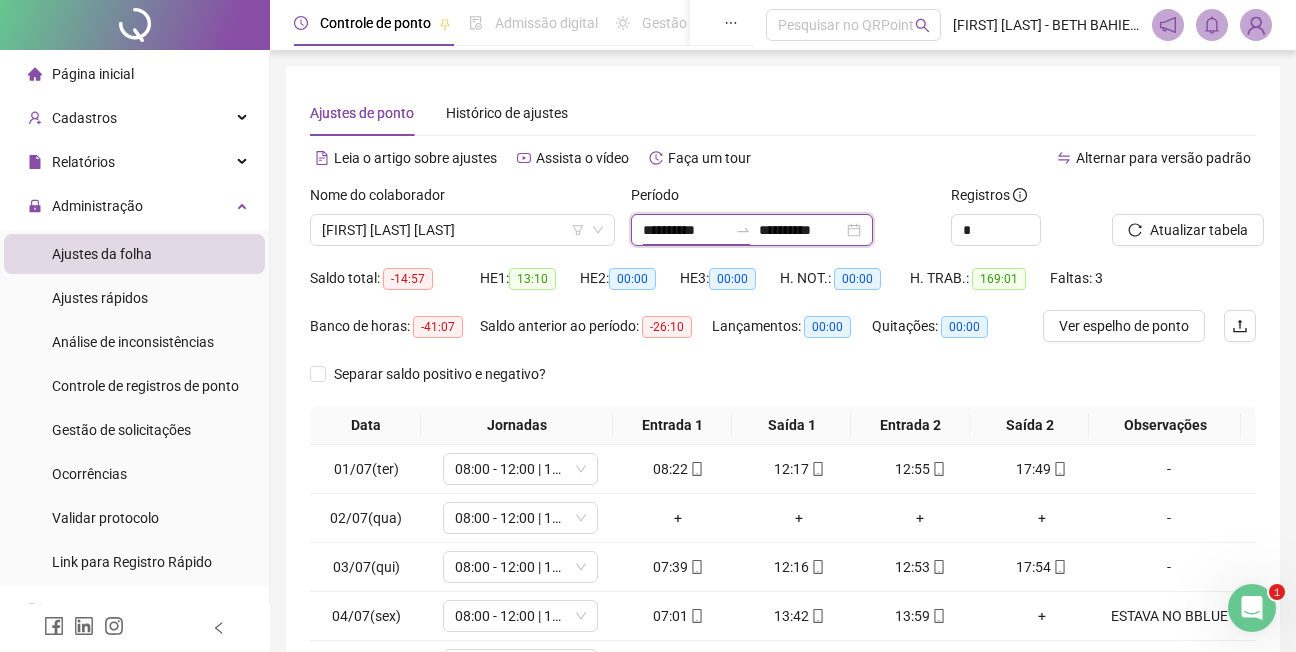 click on "**********" at bounding box center [685, 230] 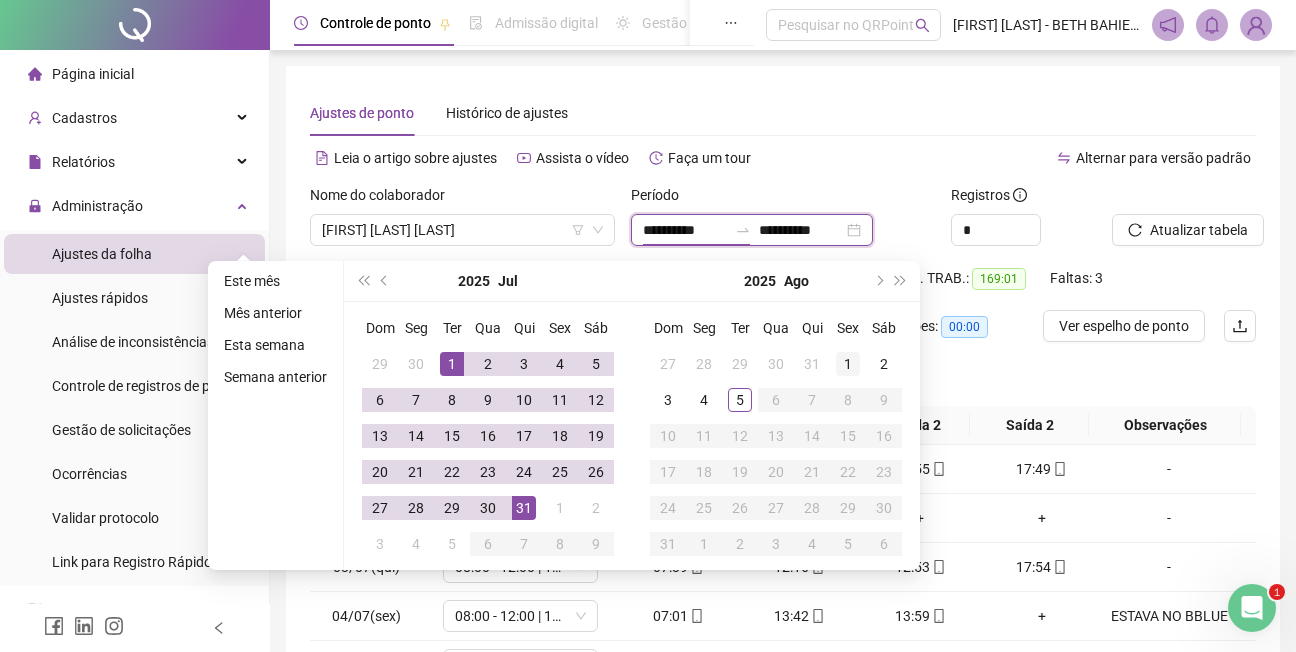 type on "**********" 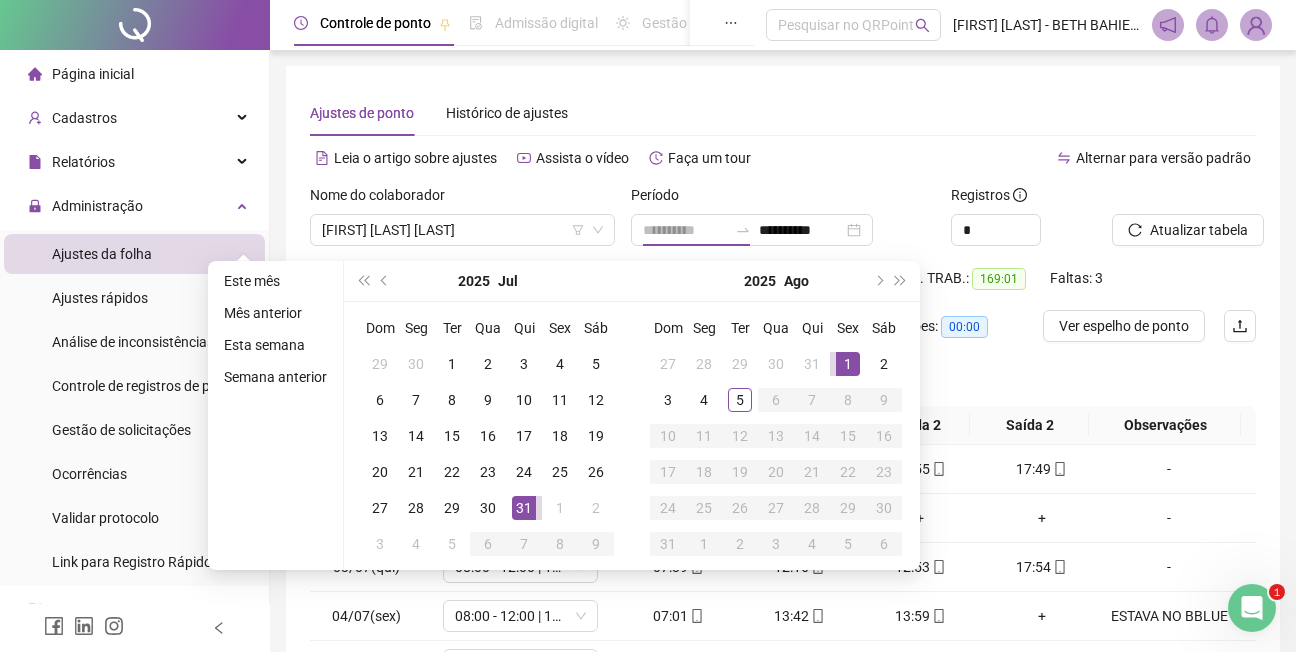 click on "1" at bounding box center [848, 364] 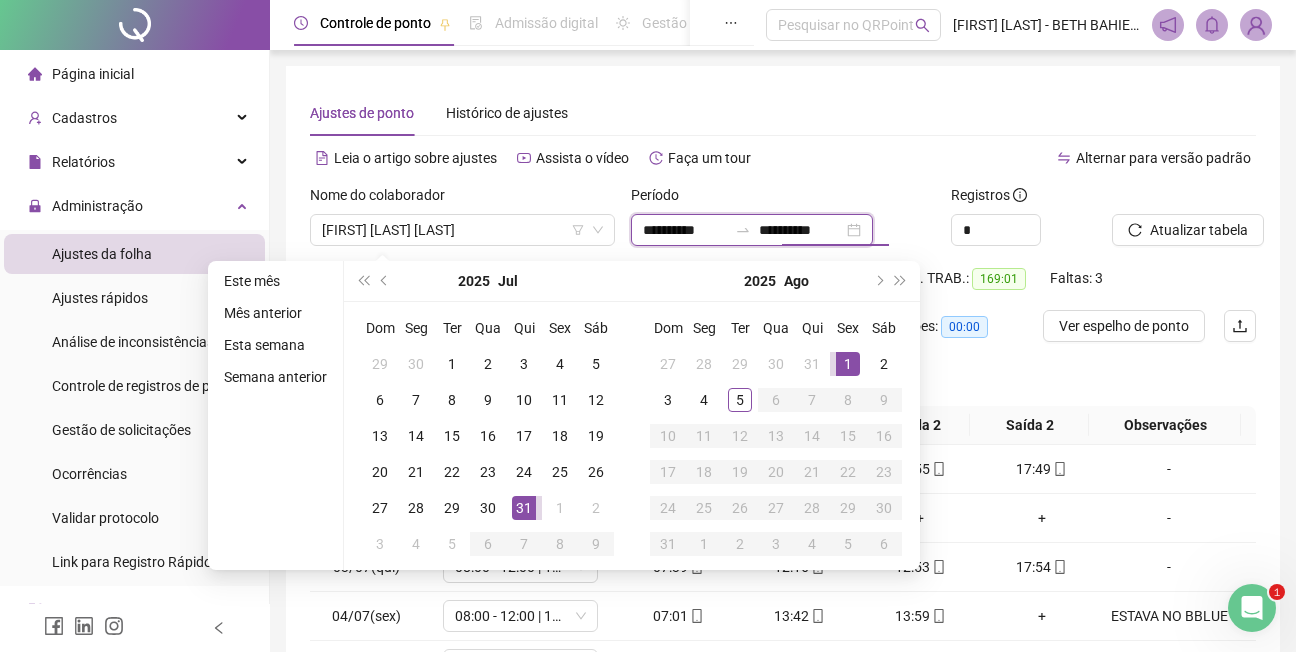 click on "**********" at bounding box center (752, 230) 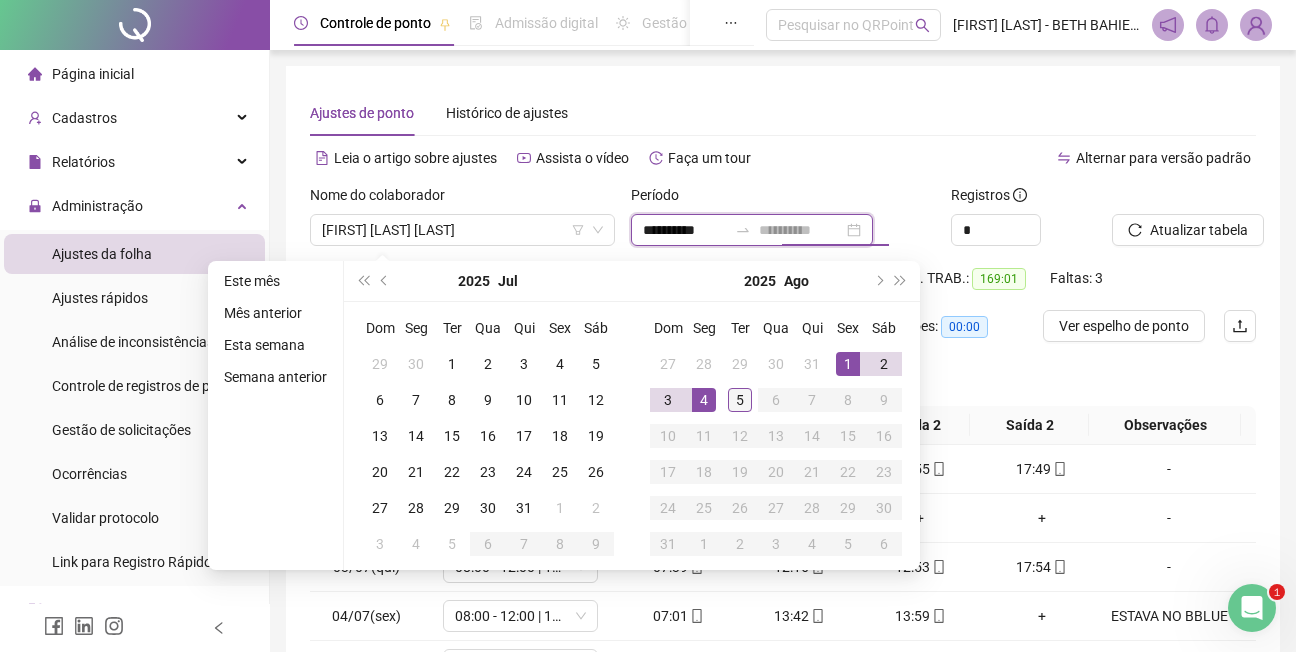 type on "**********" 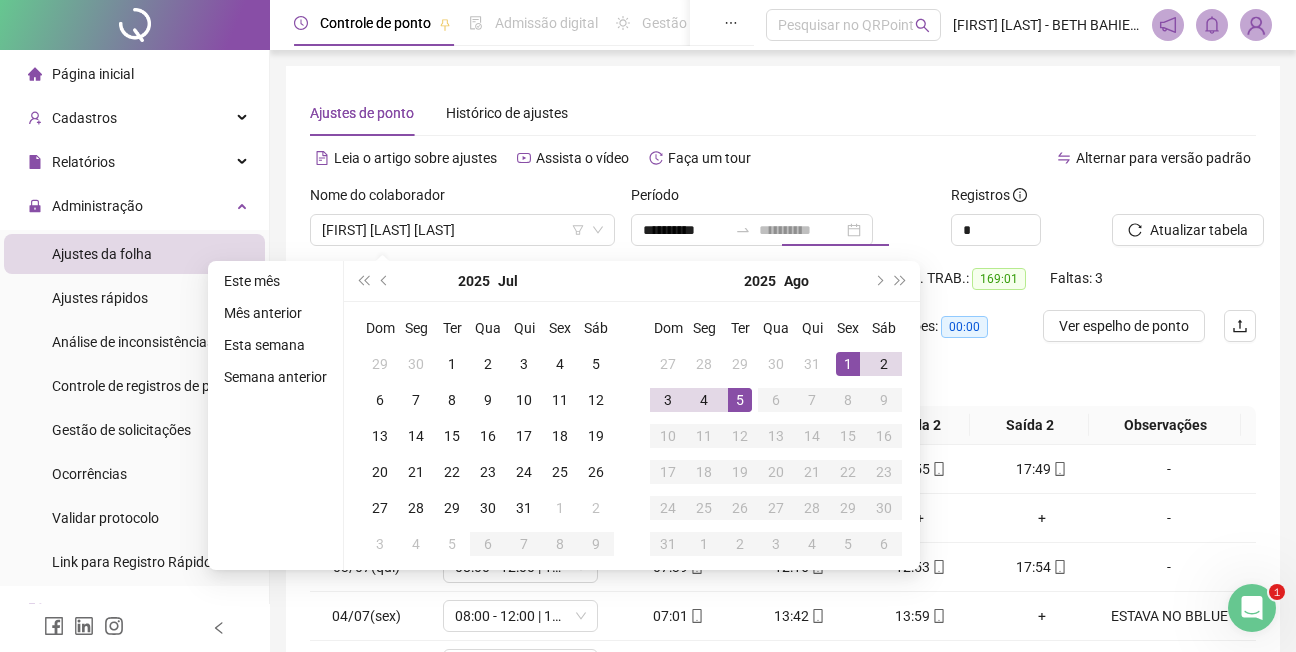 click on "5" at bounding box center [740, 400] 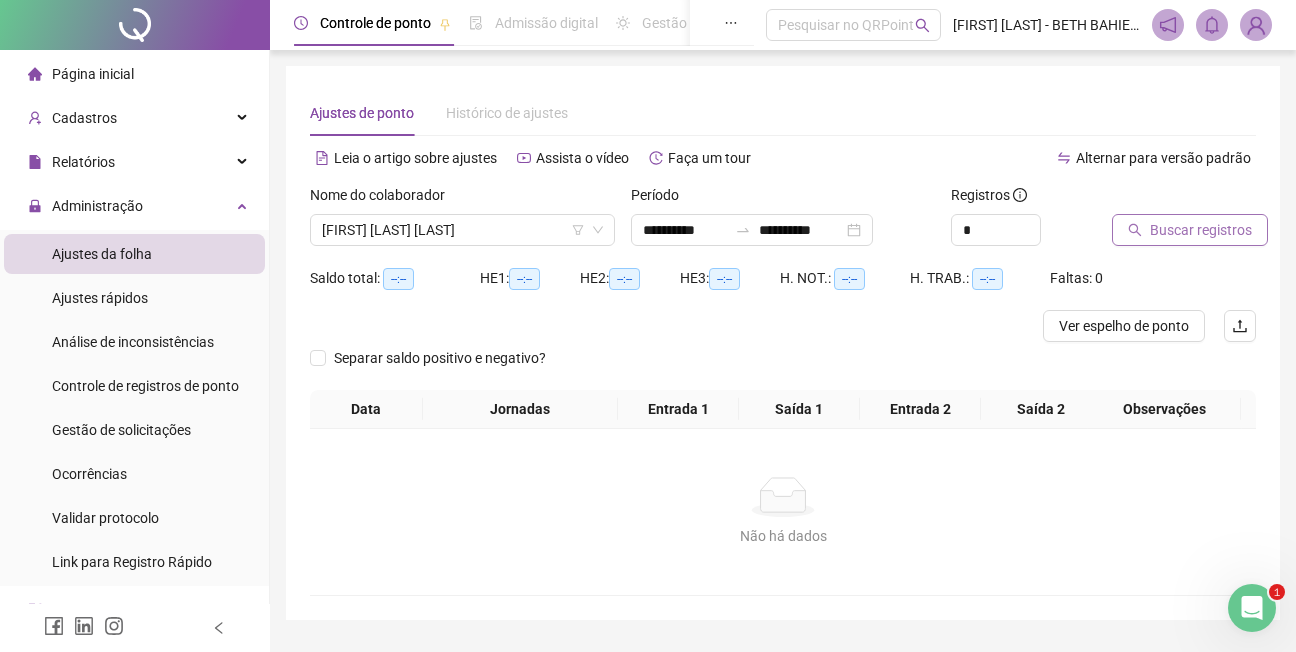 click on "Buscar registros" at bounding box center (1201, 230) 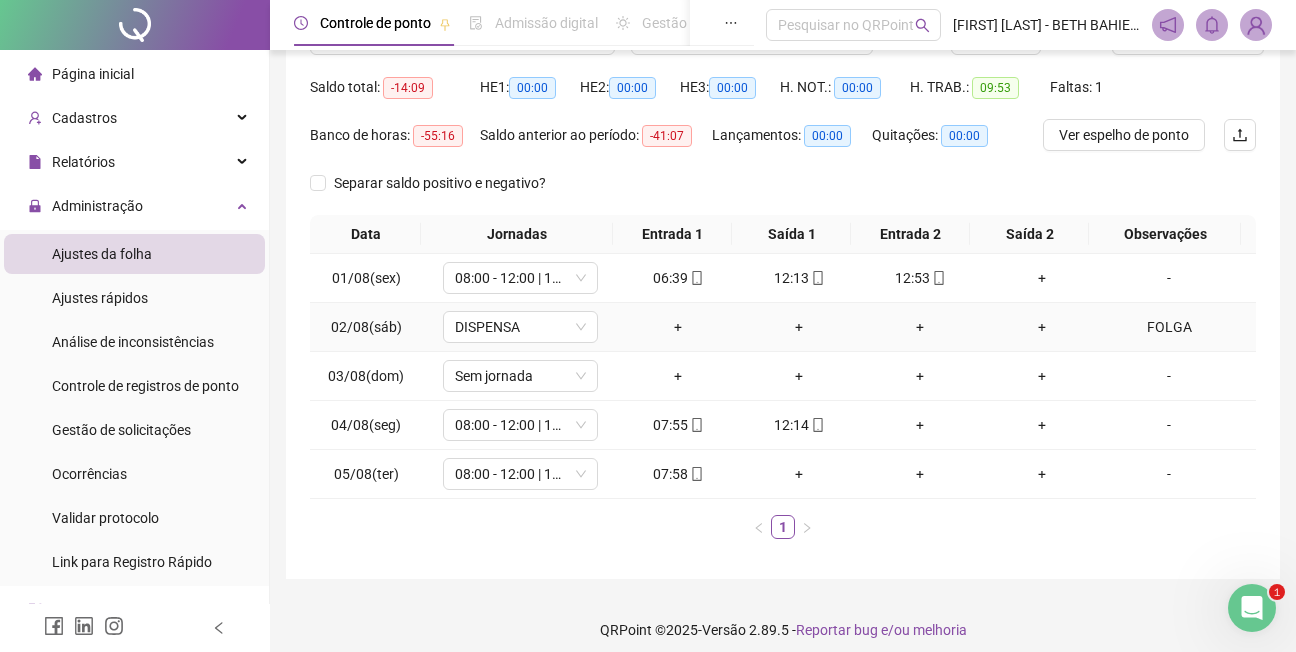 scroll, scrollTop: 204, scrollLeft: 0, axis: vertical 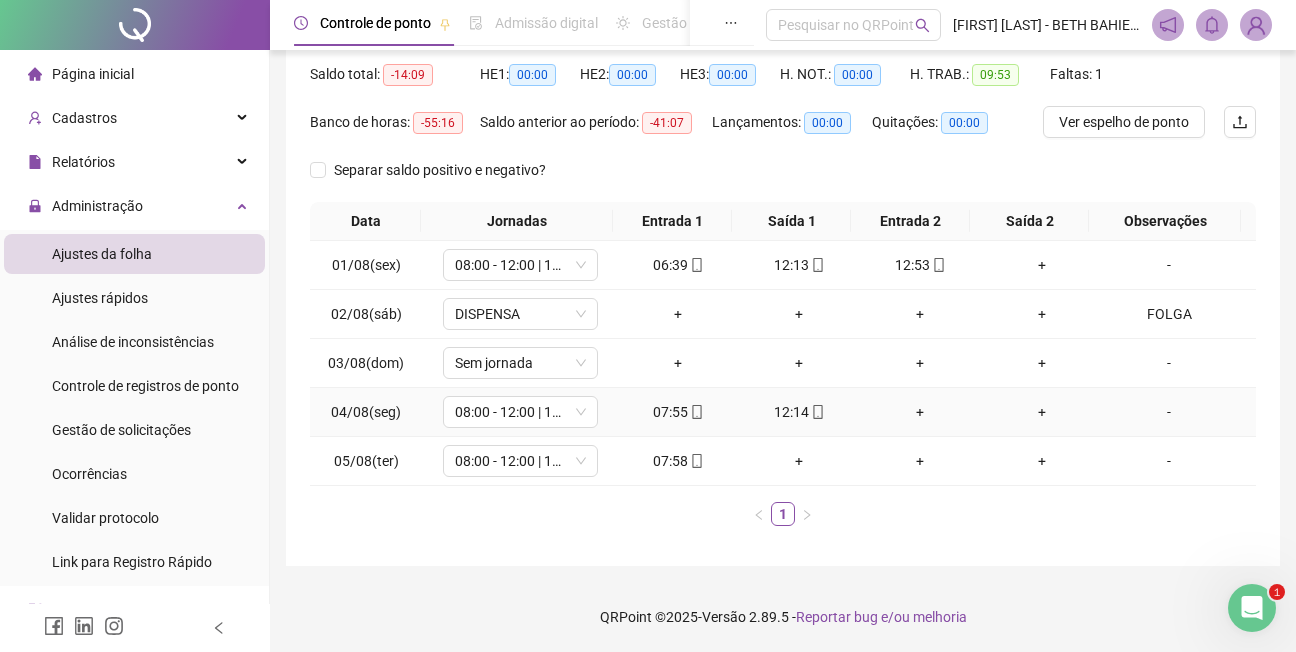 click on "-" at bounding box center (1169, 412) 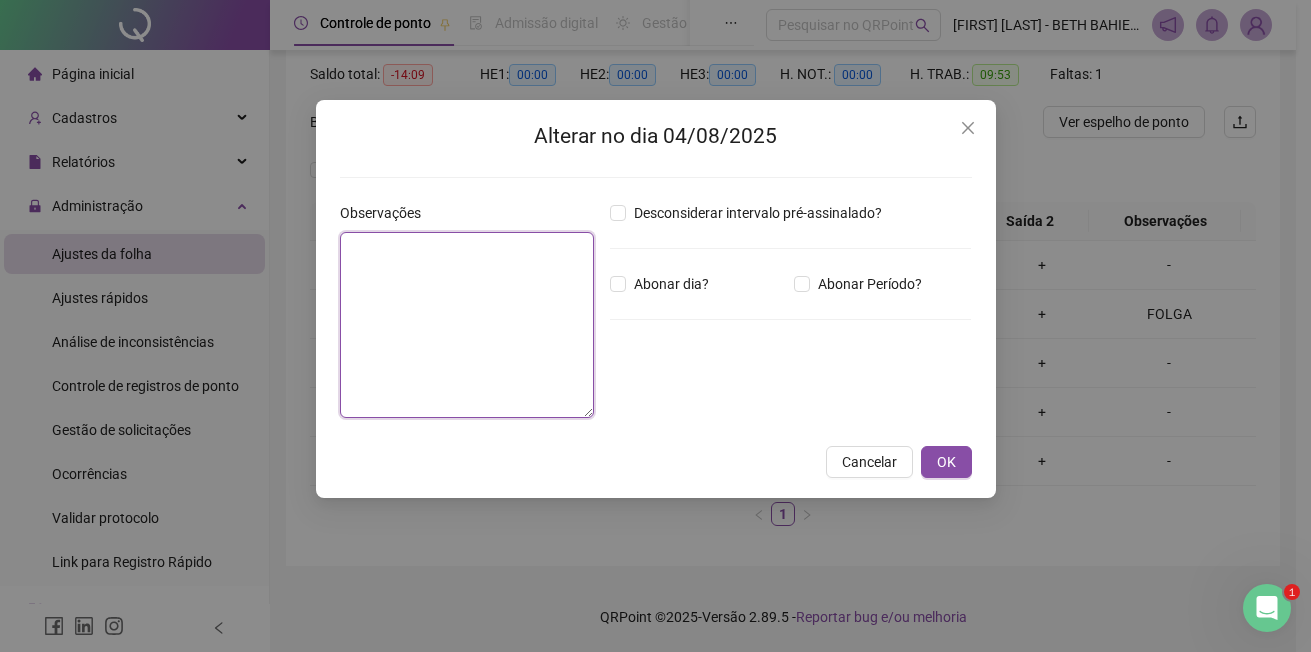 click at bounding box center [467, 325] 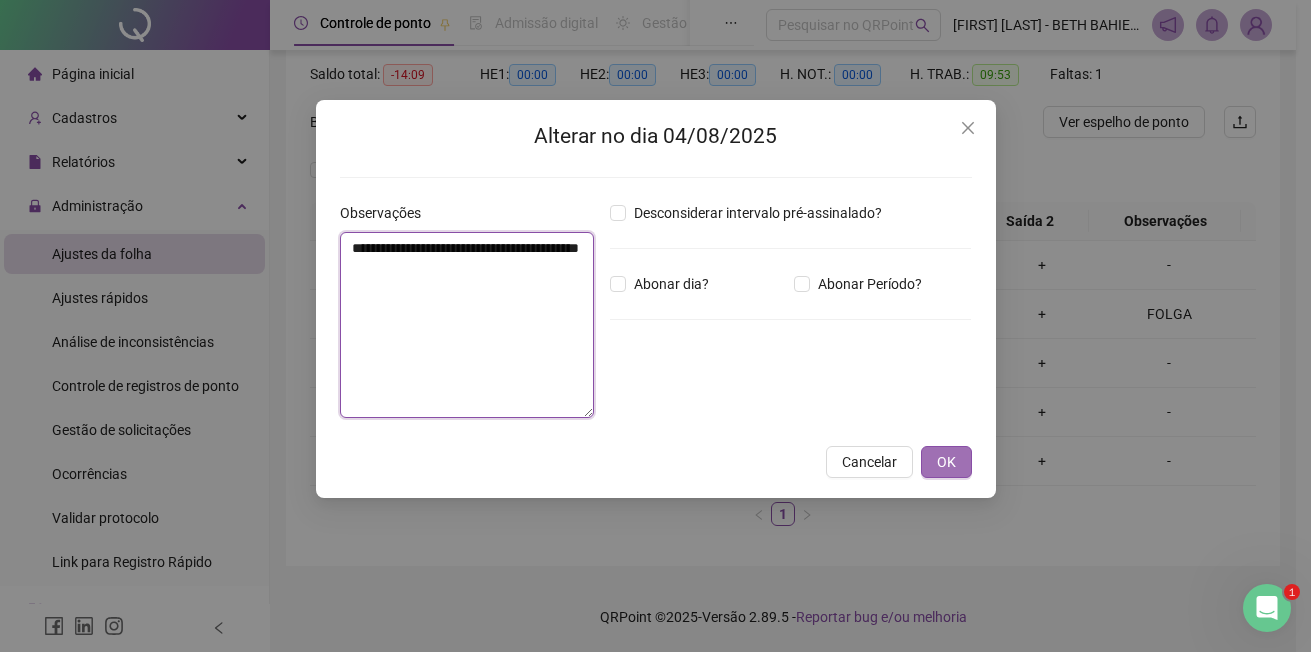 type on "**********" 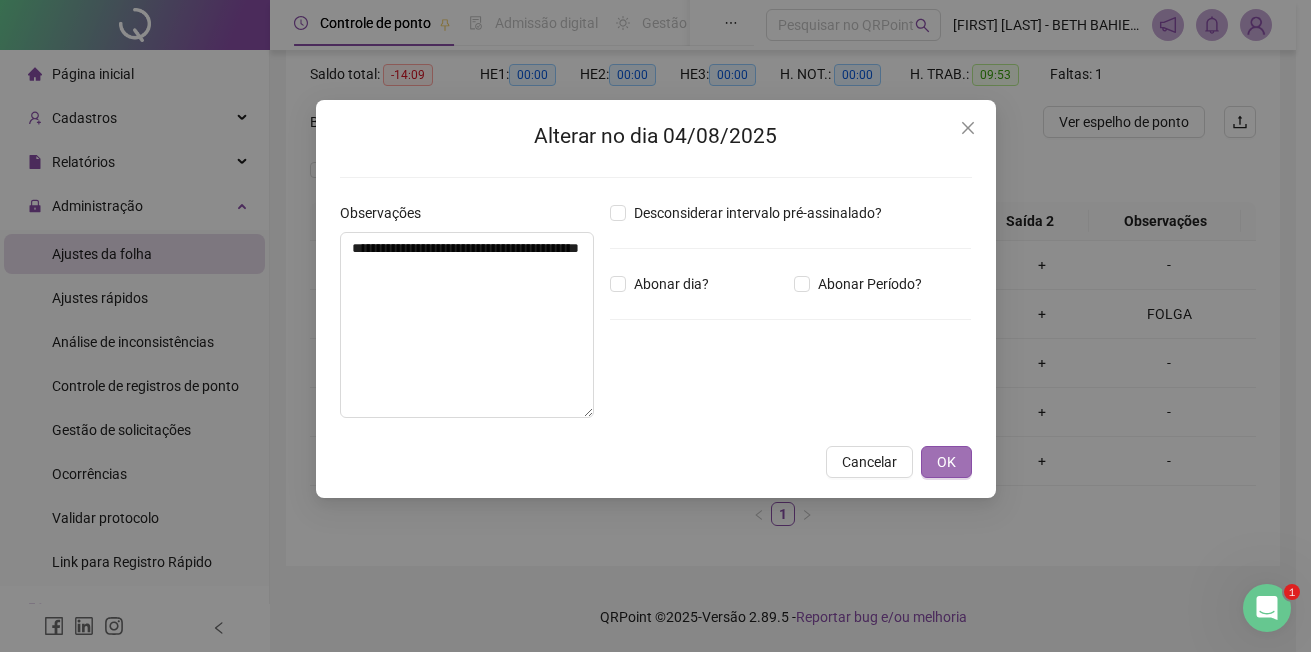 click on "OK" at bounding box center (946, 462) 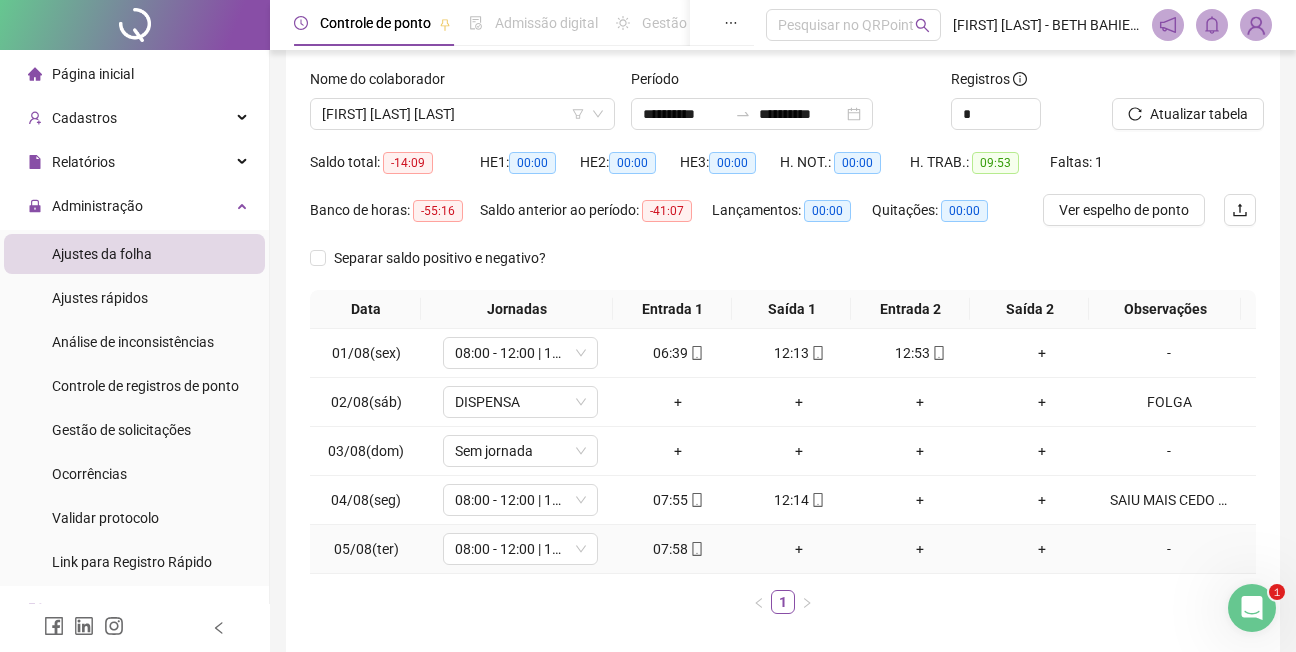 scroll, scrollTop: 0, scrollLeft: 0, axis: both 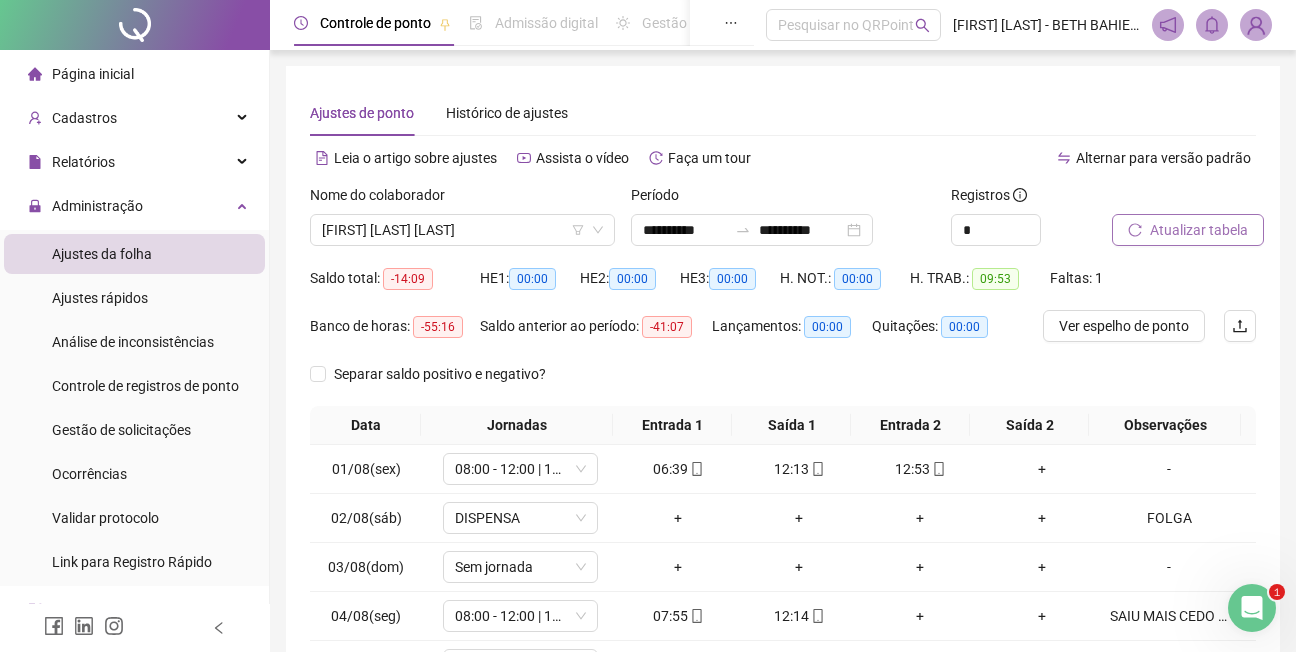 click on "Atualizar tabela" at bounding box center (1199, 230) 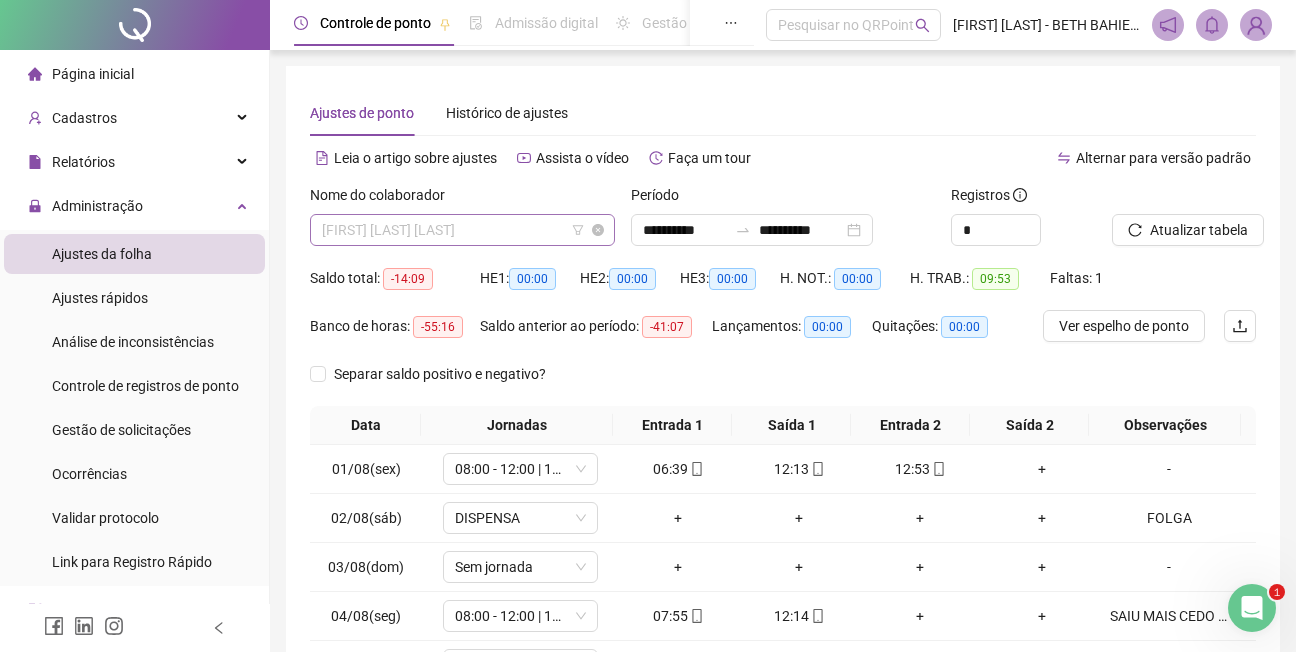 click on "[FIRST] [LAST] [LAST]" at bounding box center [462, 230] 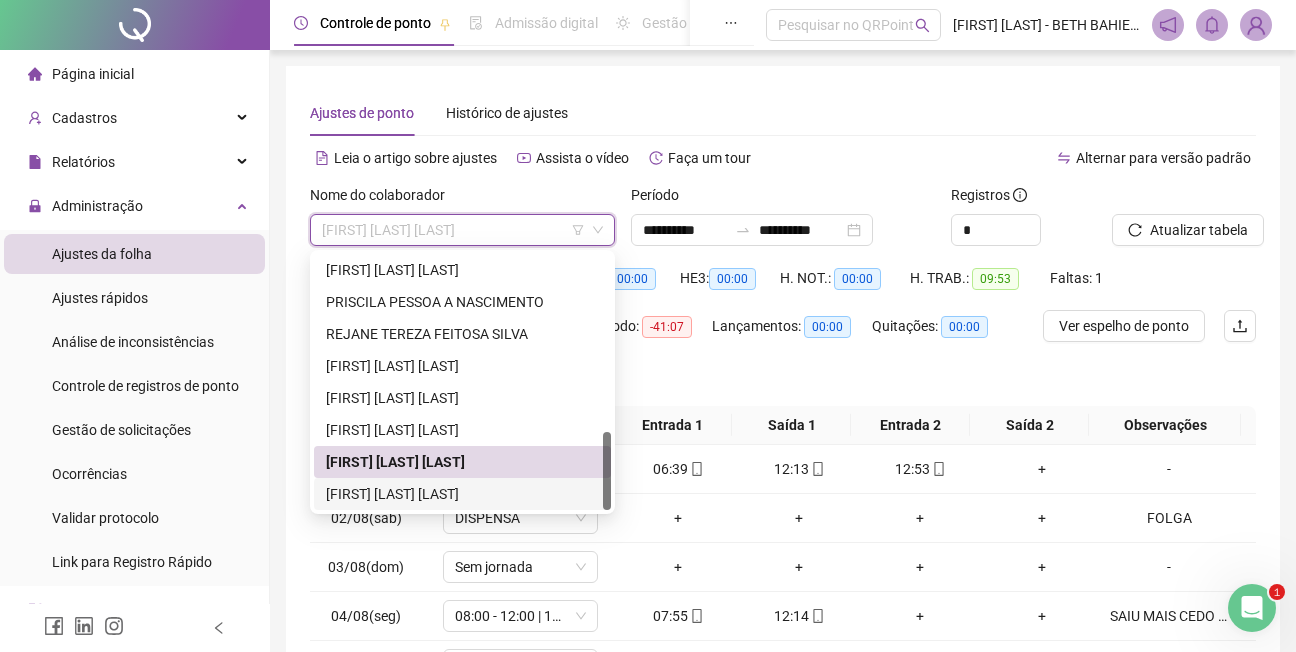 click on "[FIRST] [MIDDLE] [LAST]" at bounding box center [462, 494] 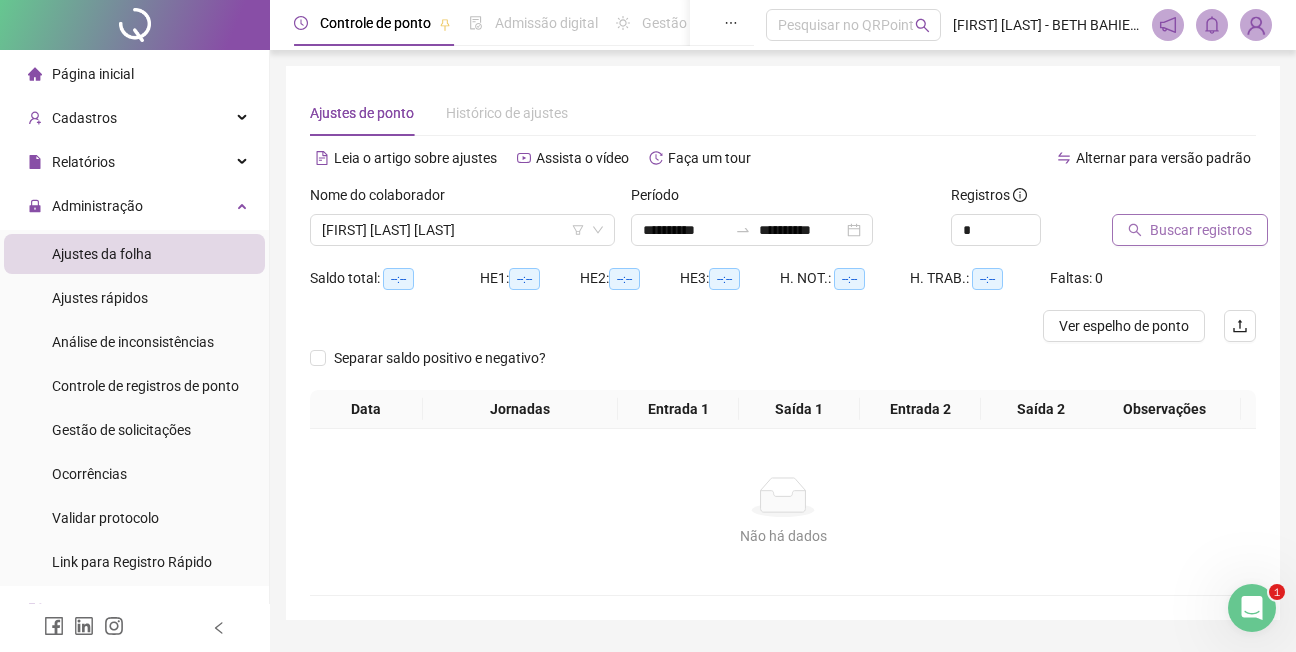 click on "Buscar registros" at bounding box center (1201, 230) 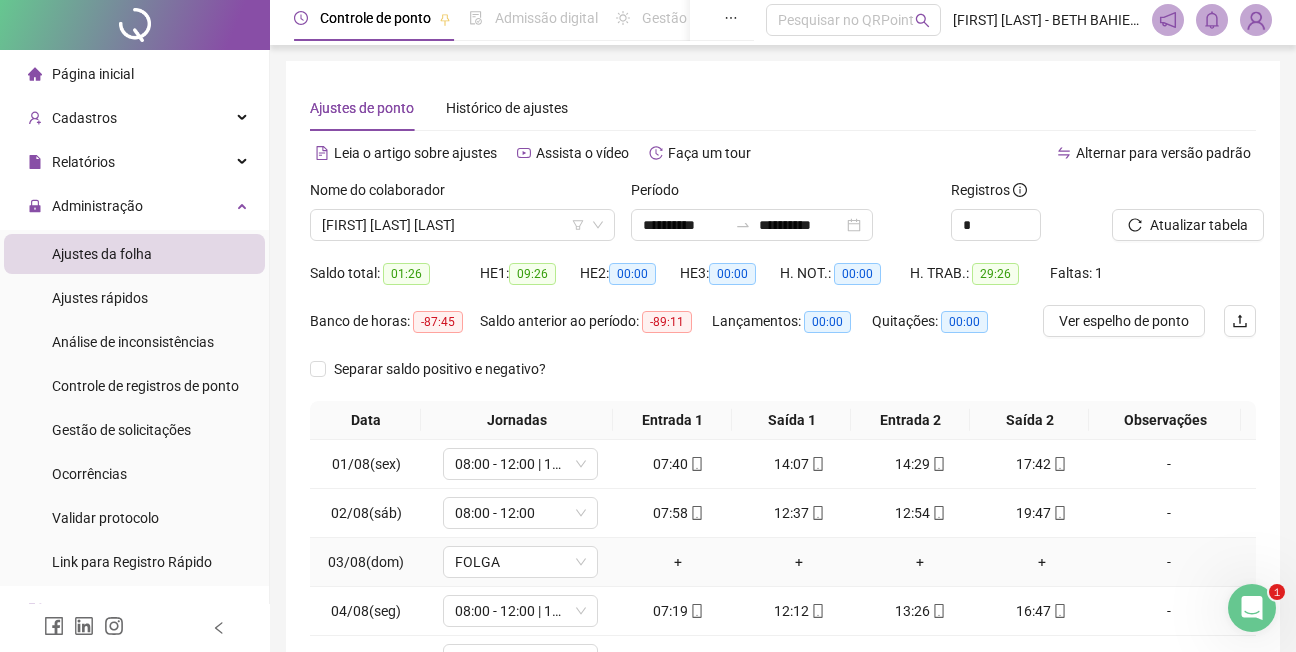 scroll, scrollTop: 0, scrollLeft: 0, axis: both 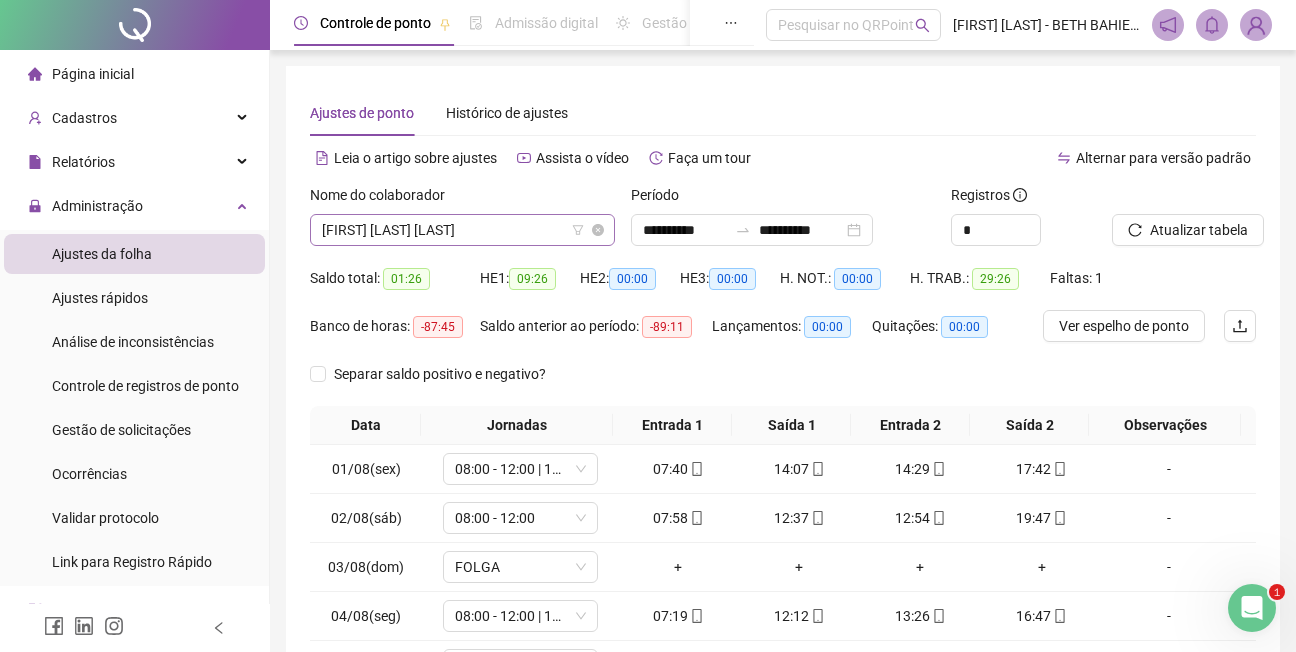 click on "[FIRST] [MIDDLE] [LAST]" at bounding box center [462, 230] 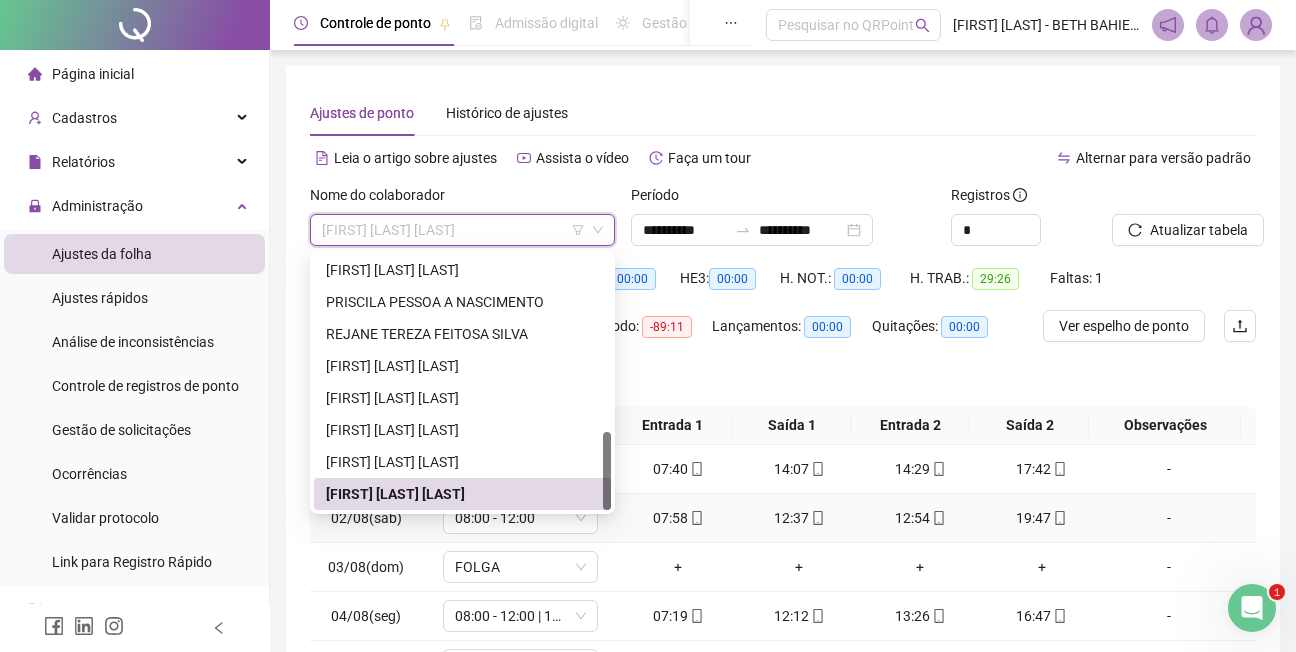 drag, startPoint x: 611, startPoint y: 489, endPoint x: 611, endPoint y: 519, distance: 30 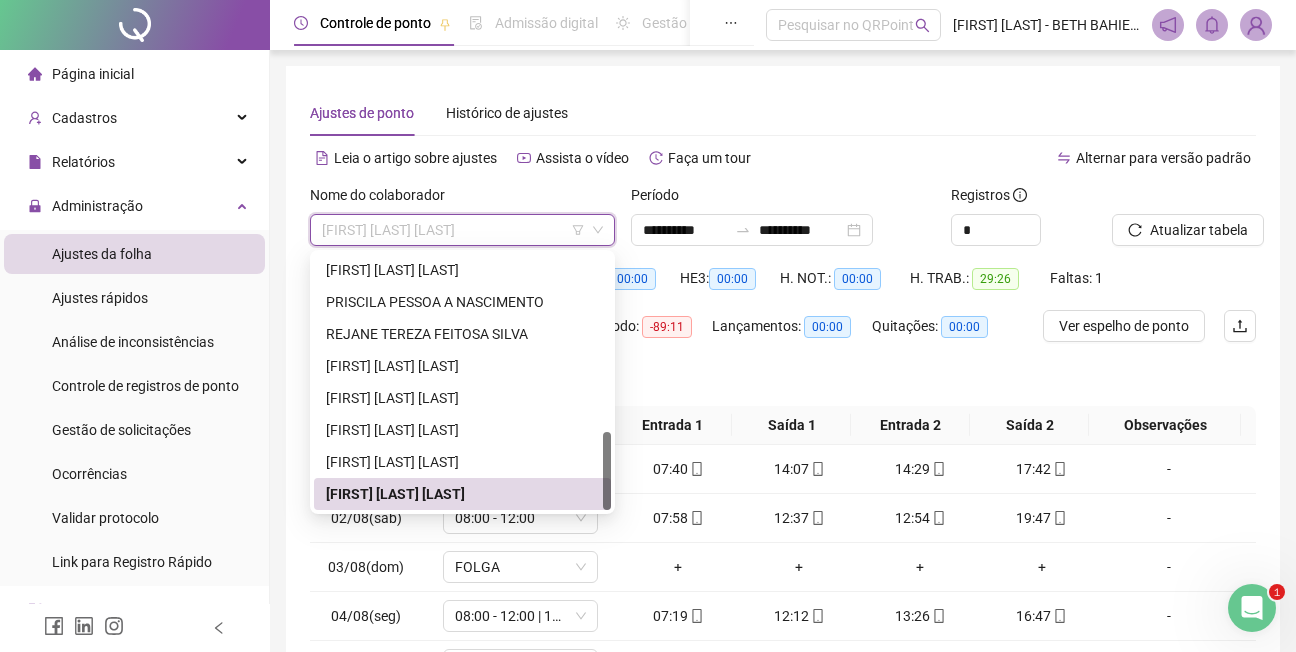 click on "[FIRST] [MIDDLE] [LAST]" at bounding box center [462, 494] 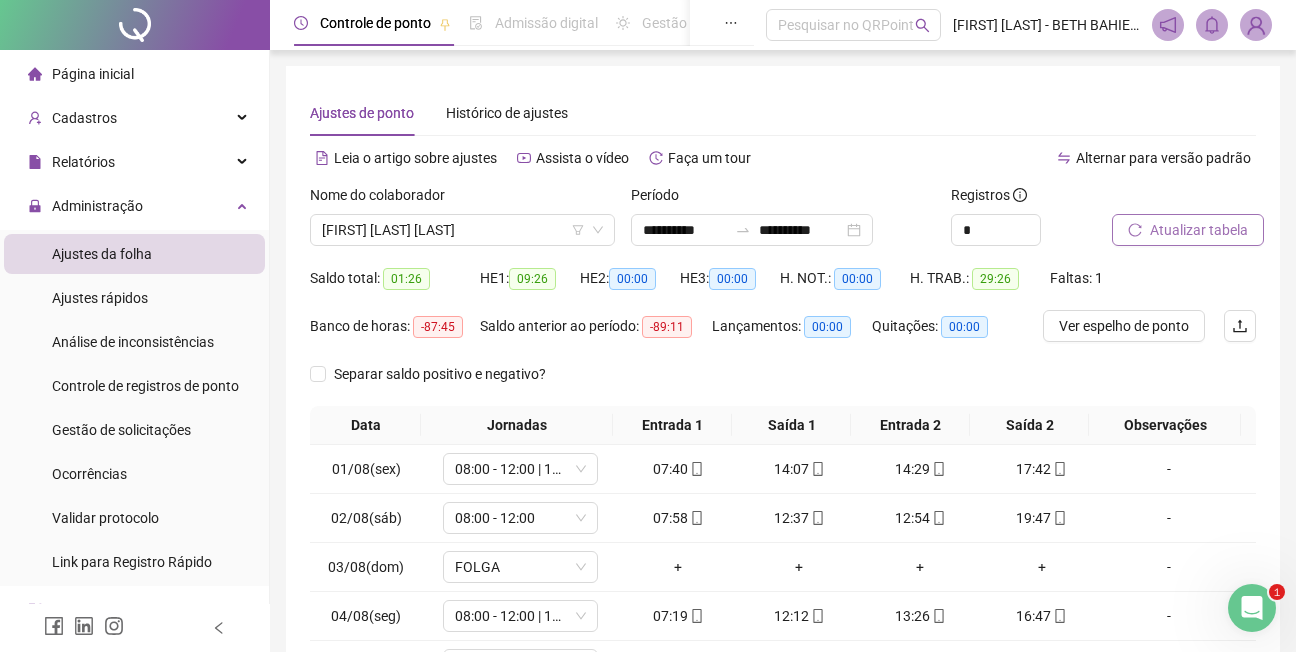 click on "Atualizar tabela" at bounding box center (1199, 230) 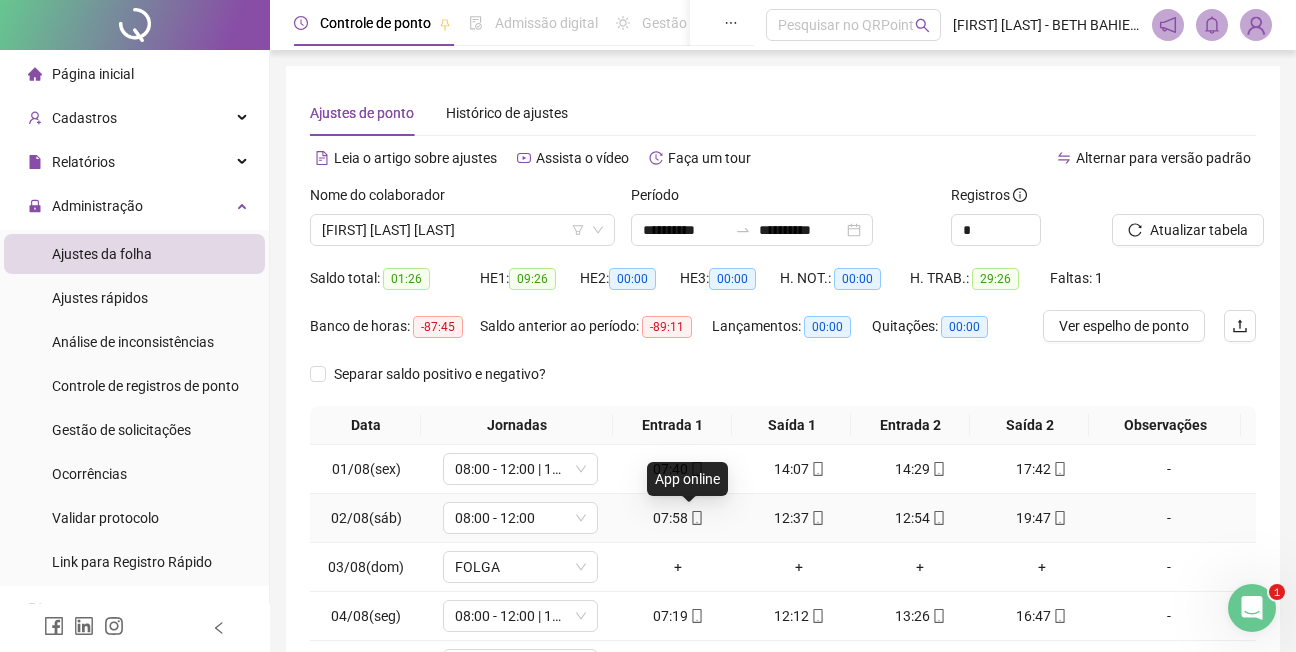 click 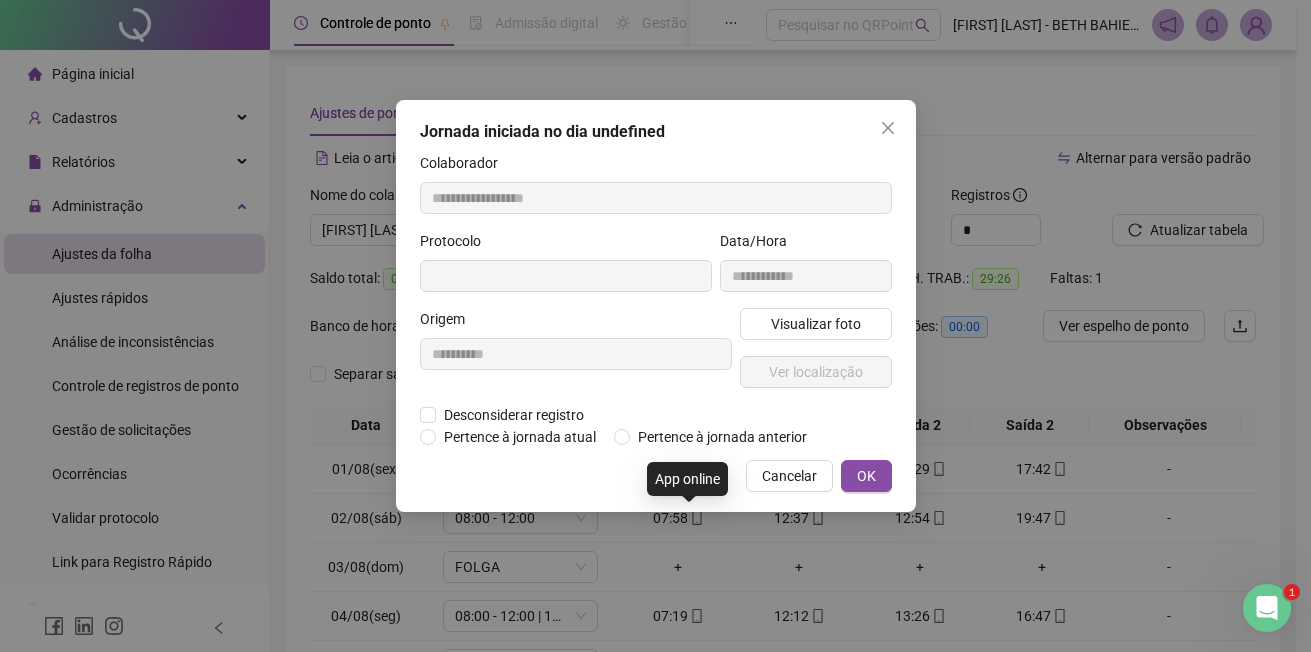 type on "**********" 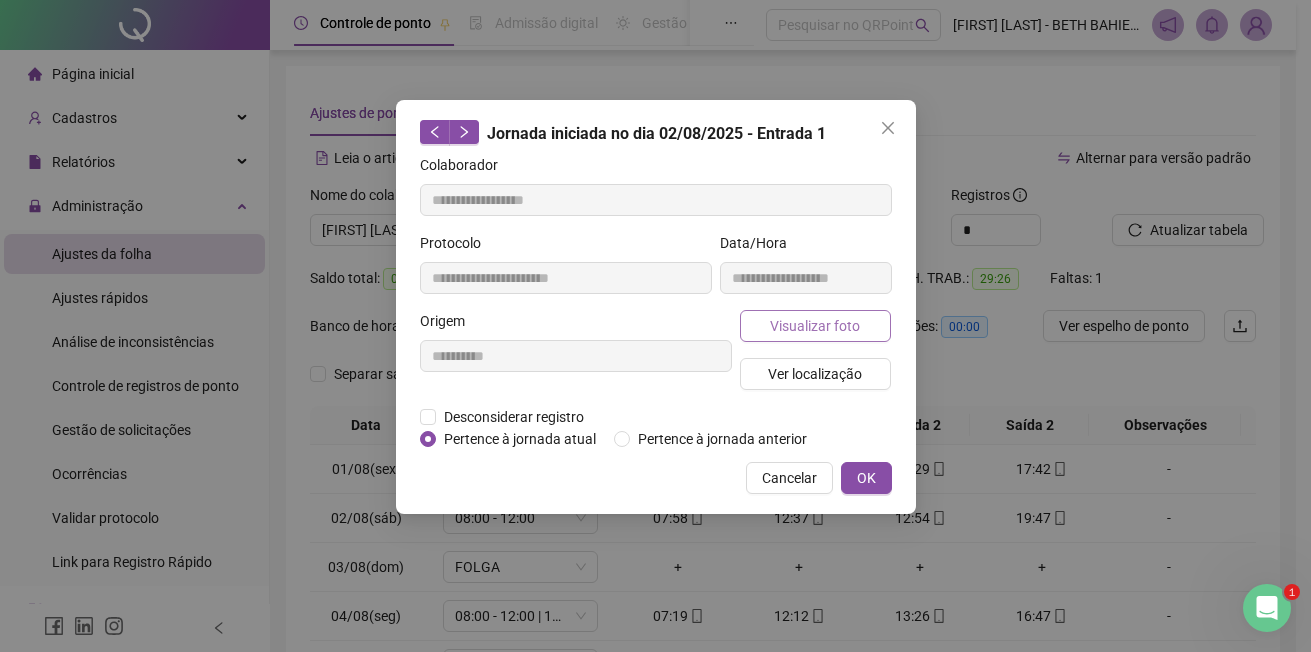 click on "Visualizar foto" at bounding box center [815, 326] 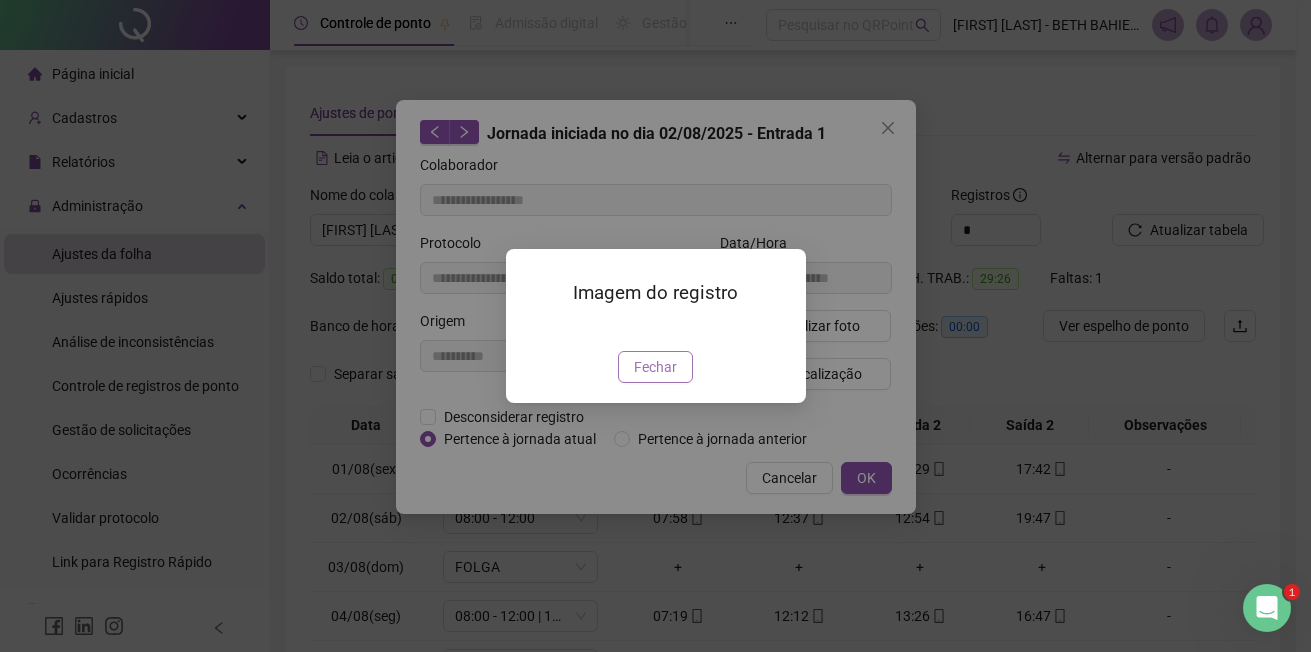 click on "Fechar" at bounding box center [655, 367] 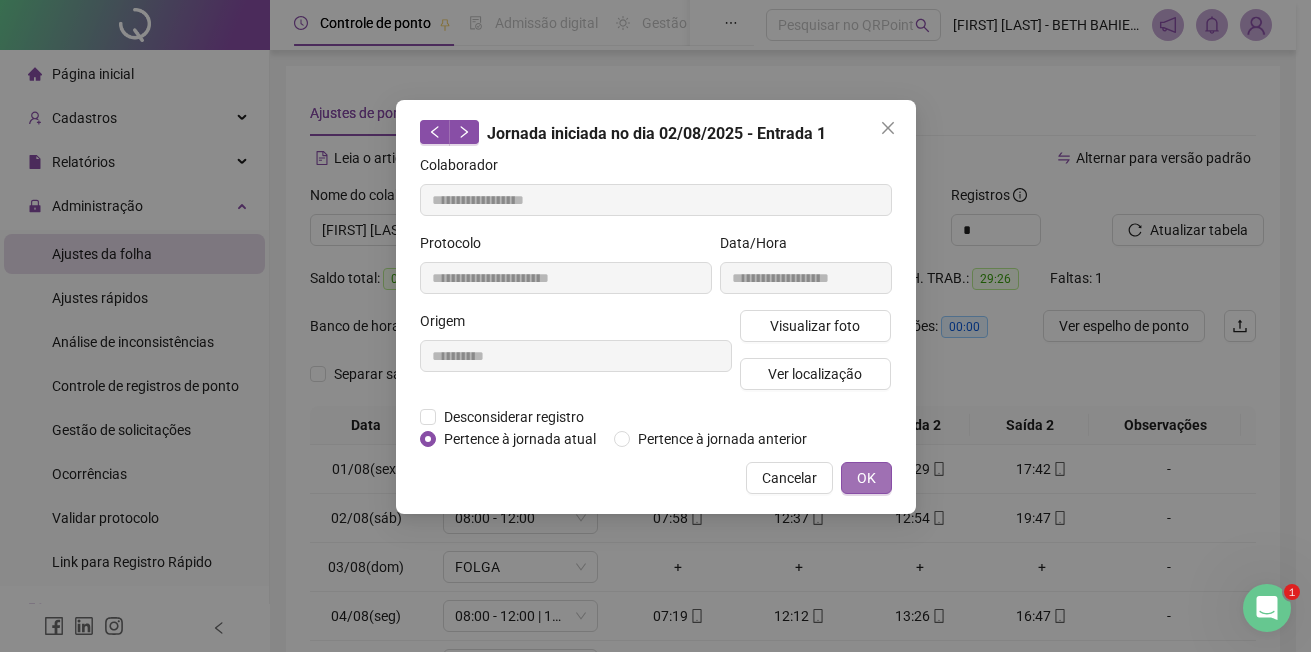 click on "OK" at bounding box center [866, 478] 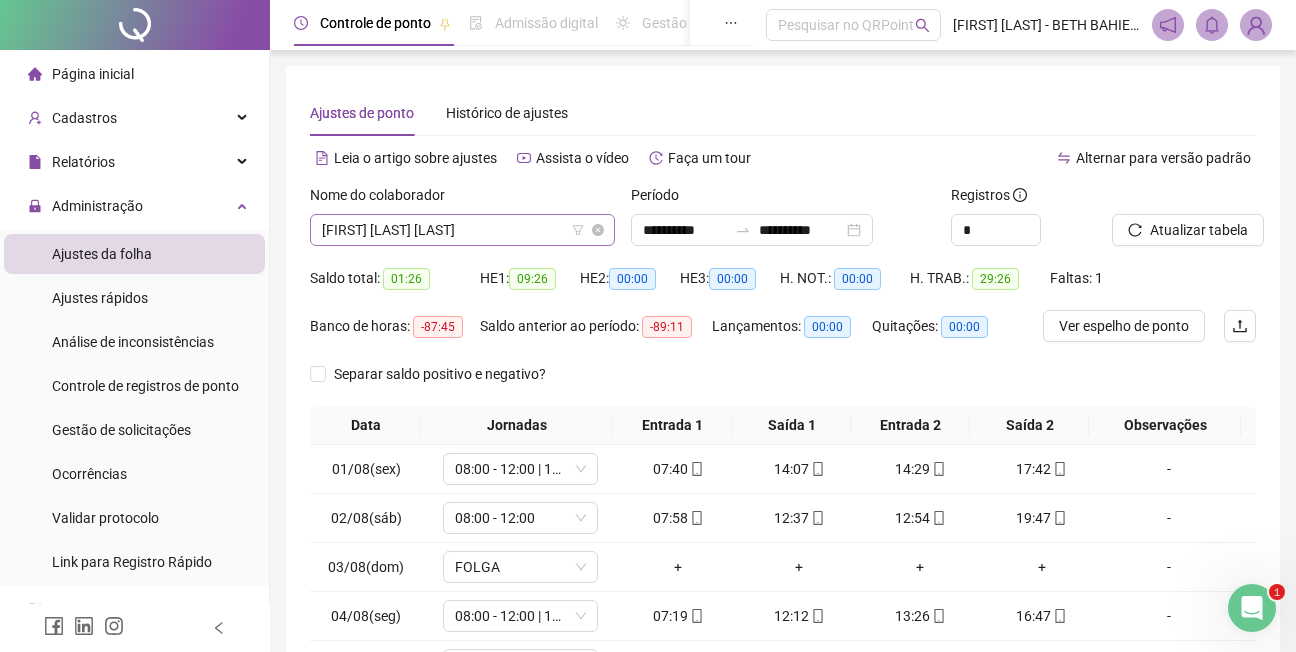click 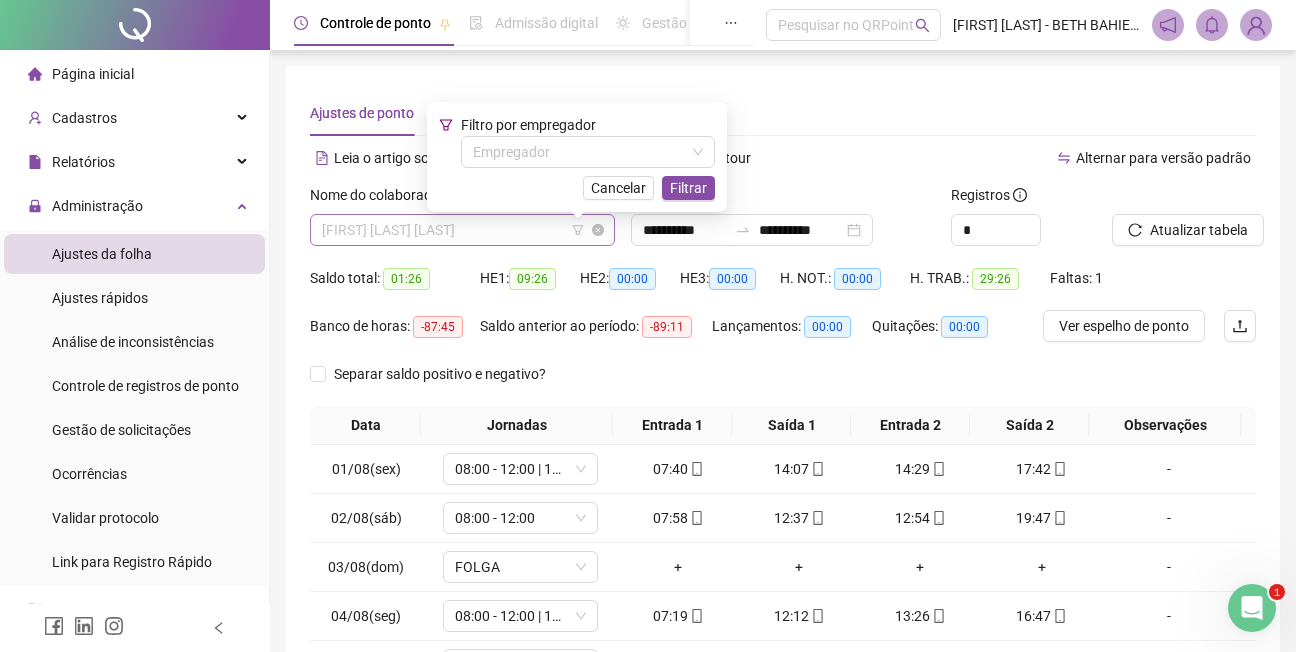 click on "[FIRST] [MIDDLE] [LAST]" at bounding box center (462, 230) 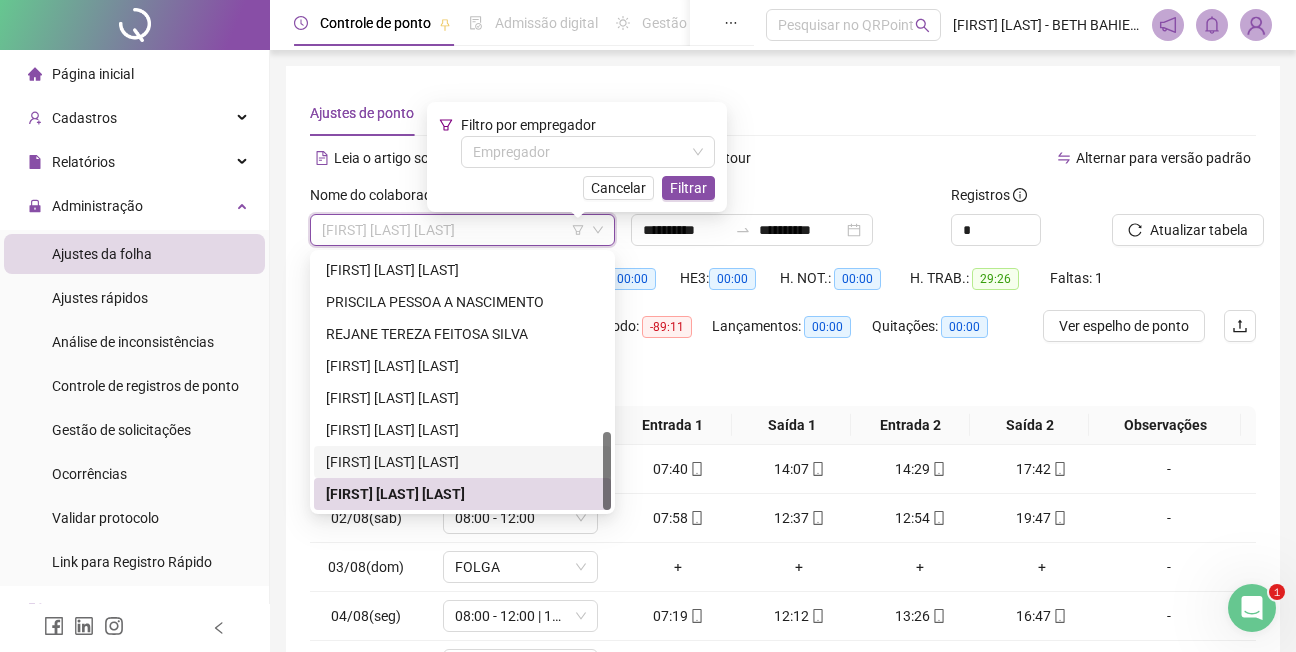 click on "[FIRST] [LAST] [LAST]" at bounding box center (462, 462) 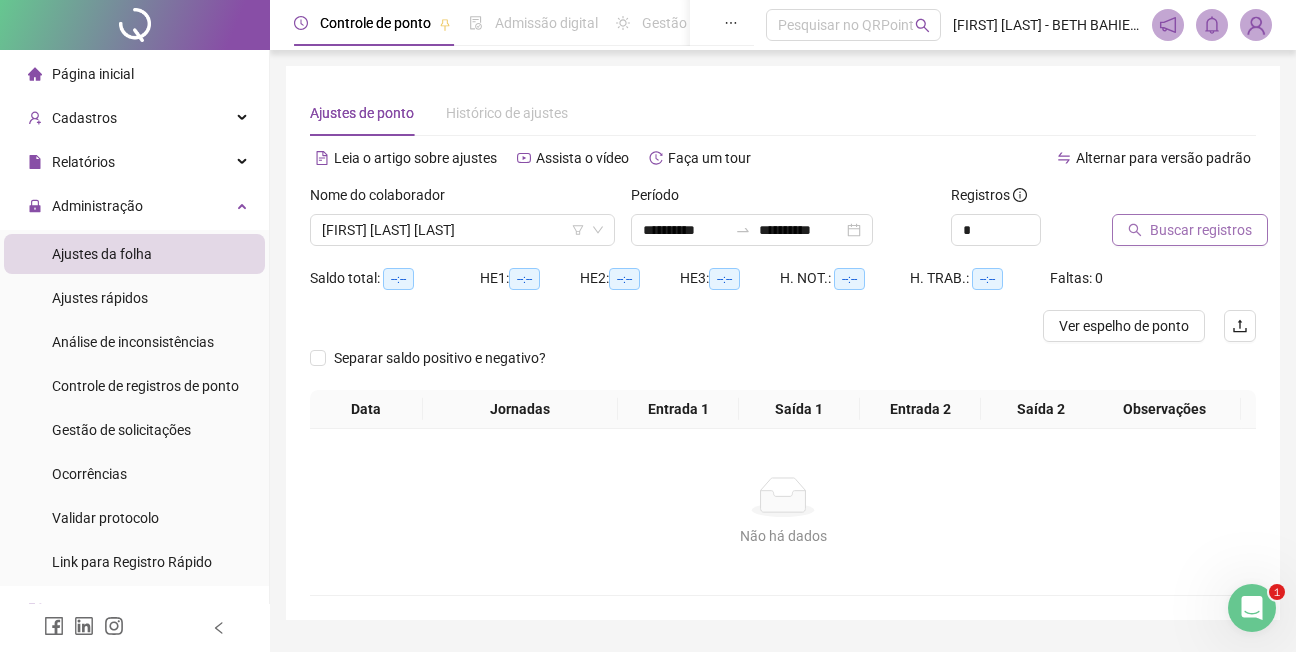 click on "Buscar registros" at bounding box center (1201, 230) 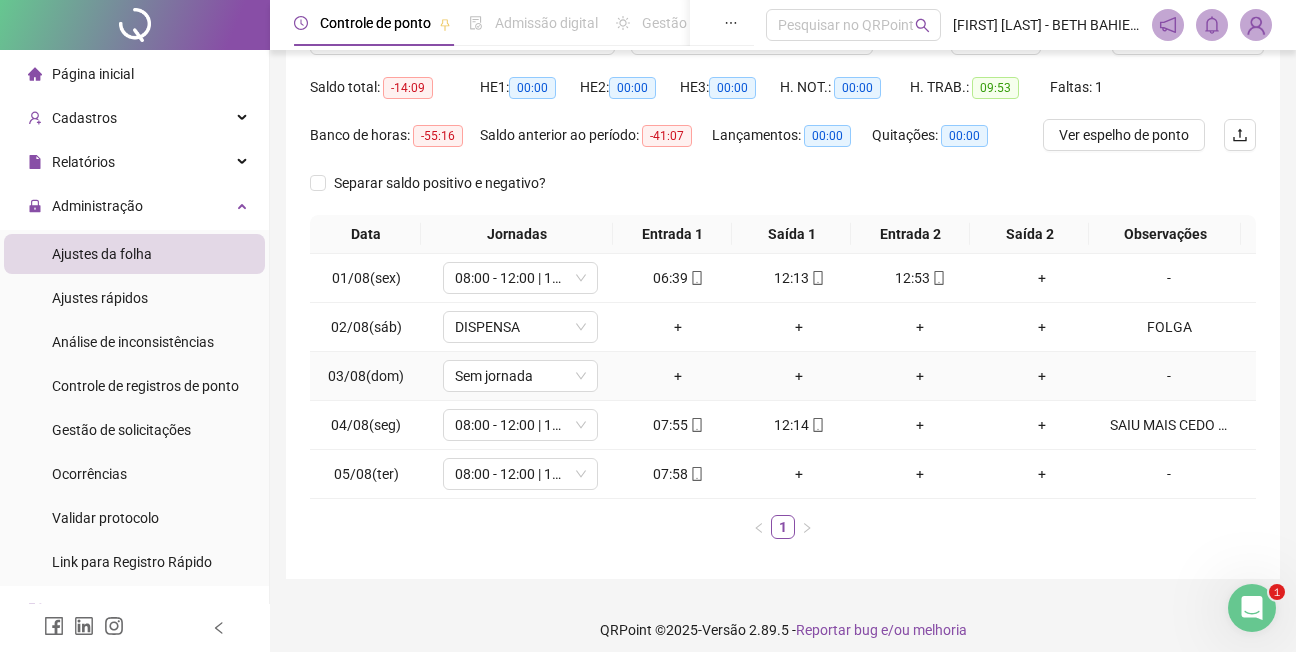 scroll, scrollTop: 200, scrollLeft: 0, axis: vertical 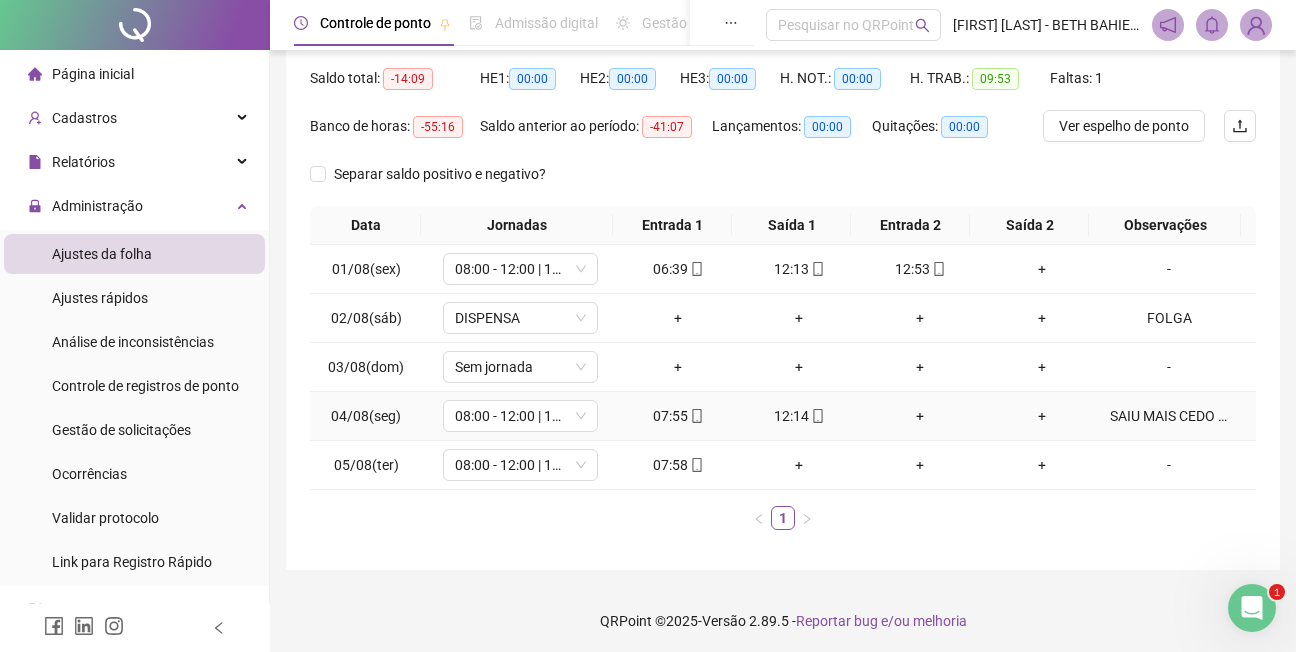 click on "SAIU MAIS CEDO ESPOSA NÃO ESTAVA PASSANDO BEM" at bounding box center [1169, 416] 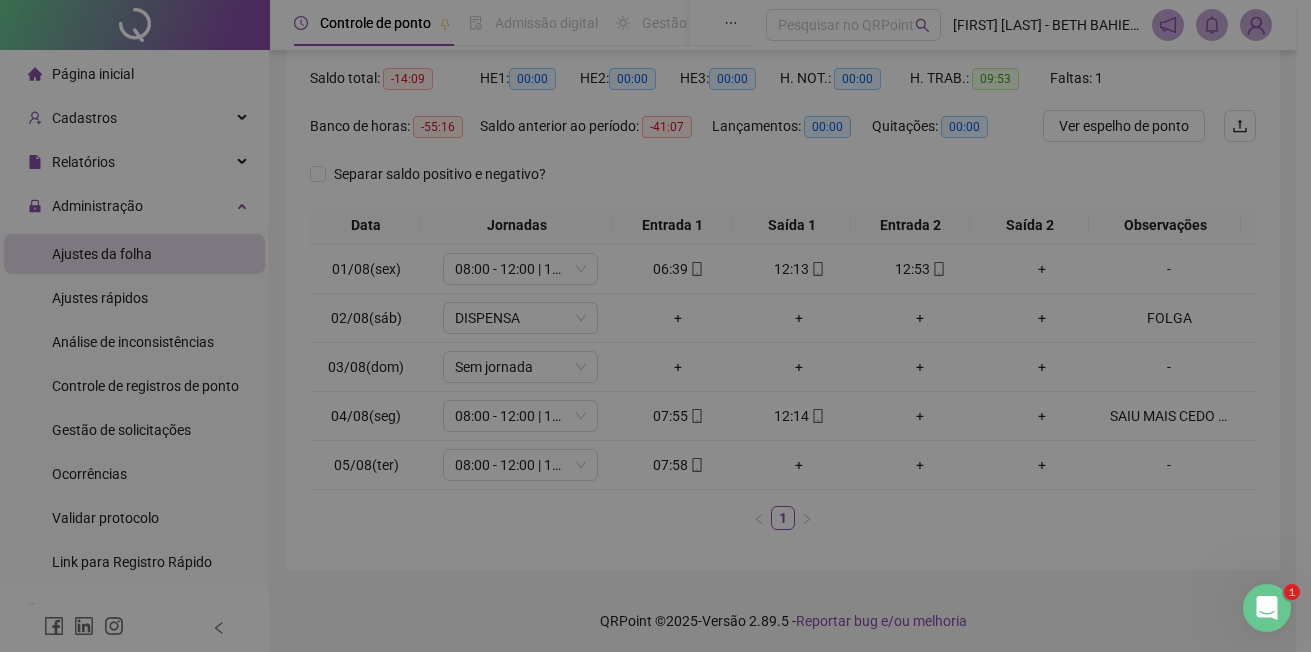 type on "**********" 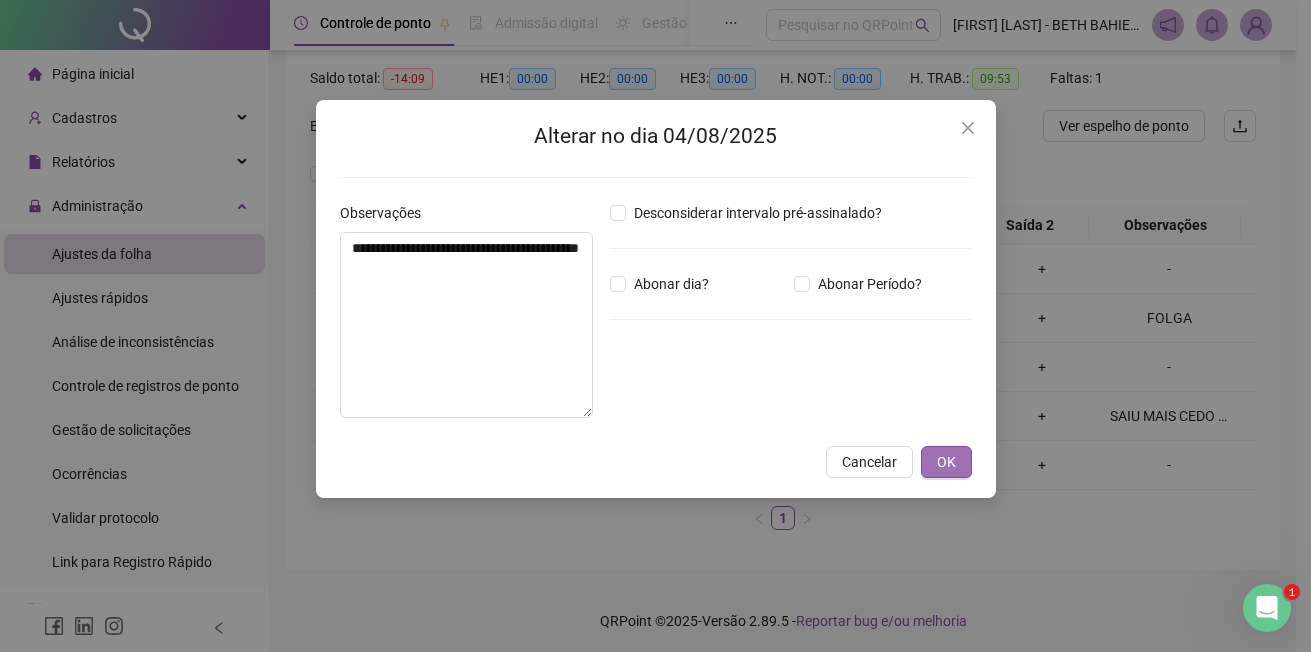 drag, startPoint x: 937, startPoint y: 460, endPoint x: 941, endPoint y: 450, distance: 10.770329 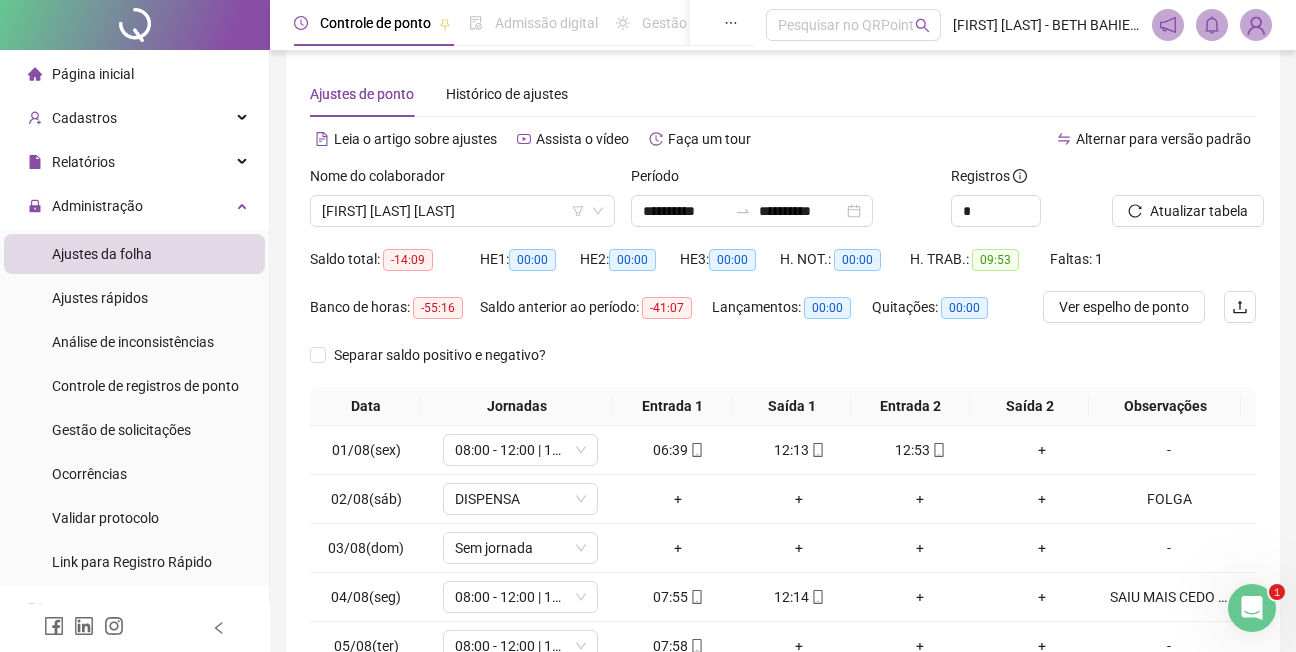 scroll, scrollTop: 0, scrollLeft: 0, axis: both 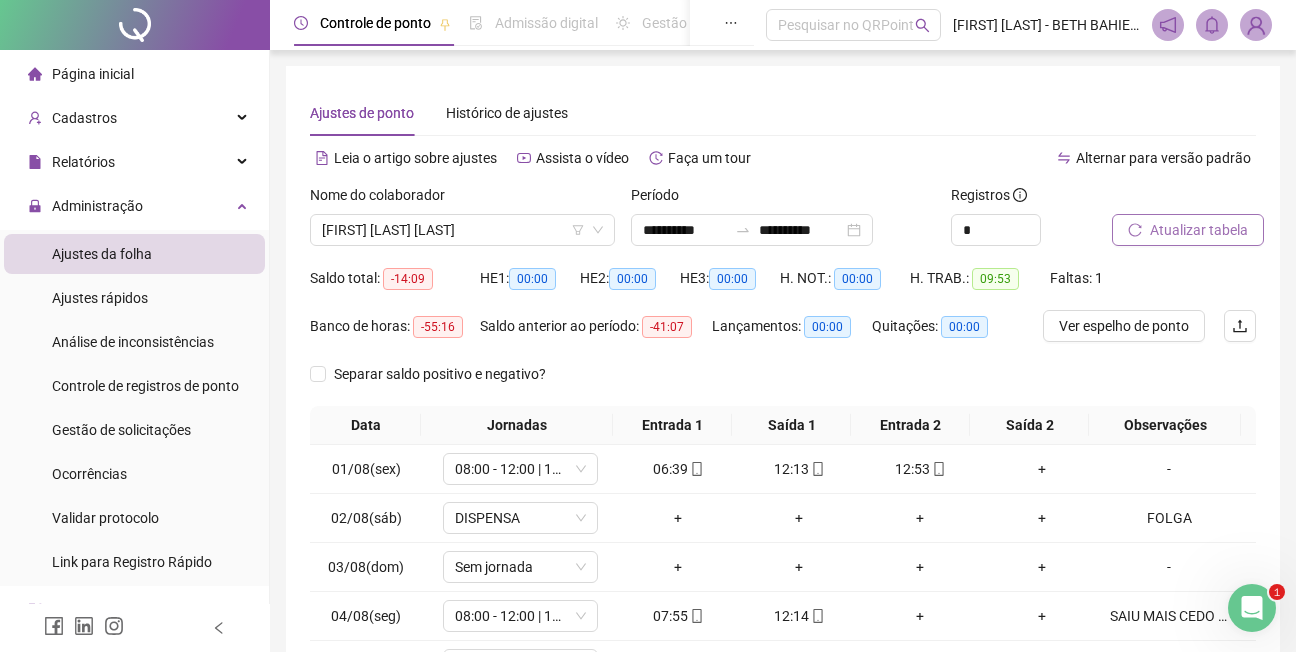 click on "Atualizar tabela" at bounding box center [1199, 230] 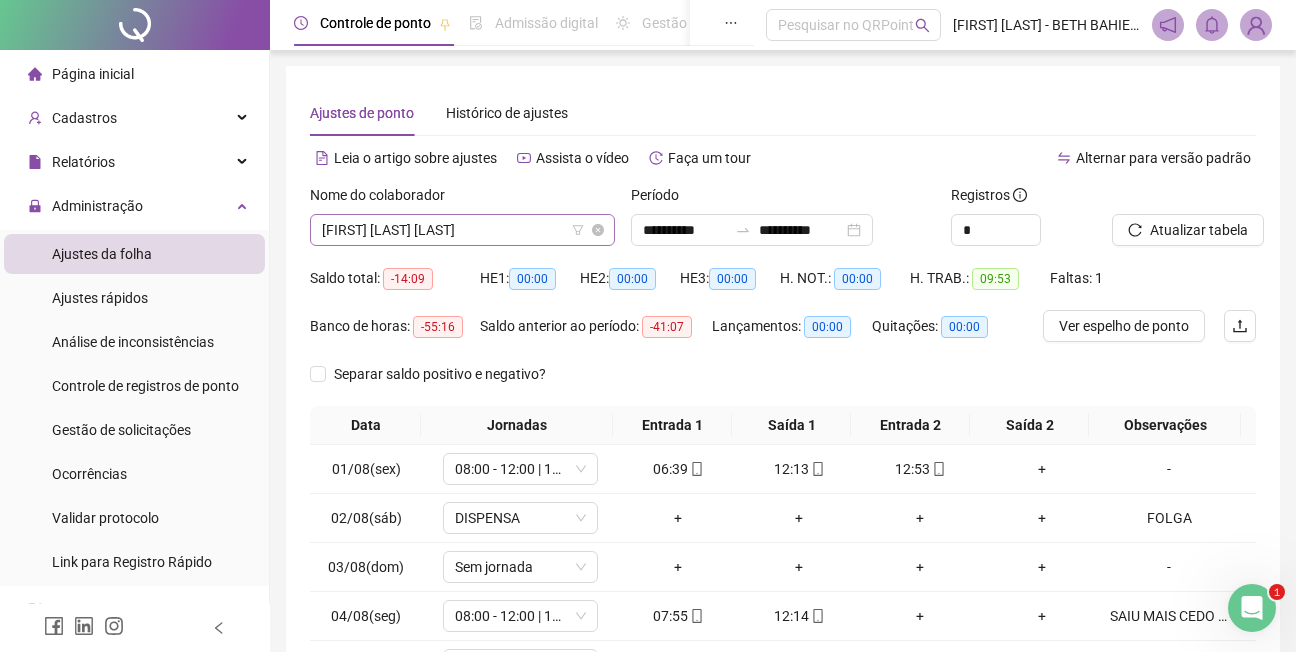 click 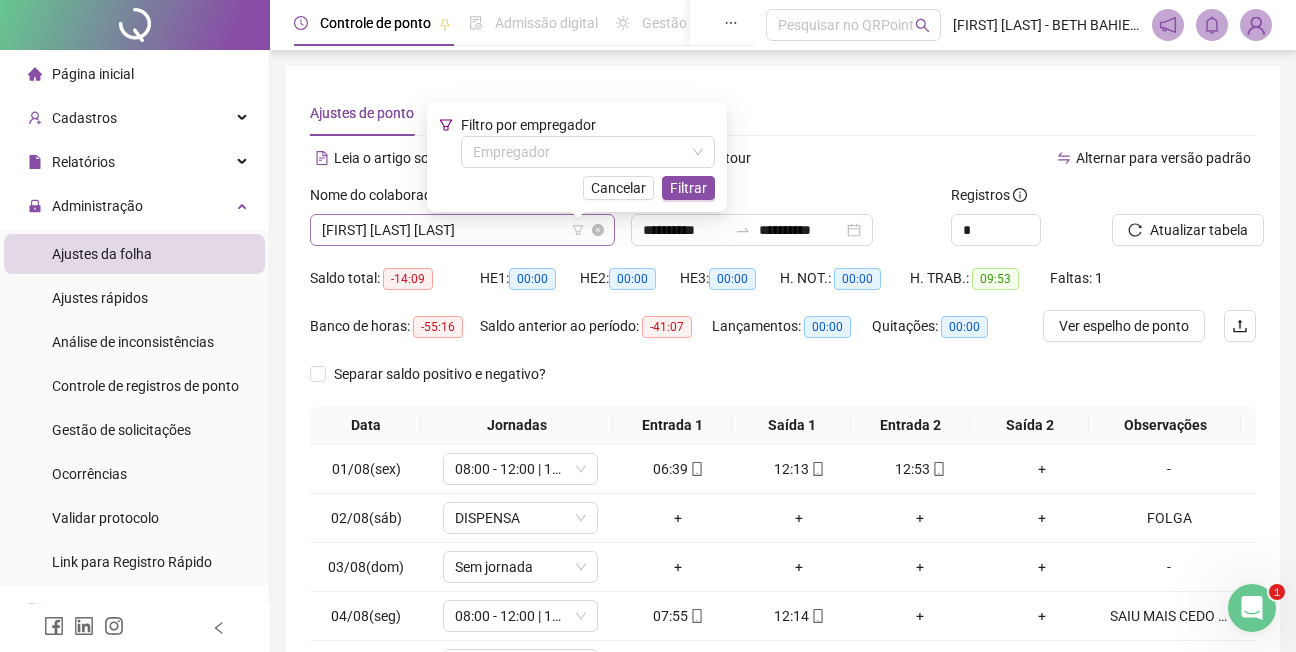 click on "[FIRST] [LAST] [LAST]" at bounding box center [462, 230] 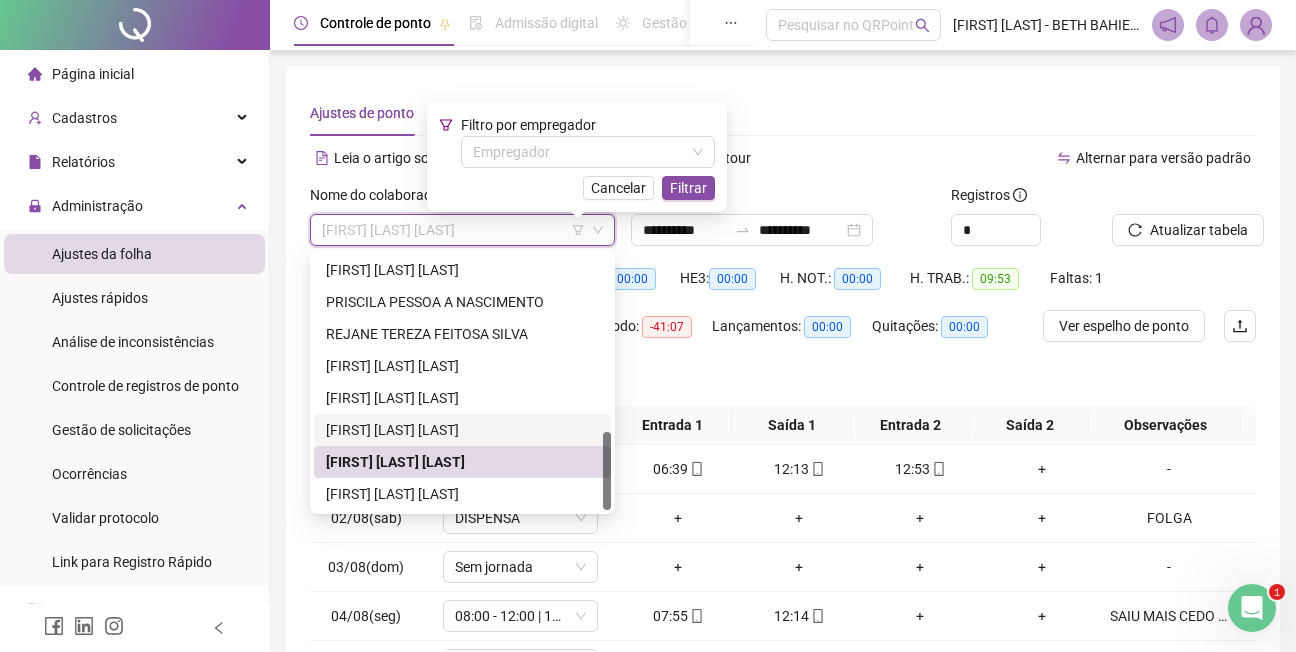 click on "[FIRST] [LAST] [LAST]" at bounding box center [462, 430] 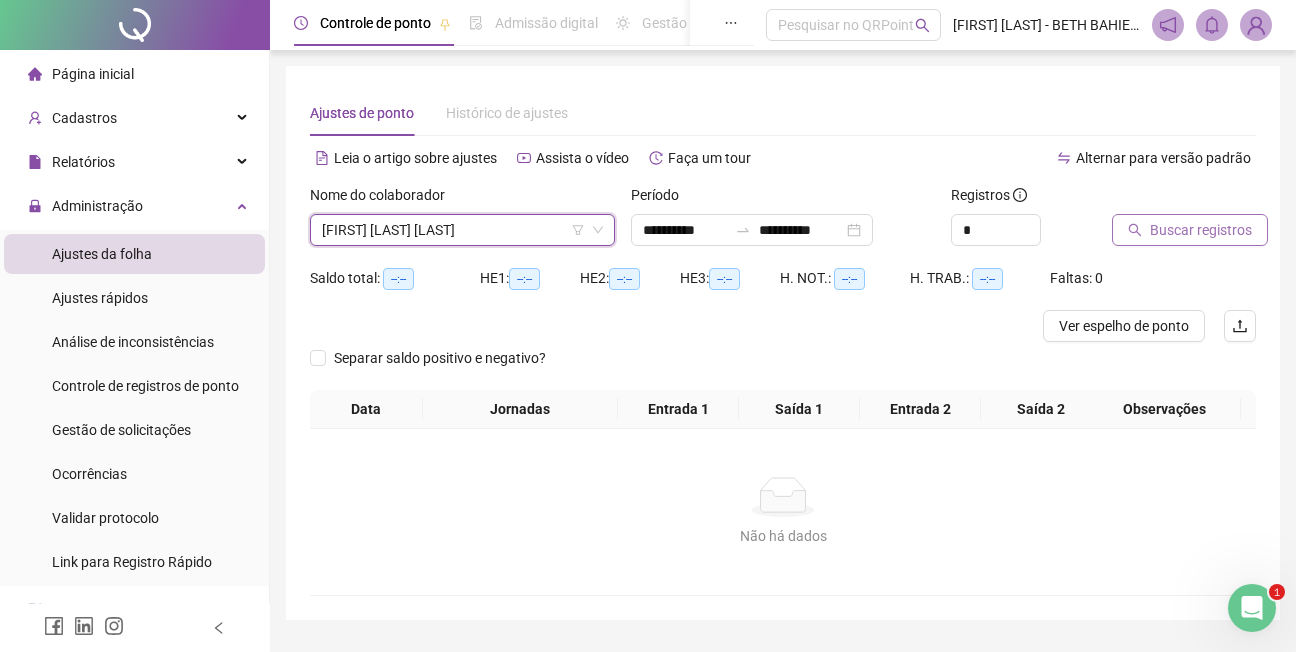 click on "Buscar registros" at bounding box center [1201, 230] 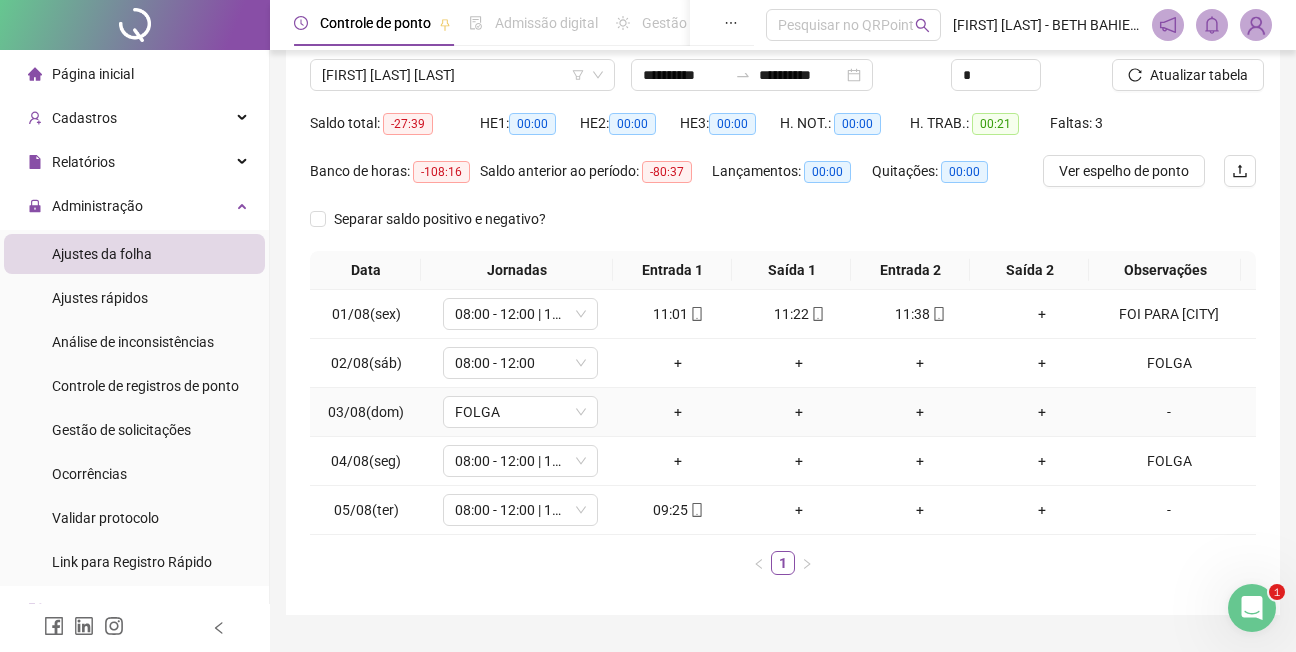 scroll, scrollTop: 200, scrollLeft: 0, axis: vertical 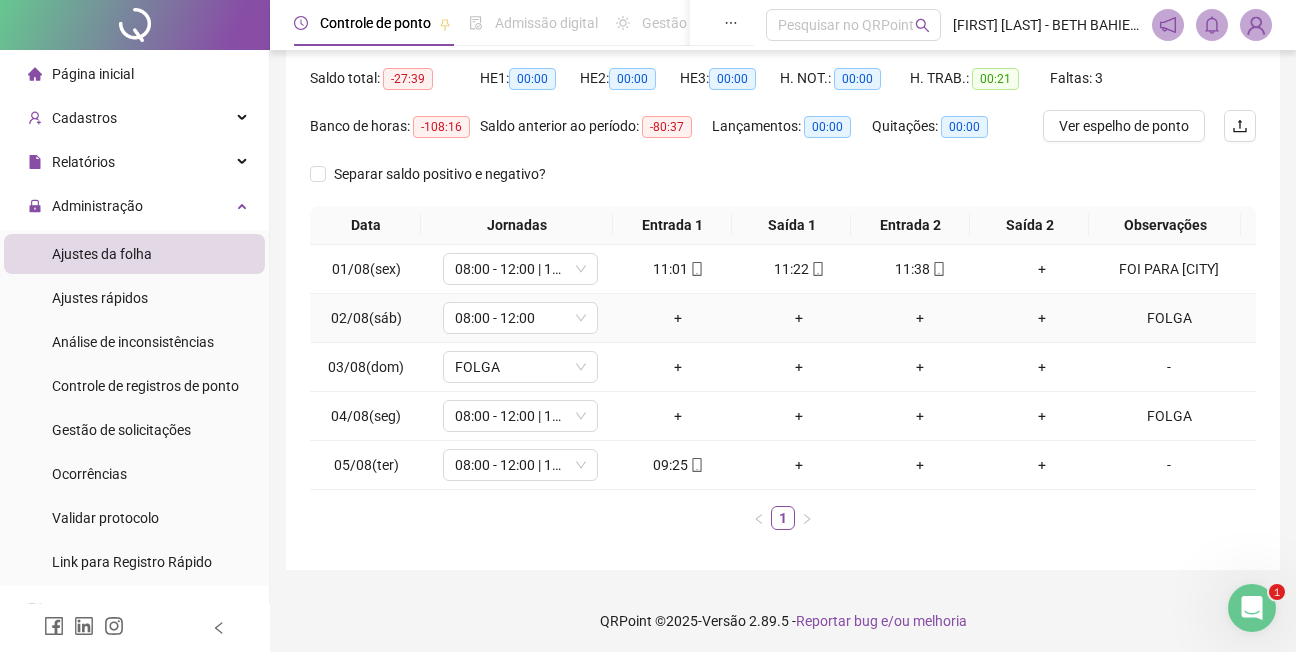 click on "FOLGA" at bounding box center [1169, 318] 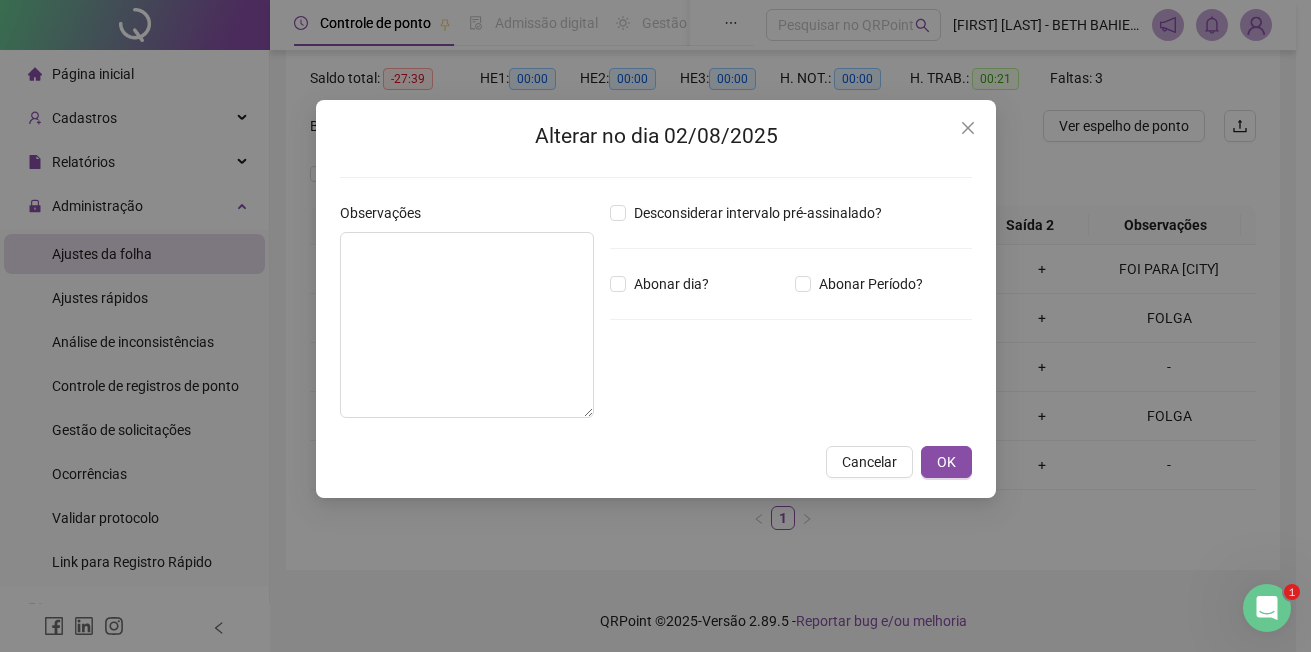 type on "*****" 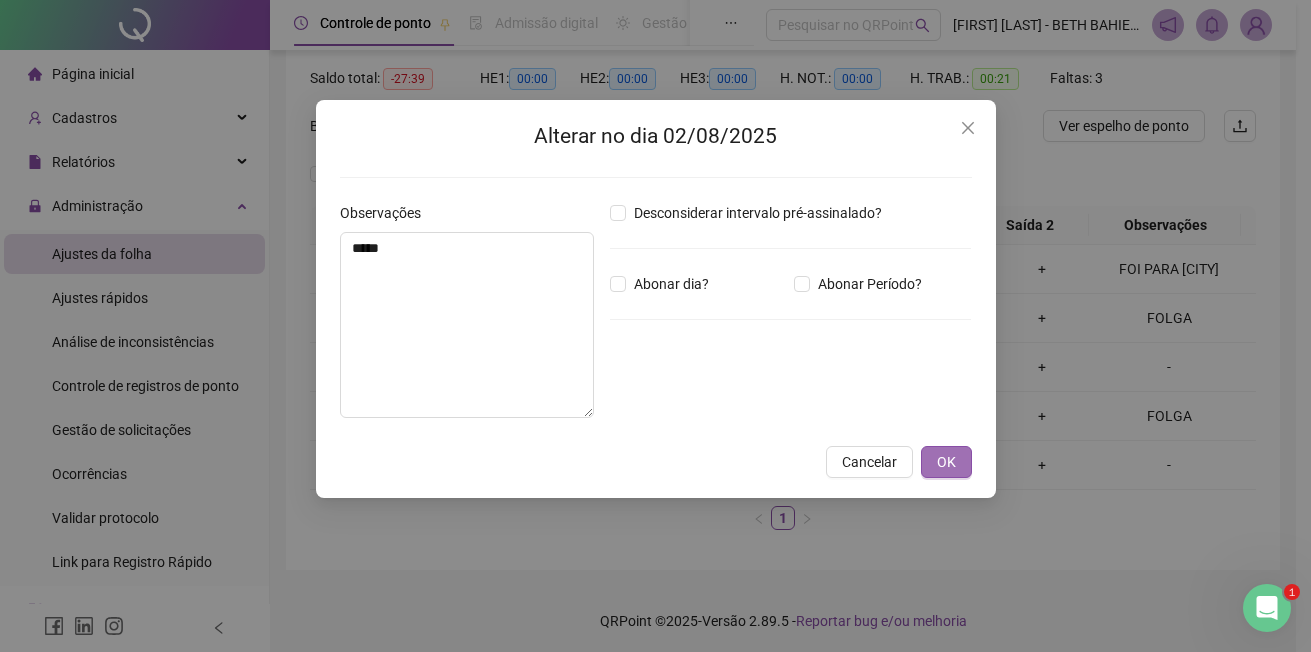 drag, startPoint x: 950, startPoint y: 452, endPoint x: 954, endPoint y: 416, distance: 36.221542 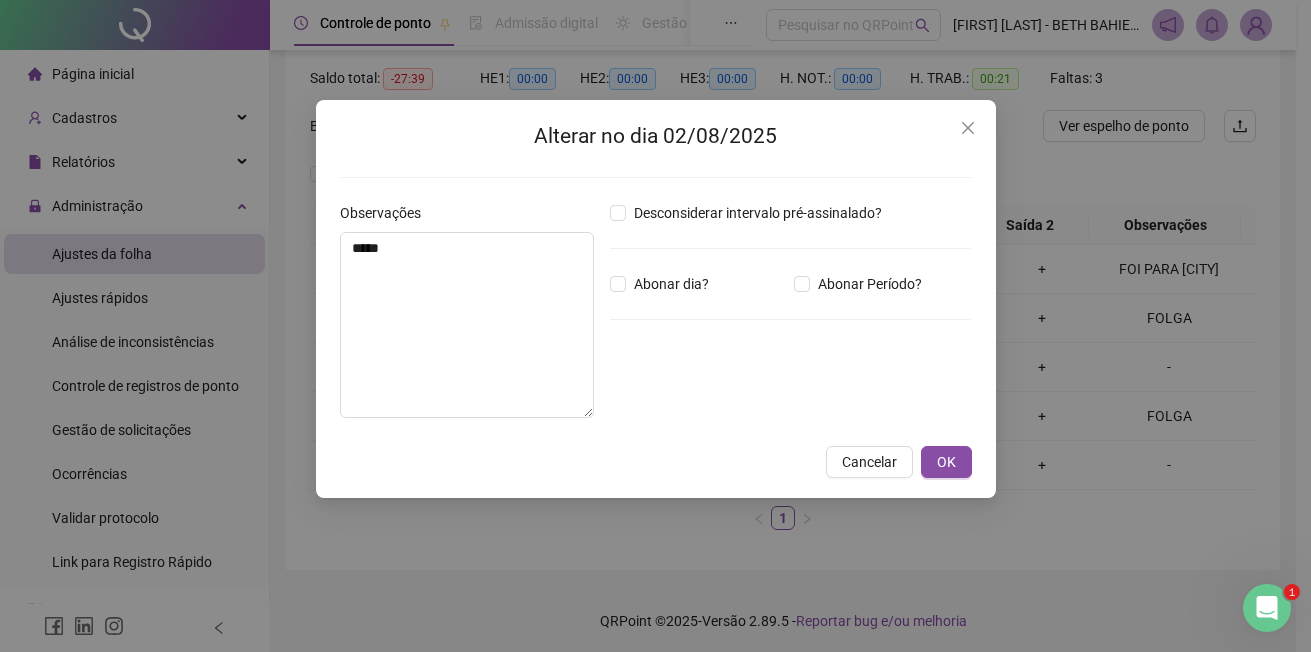 click on "OK" at bounding box center (946, 462) 